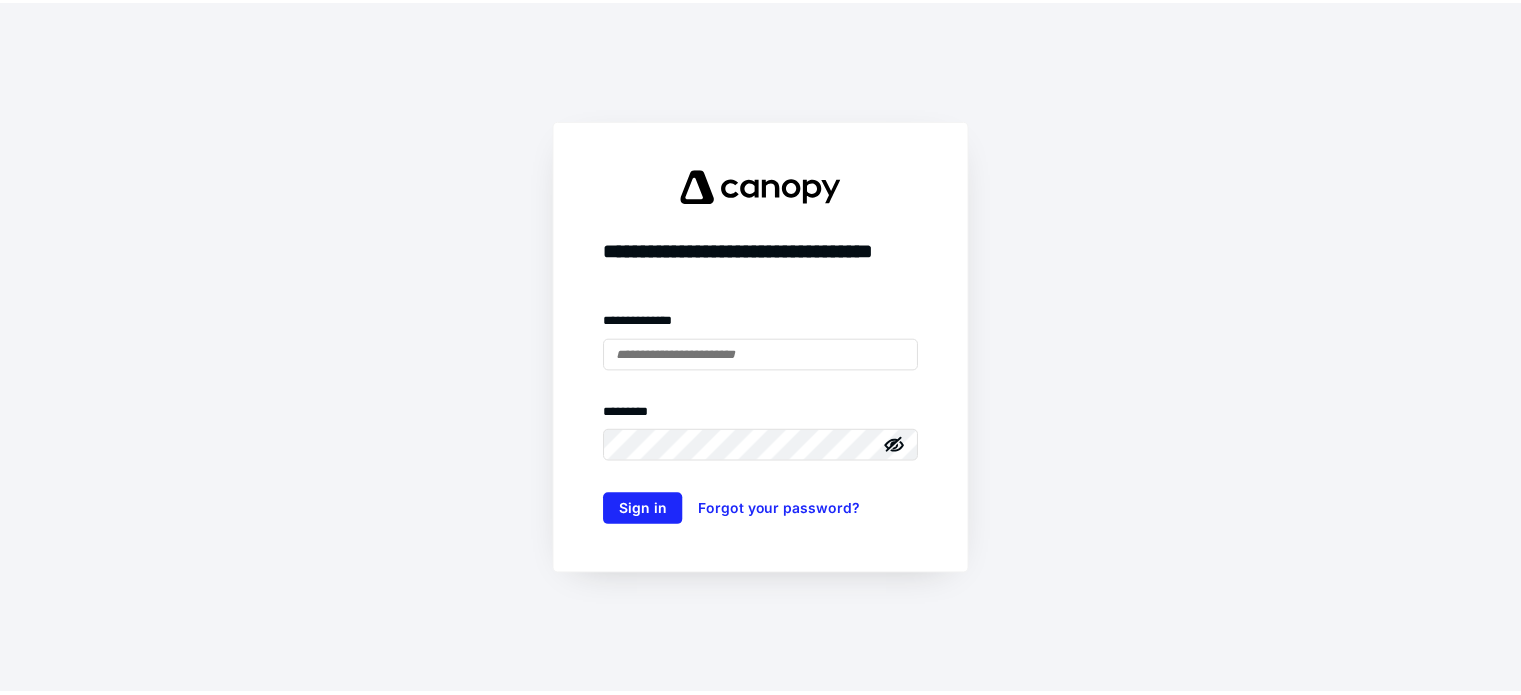 scroll, scrollTop: 0, scrollLeft: 0, axis: both 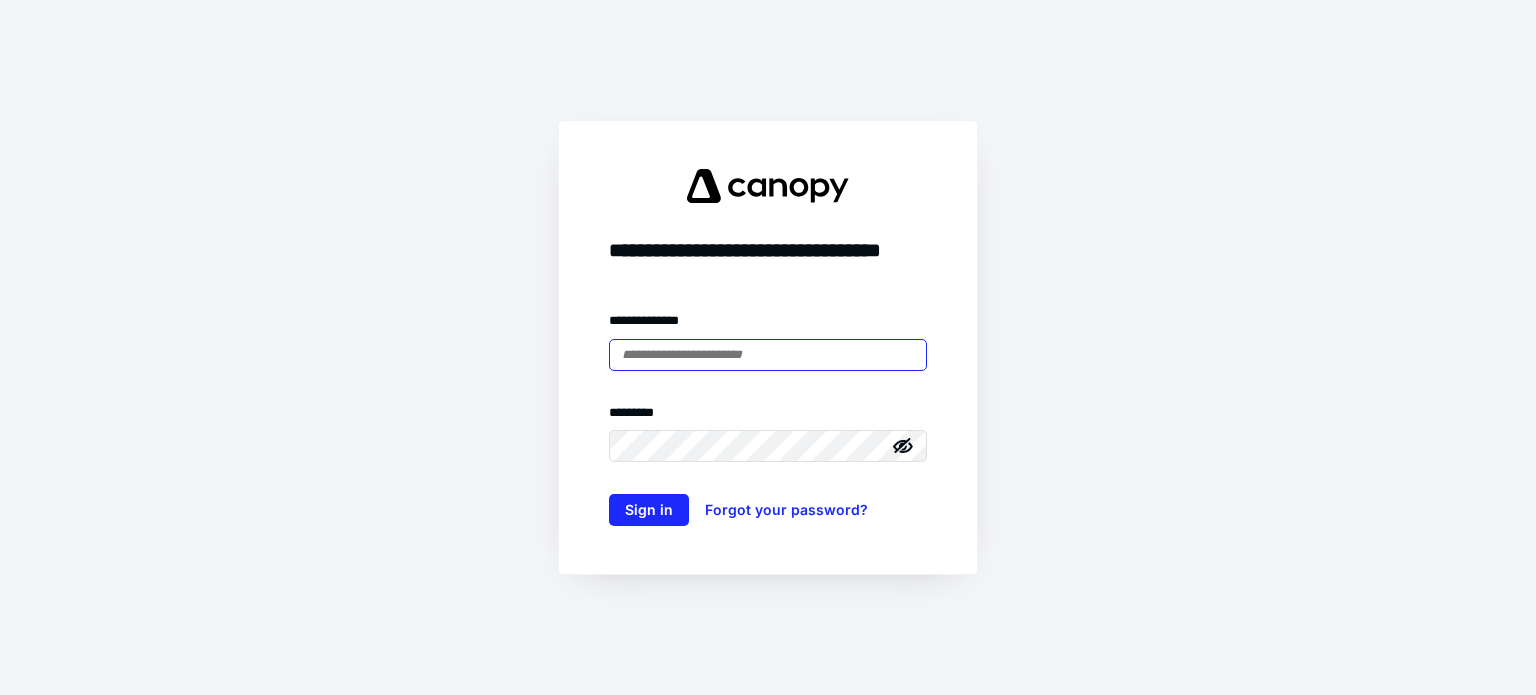 click at bounding box center [0, 0] 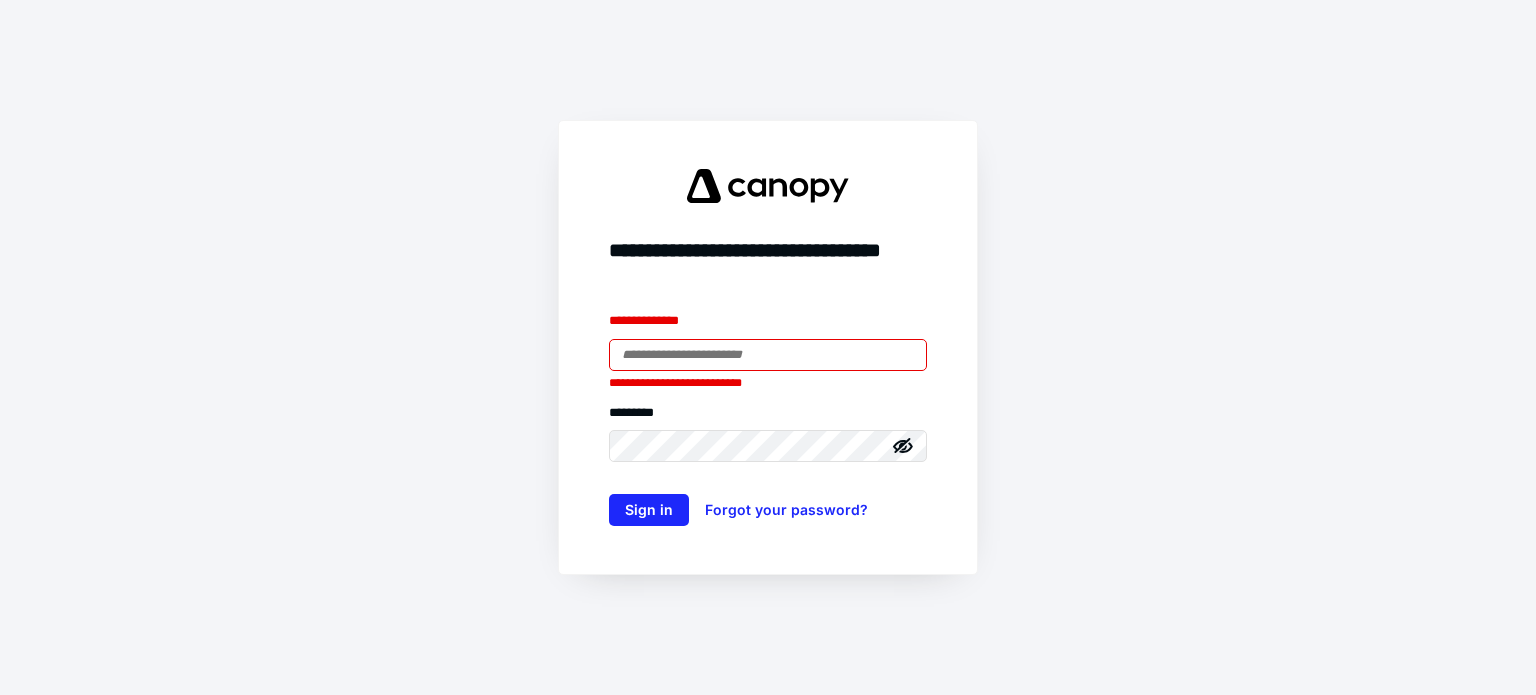 type on "**********" 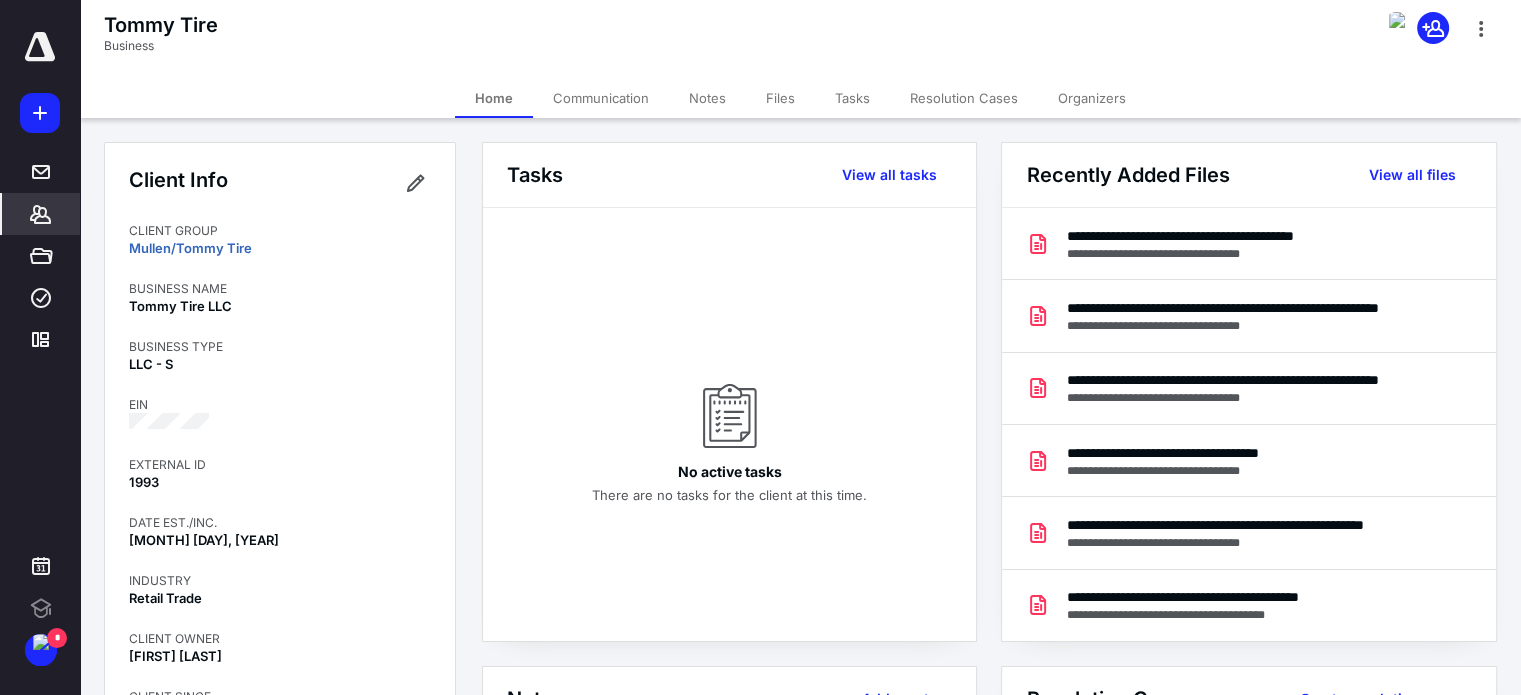 scroll, scrollTop: 0, scrollLeft: 0, axis: both 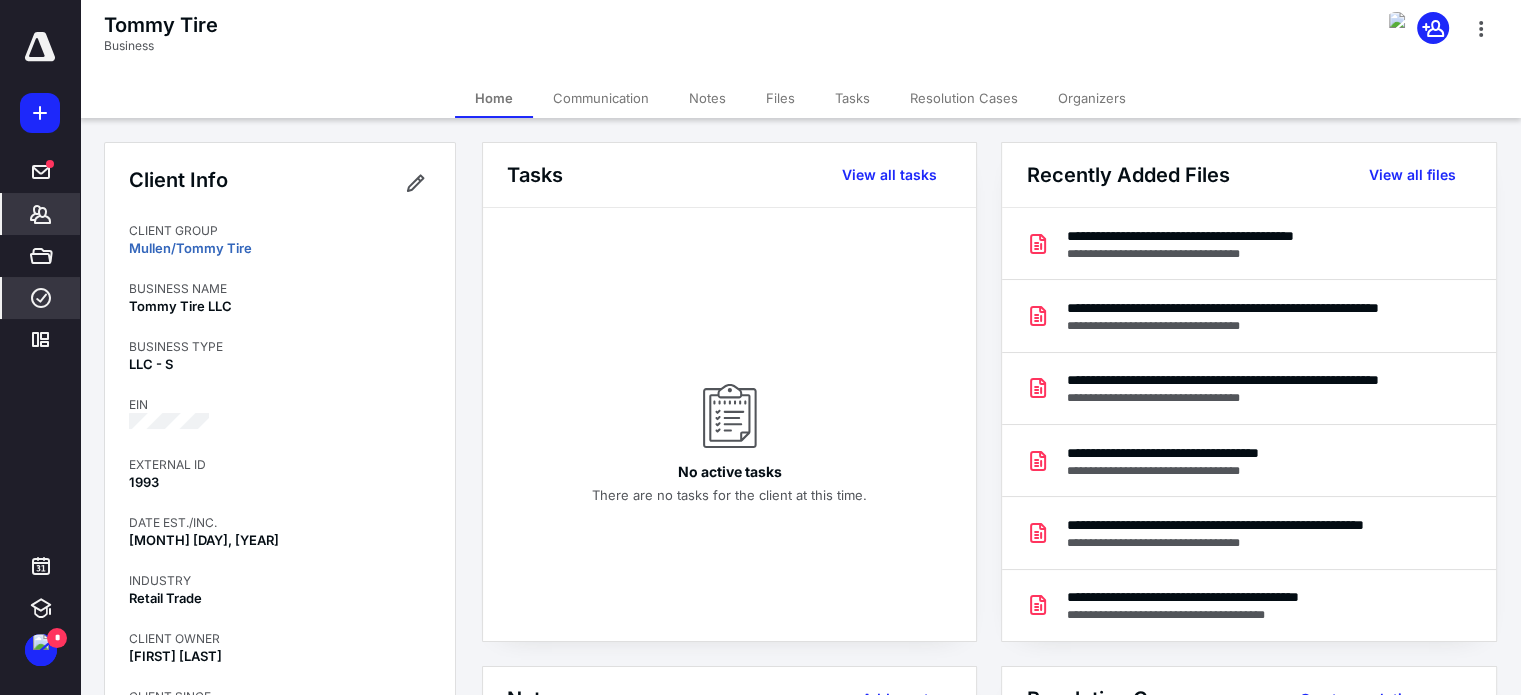 click on "****" at bounding box center [41, 298] 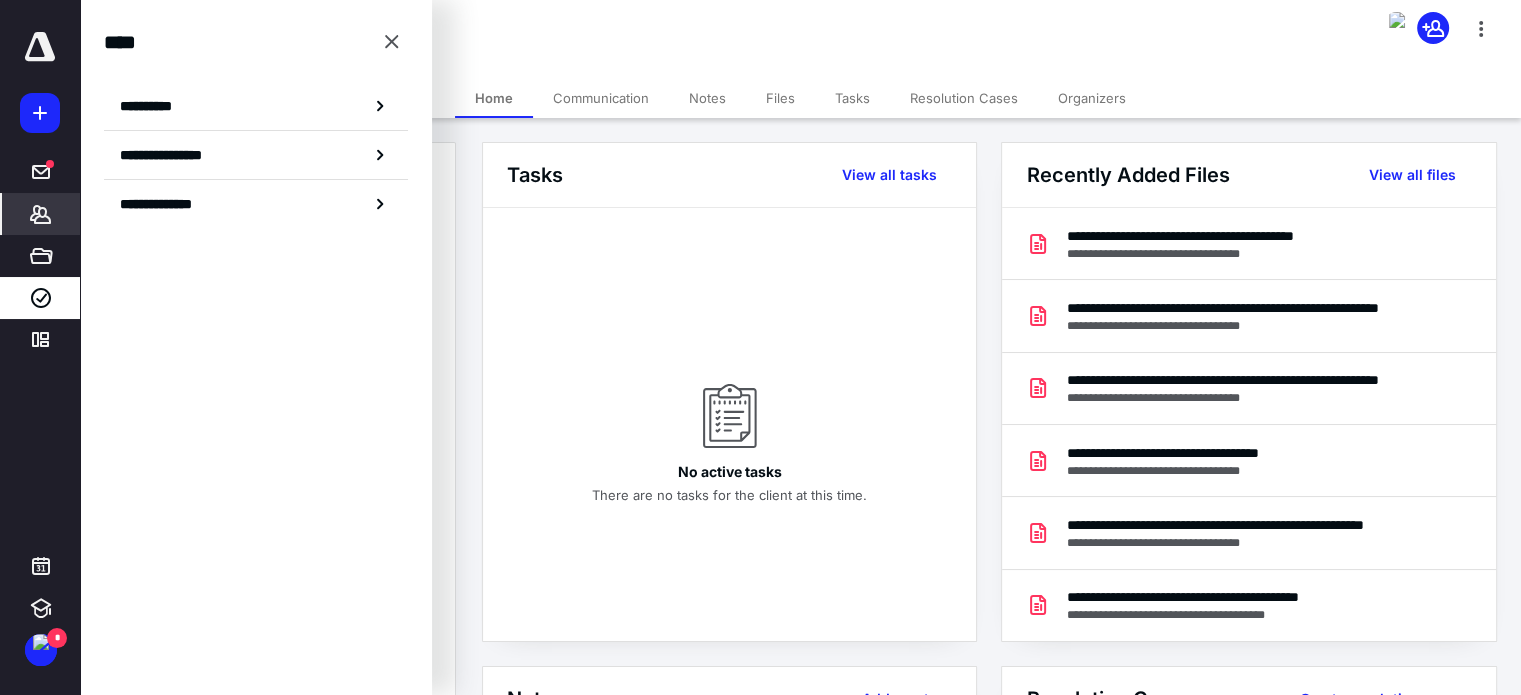 drag, startPoint x: 386, startPoint y: 47, endPoint x: 269, endPoint y: 146, distance: 153.26448 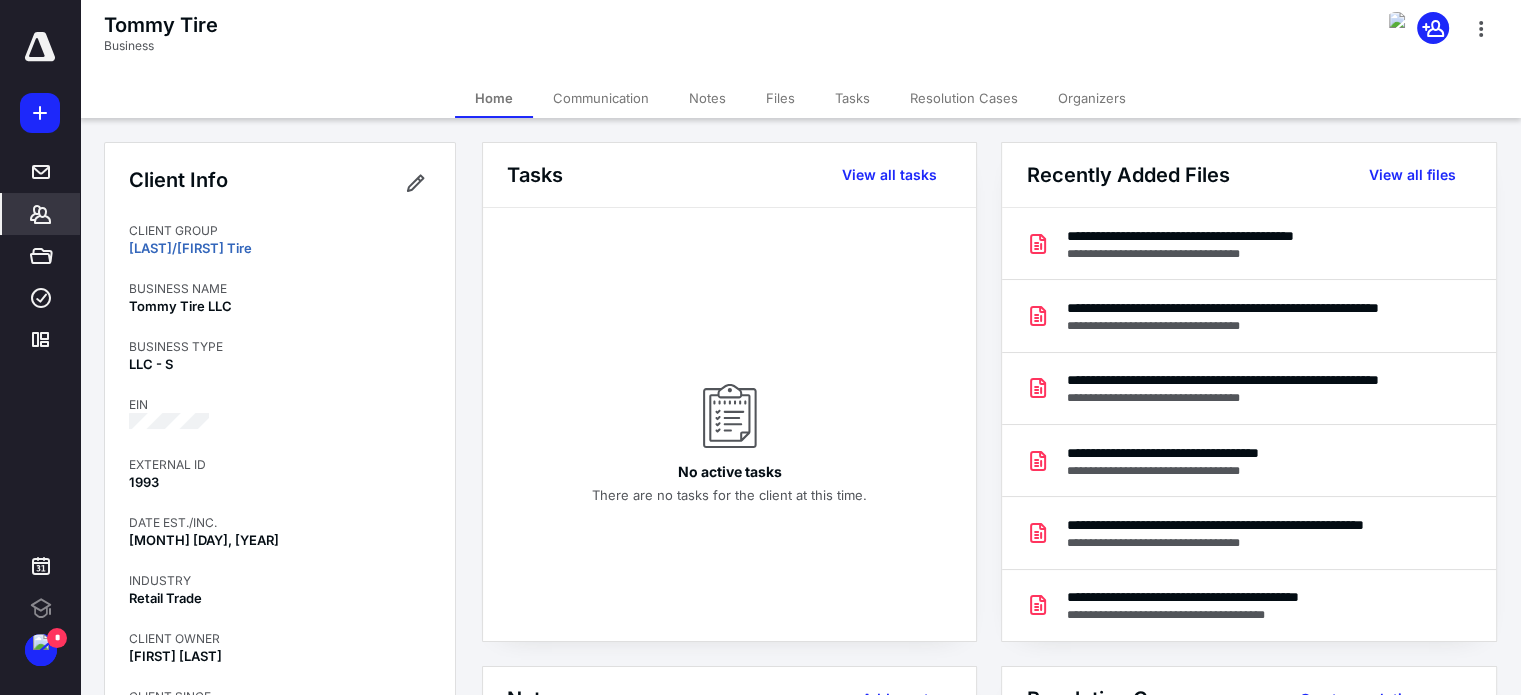 scroll, scrollTop: 0, scrollLeft: 0, axis: both 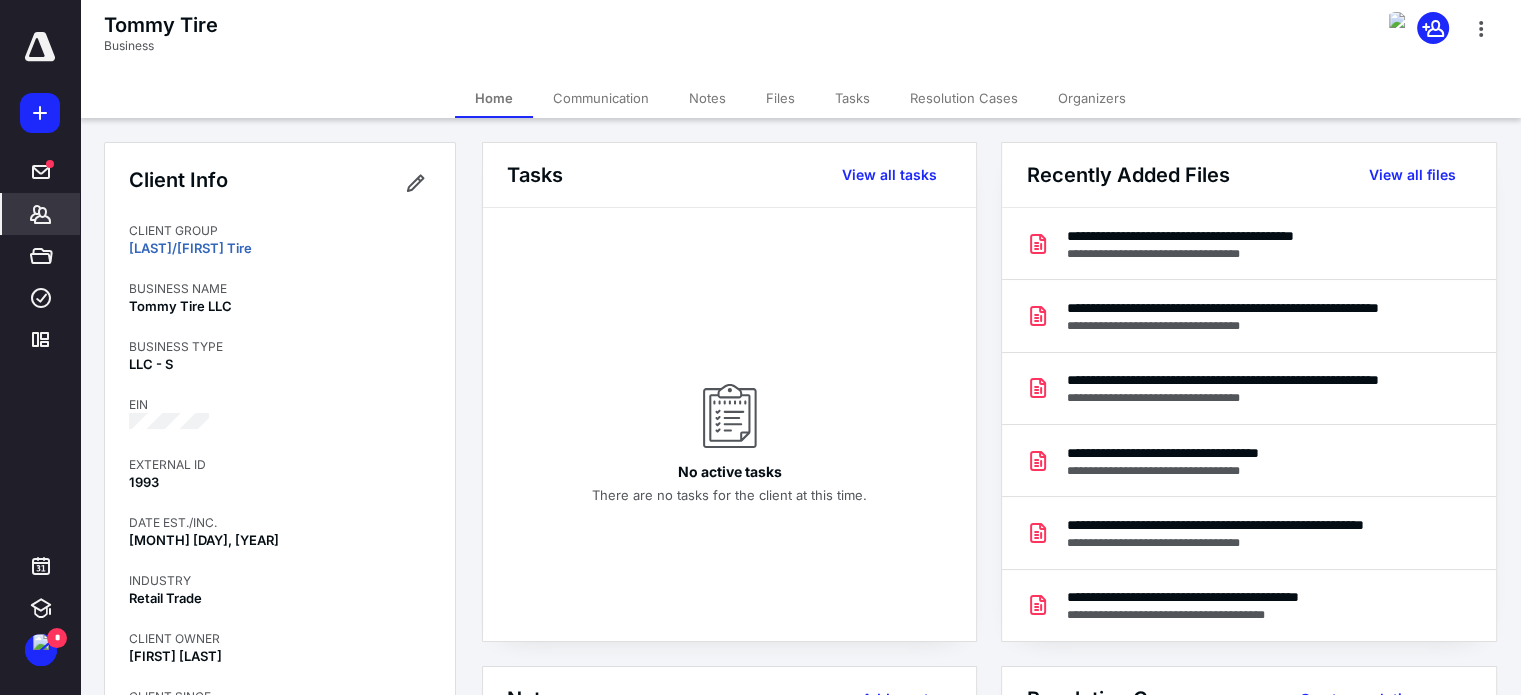 click at bounding box center [40, 113] 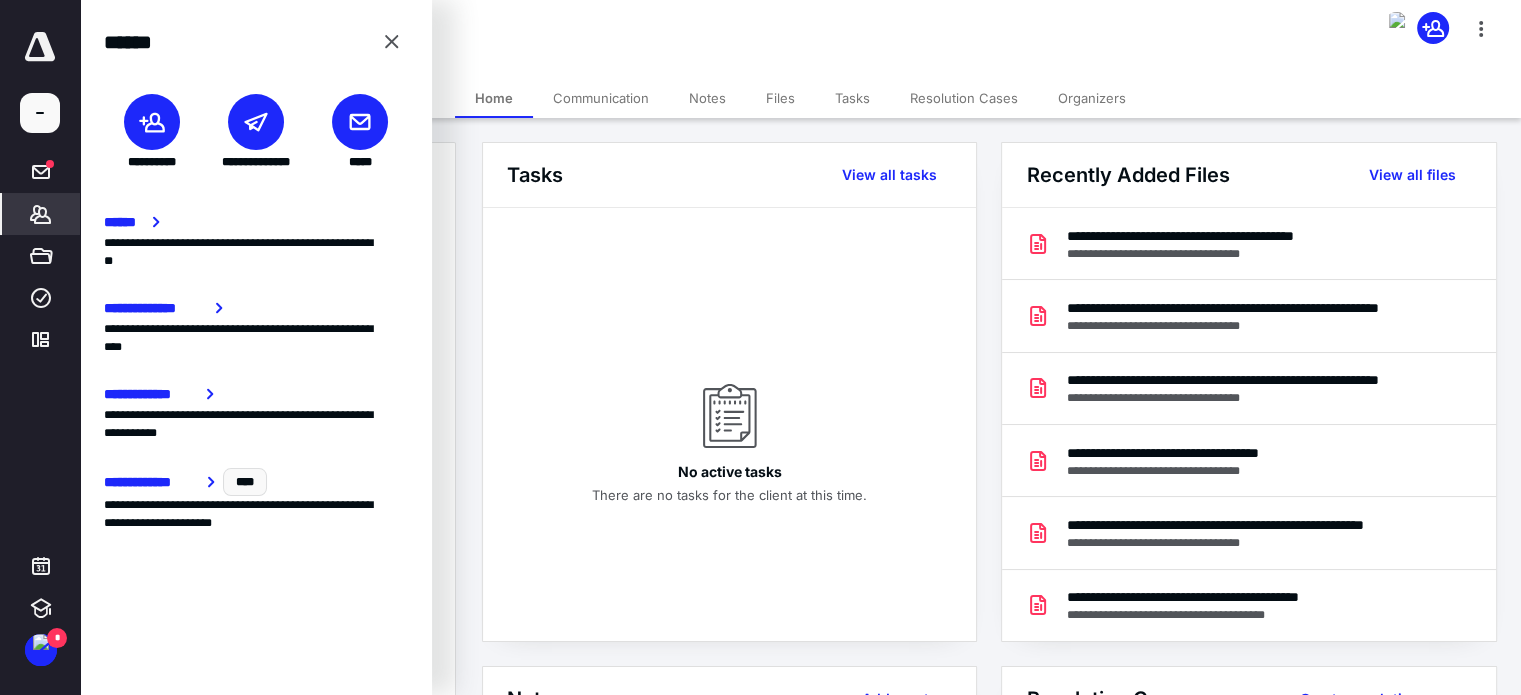 click at bounding box center (40, 113) 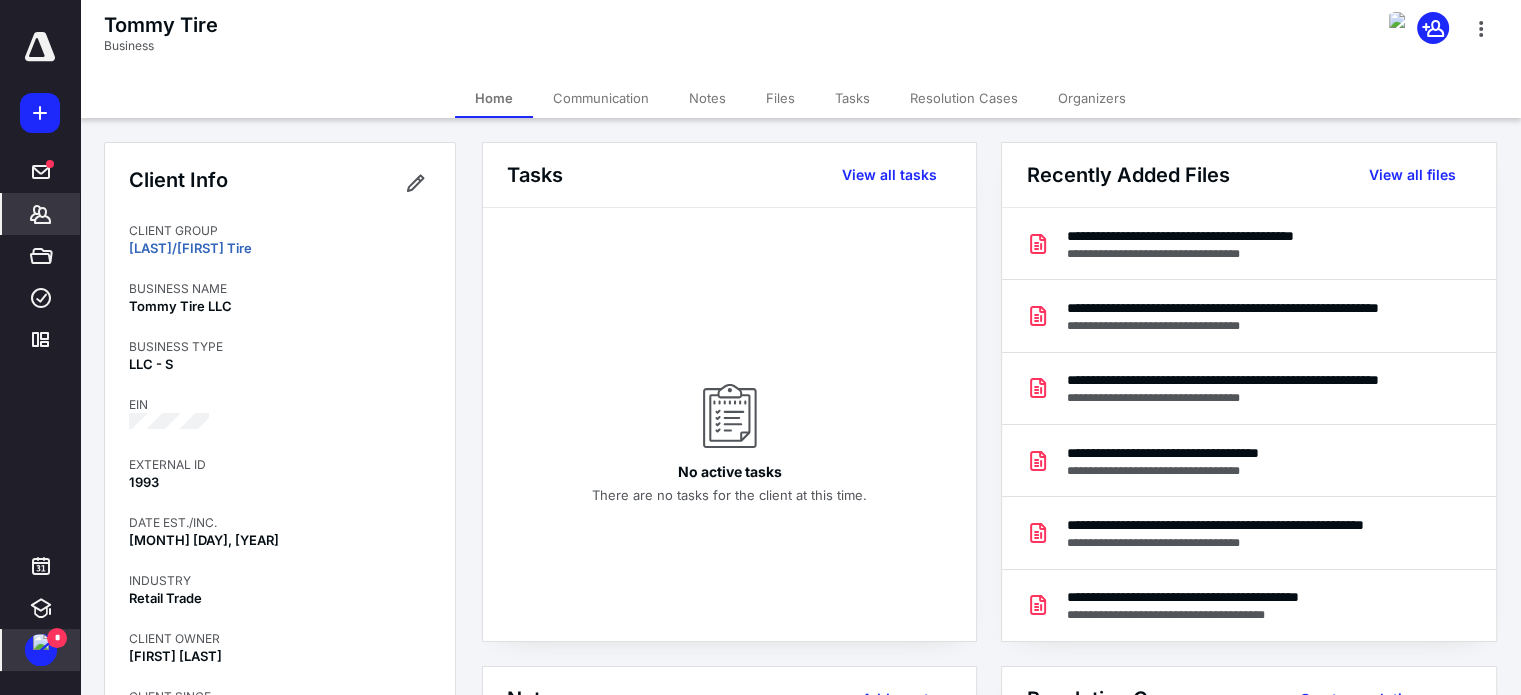 click at bounding box center (41, 642) 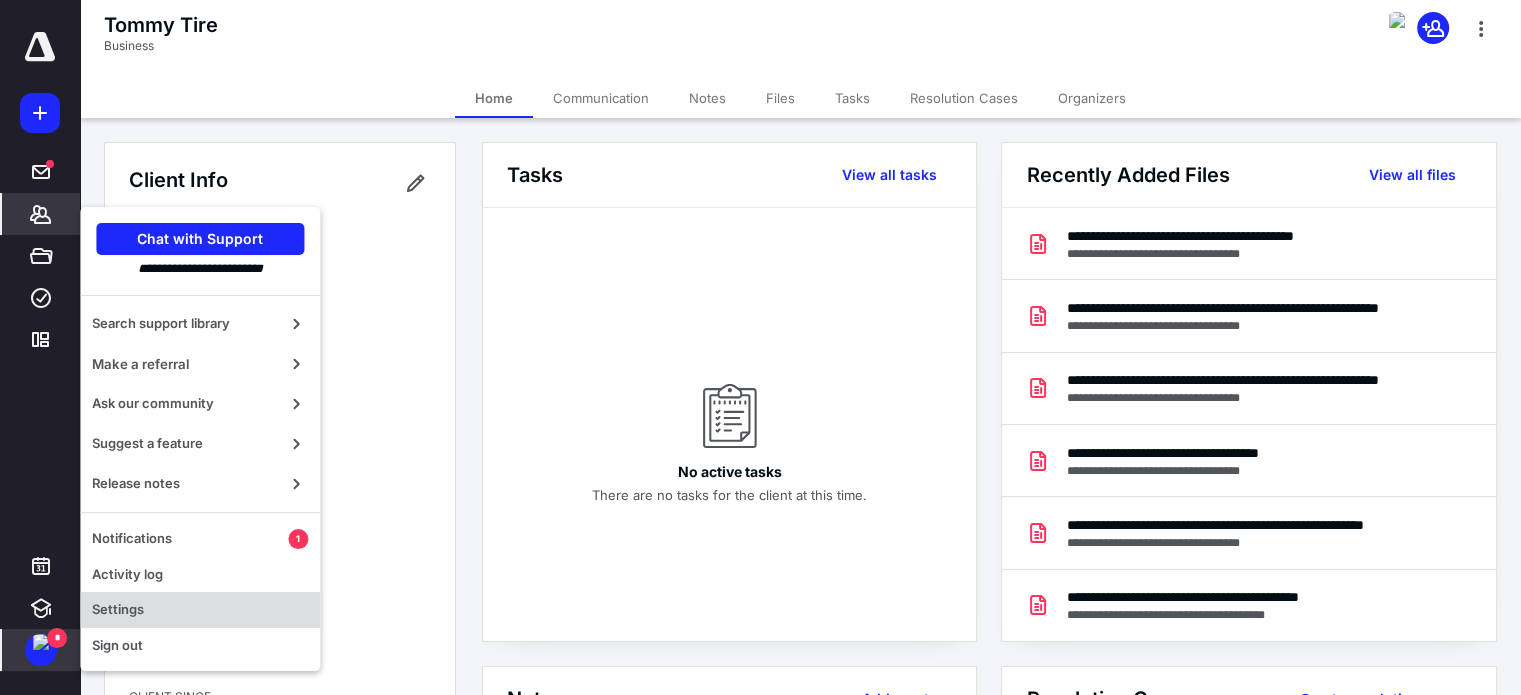 click on "Settings" at bounding box center (200, 610) 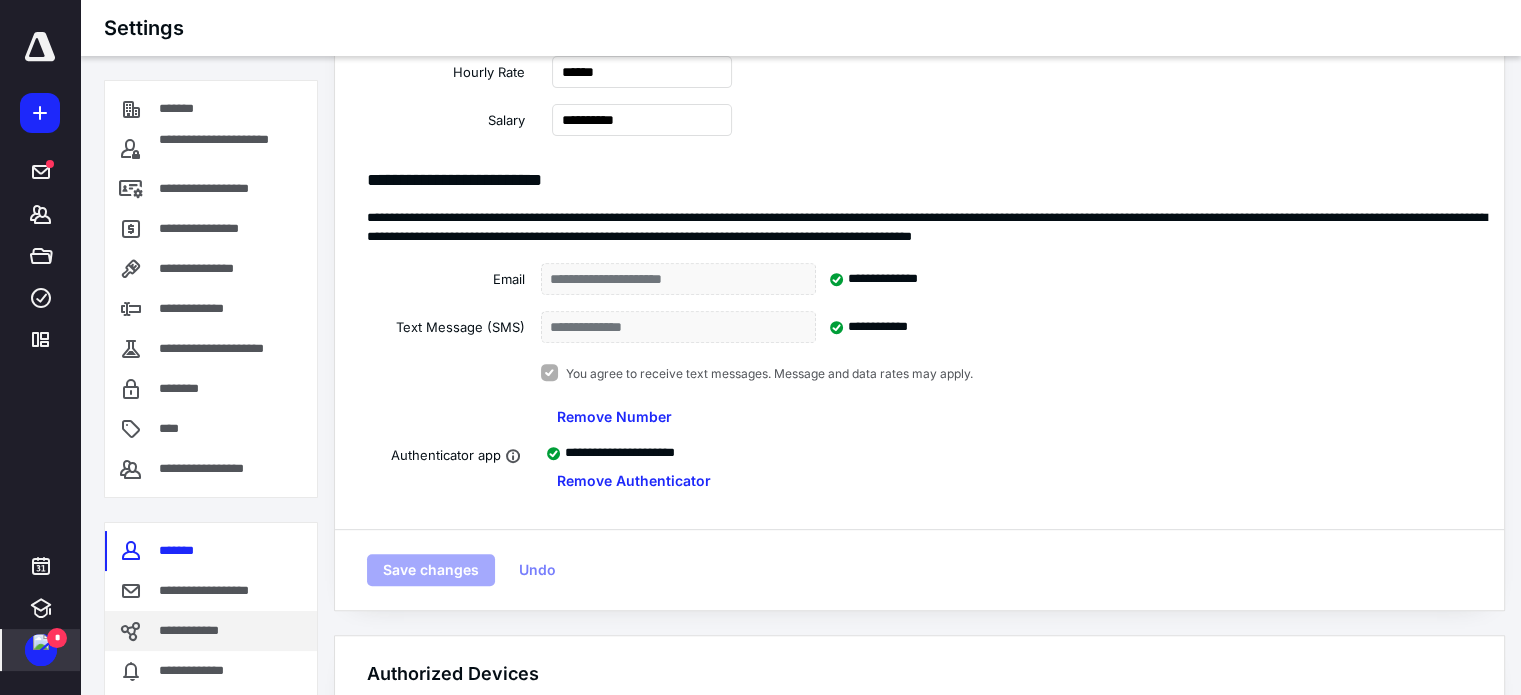 scroll, scrollTop: 789, scrollLeft: 0, axis: vertical 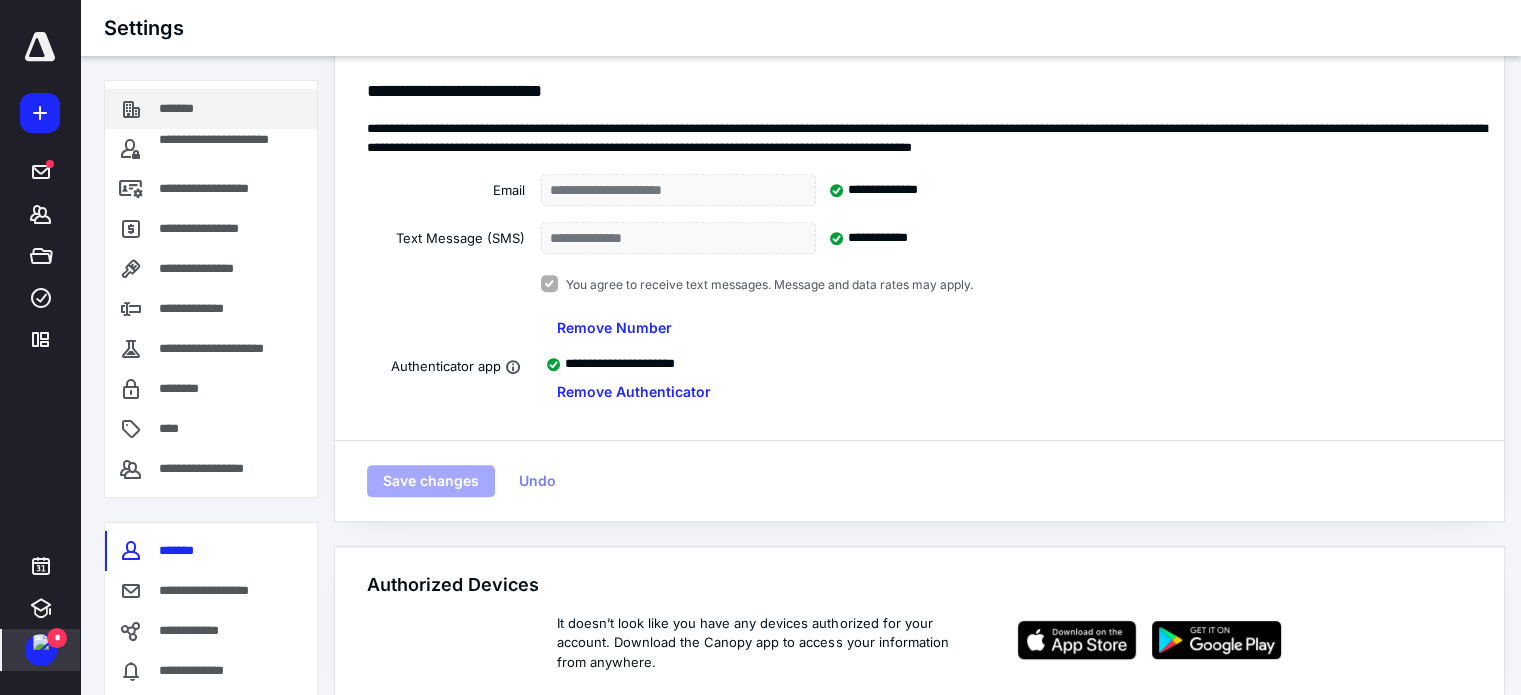 click on "*******" at bounding box center (188, 109) 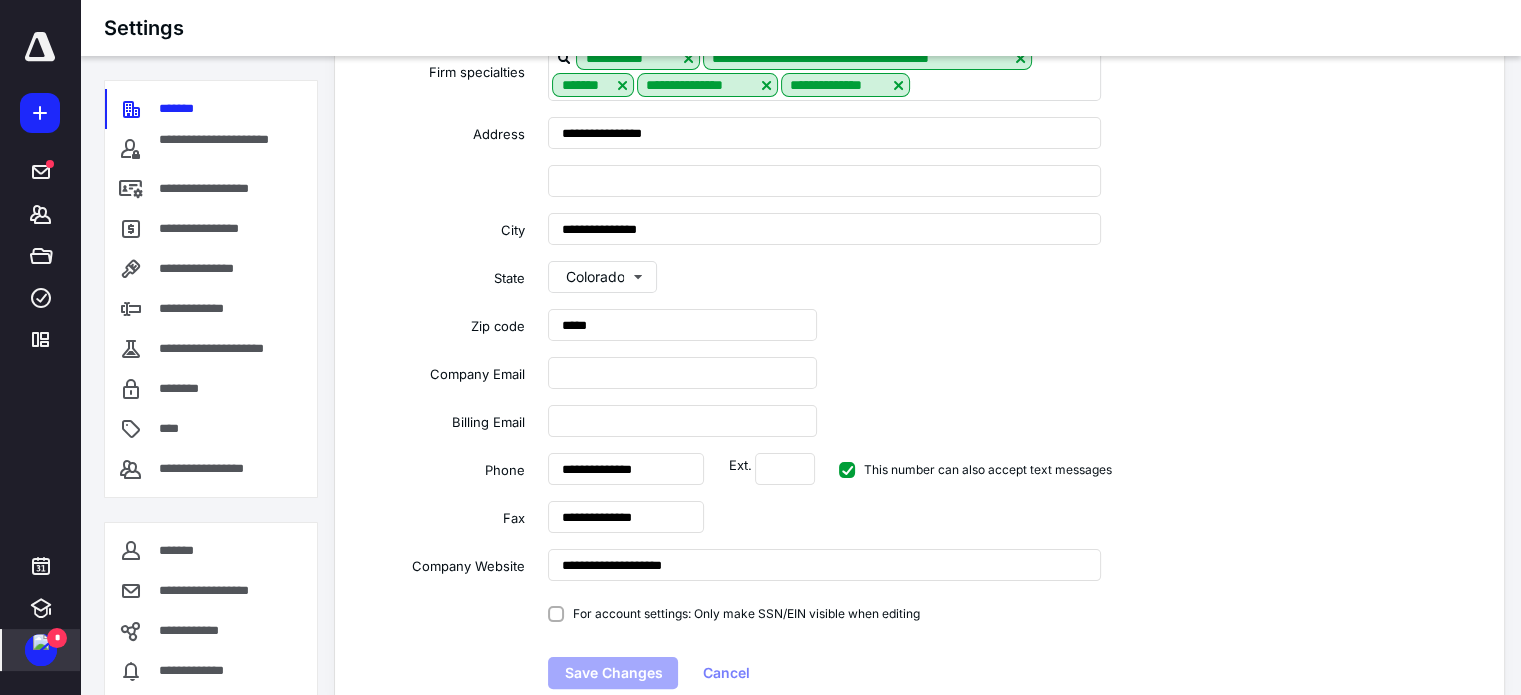 scroll, scrollTop: 304, scrollLeft: 0, axis: vertical 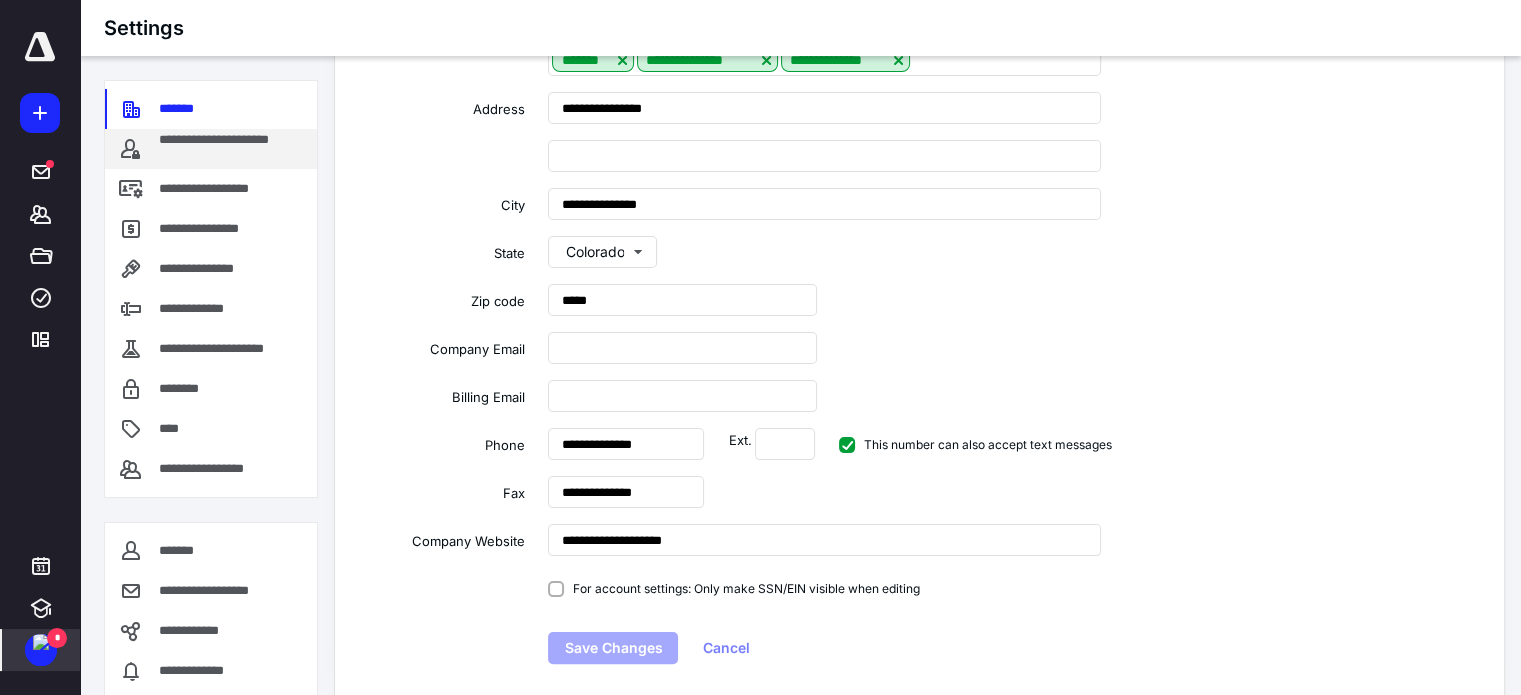 click on "**********" at bounding box center [230, 149] 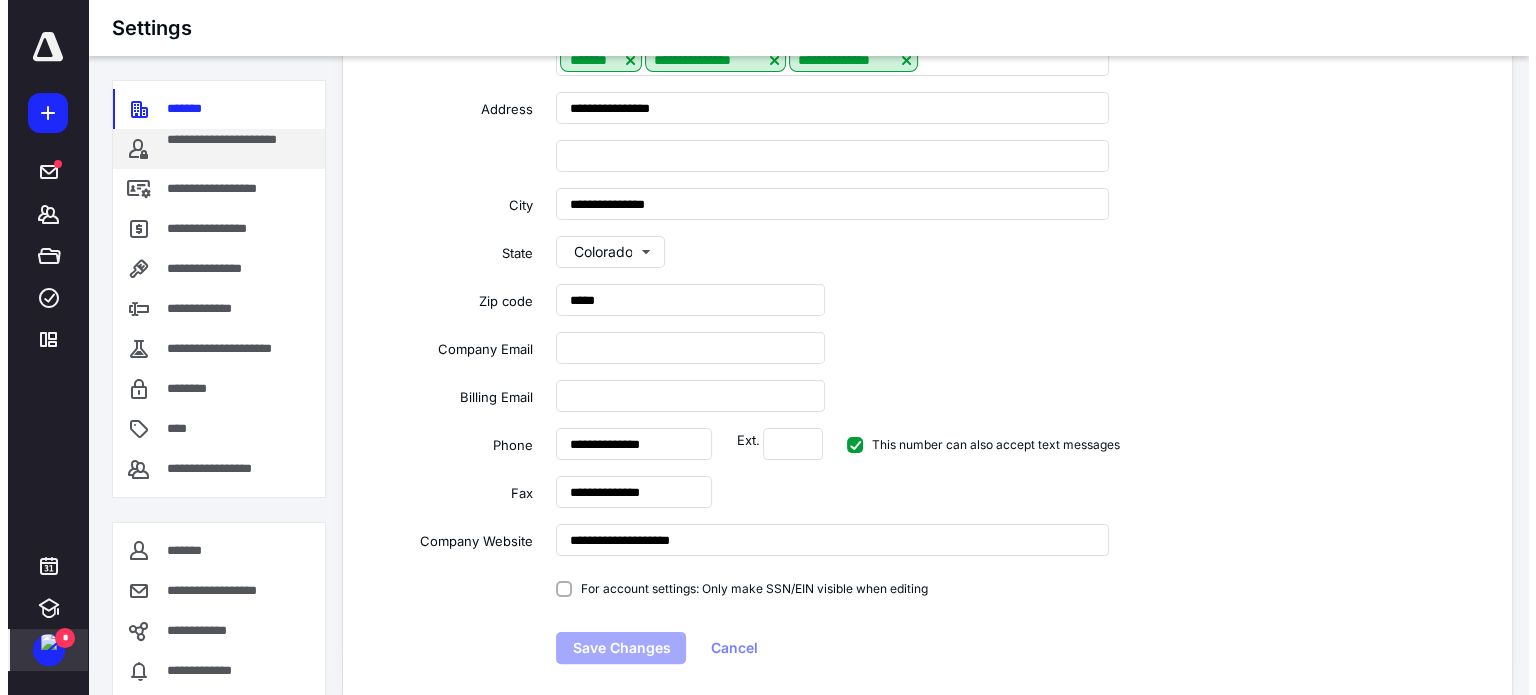 scroll, scrollTop: 0, scrollLeft: 0, axis: both 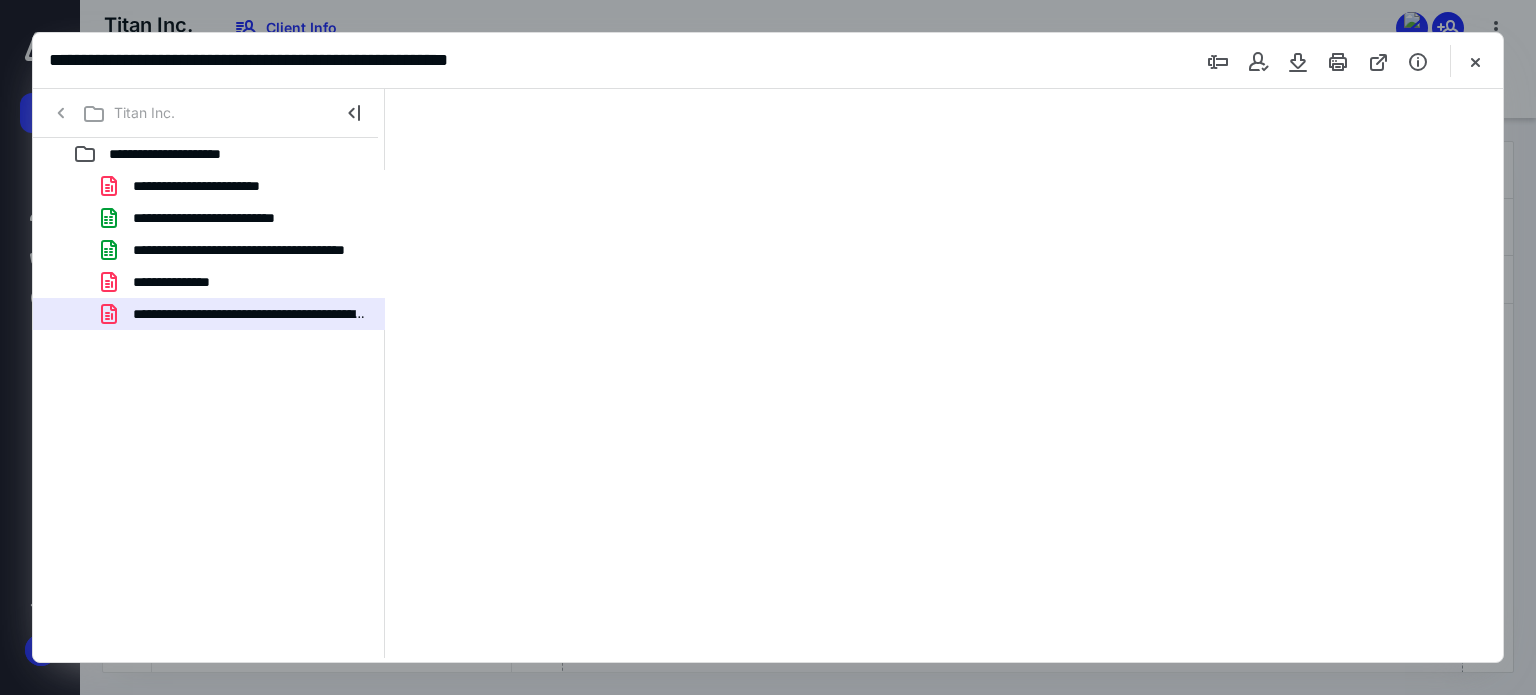 type on "67" 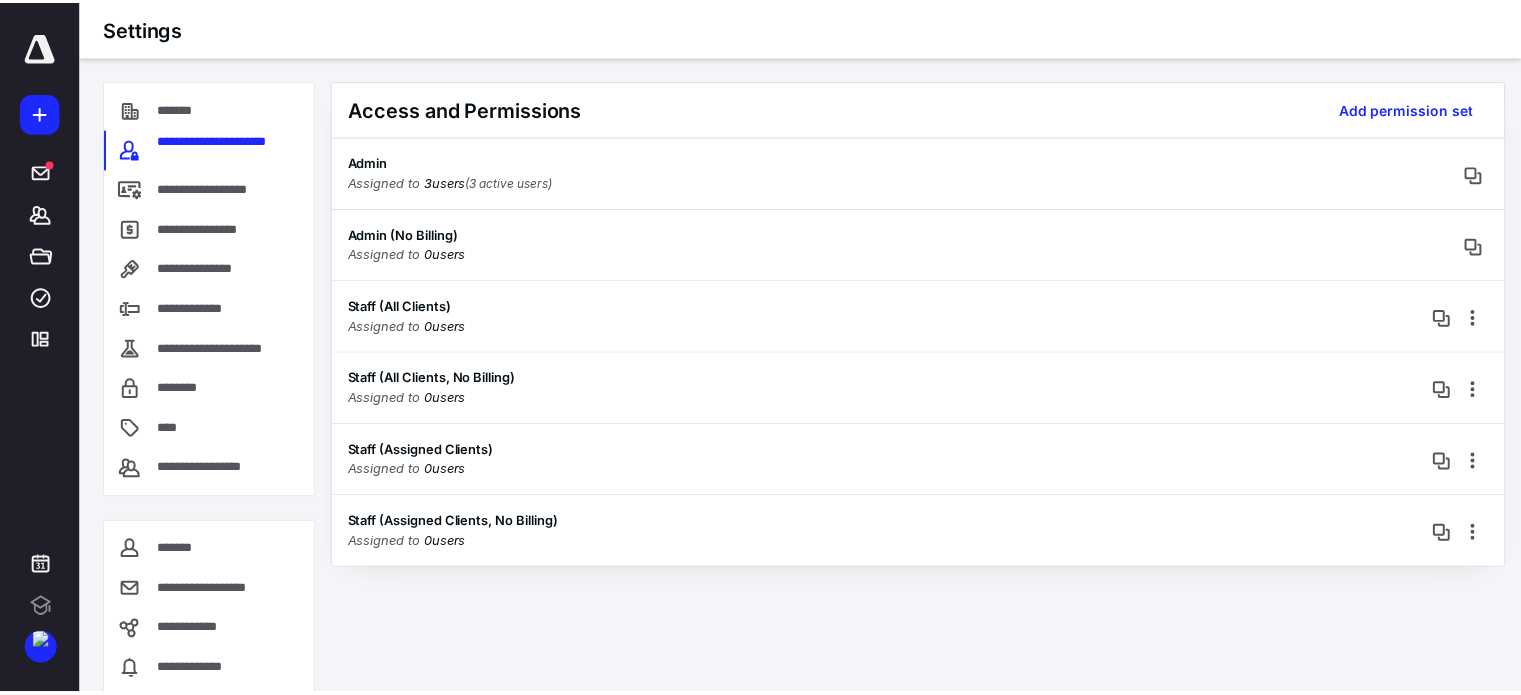 scroll, scrollTop: 0, scrollLeft: 0, axis: both 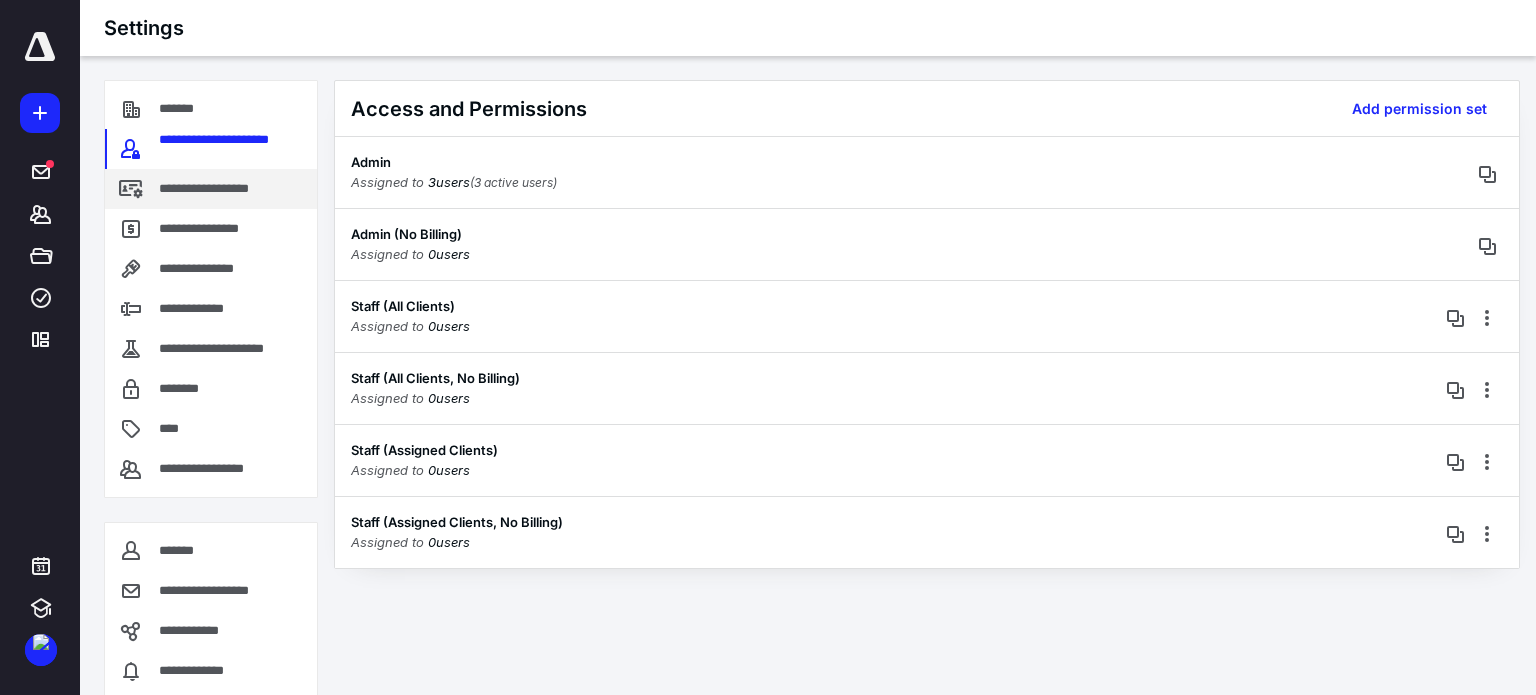click on "**********" at bounding box center [226, 189] 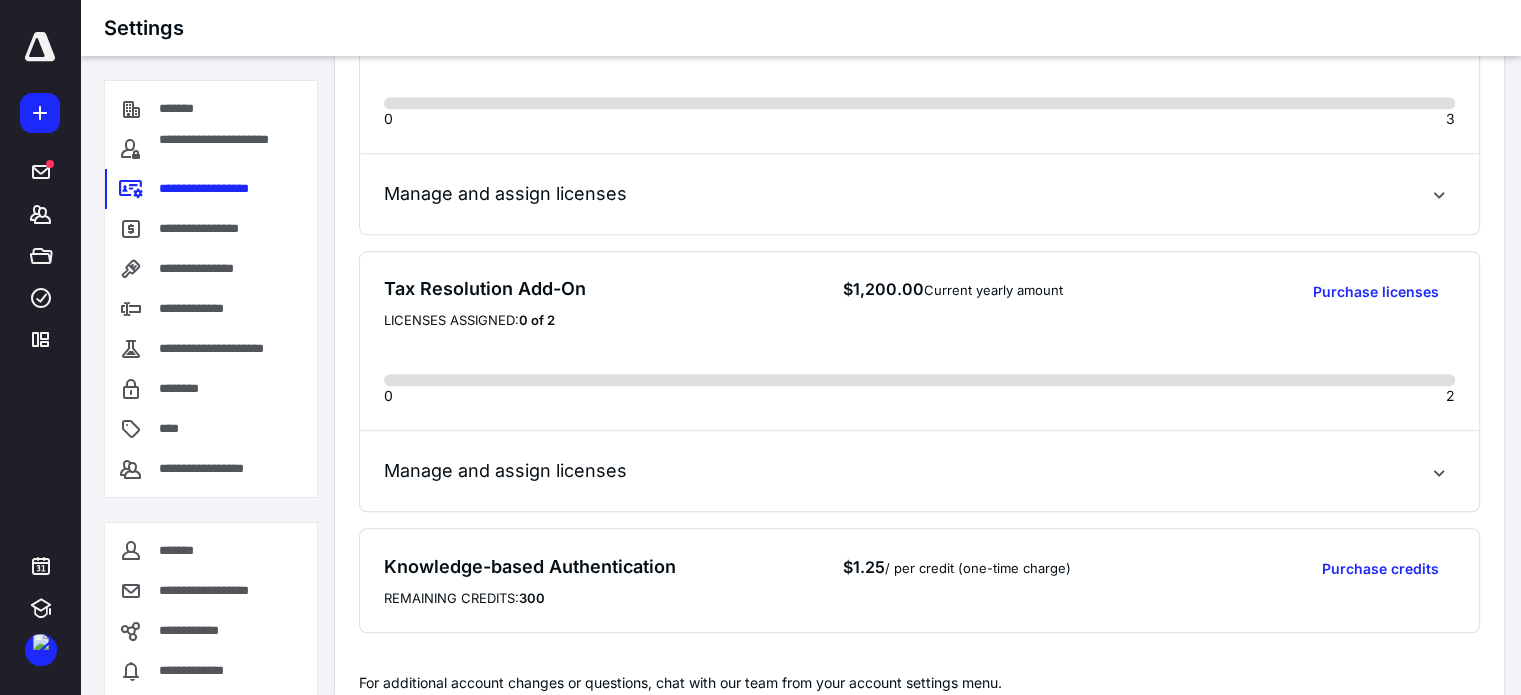 scroll, scrollTop: 1252, scrollLeft: 0, axis: vertical 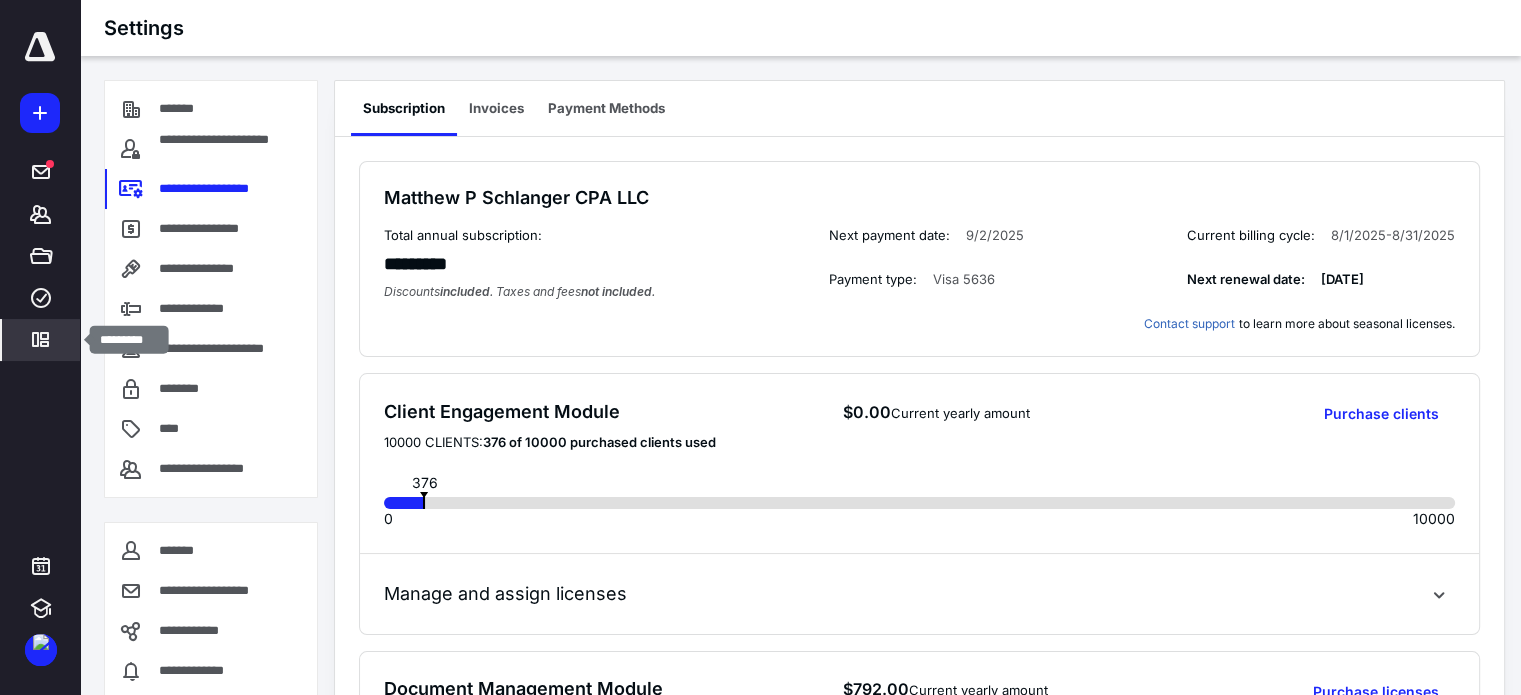 click 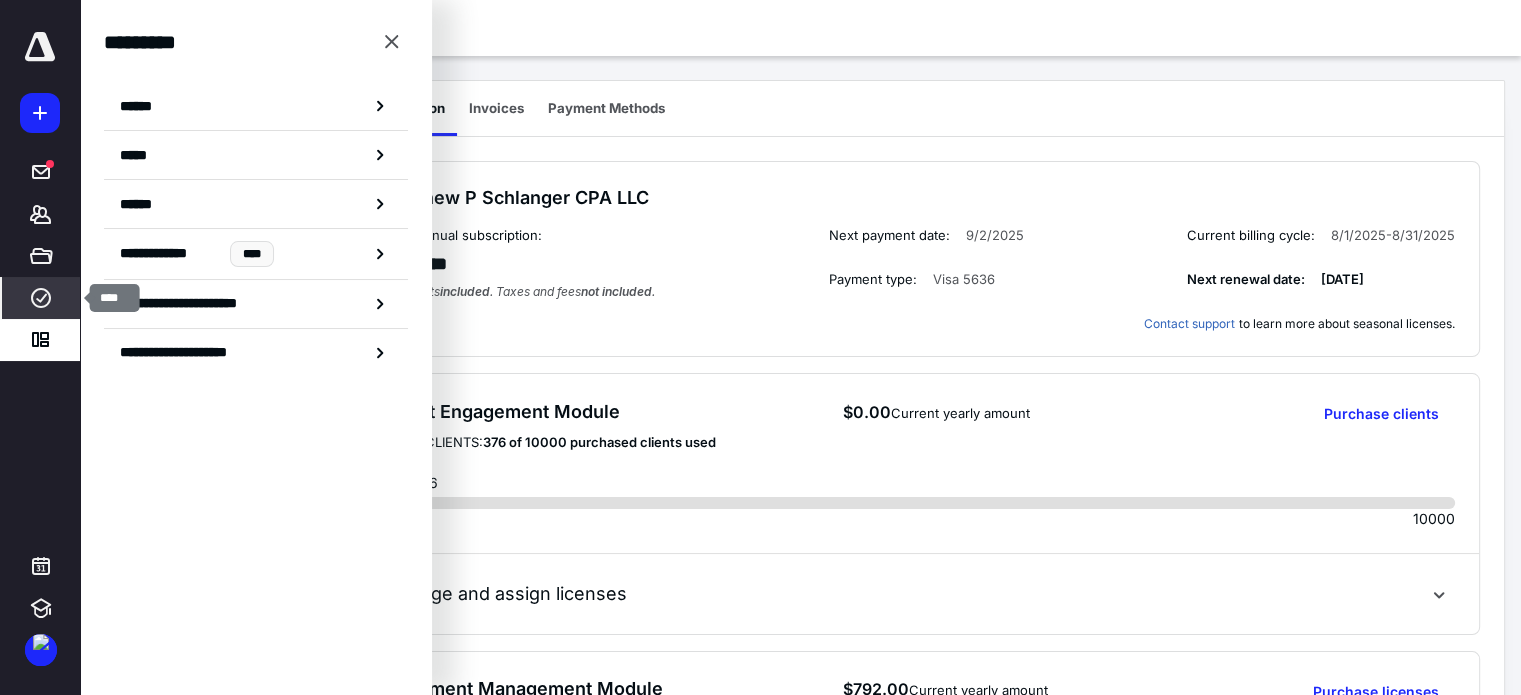 click 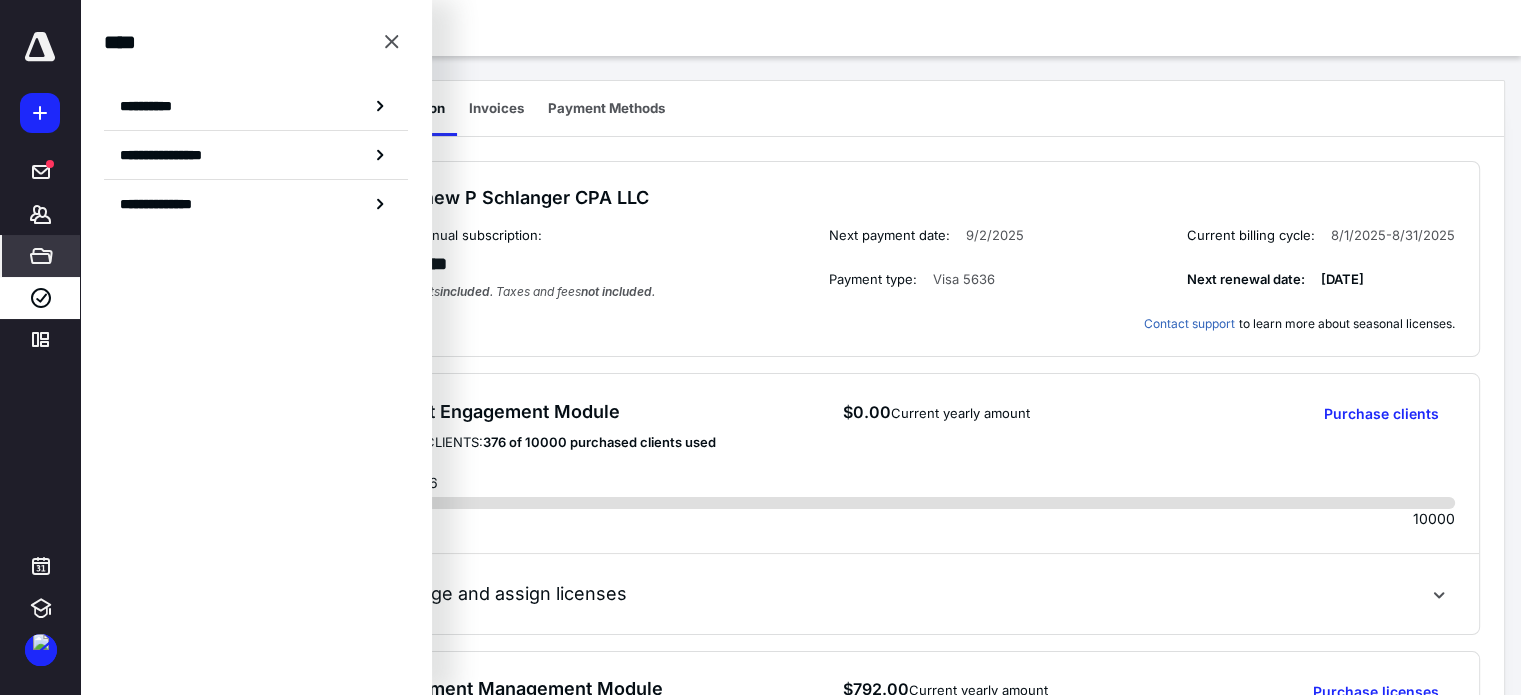 click 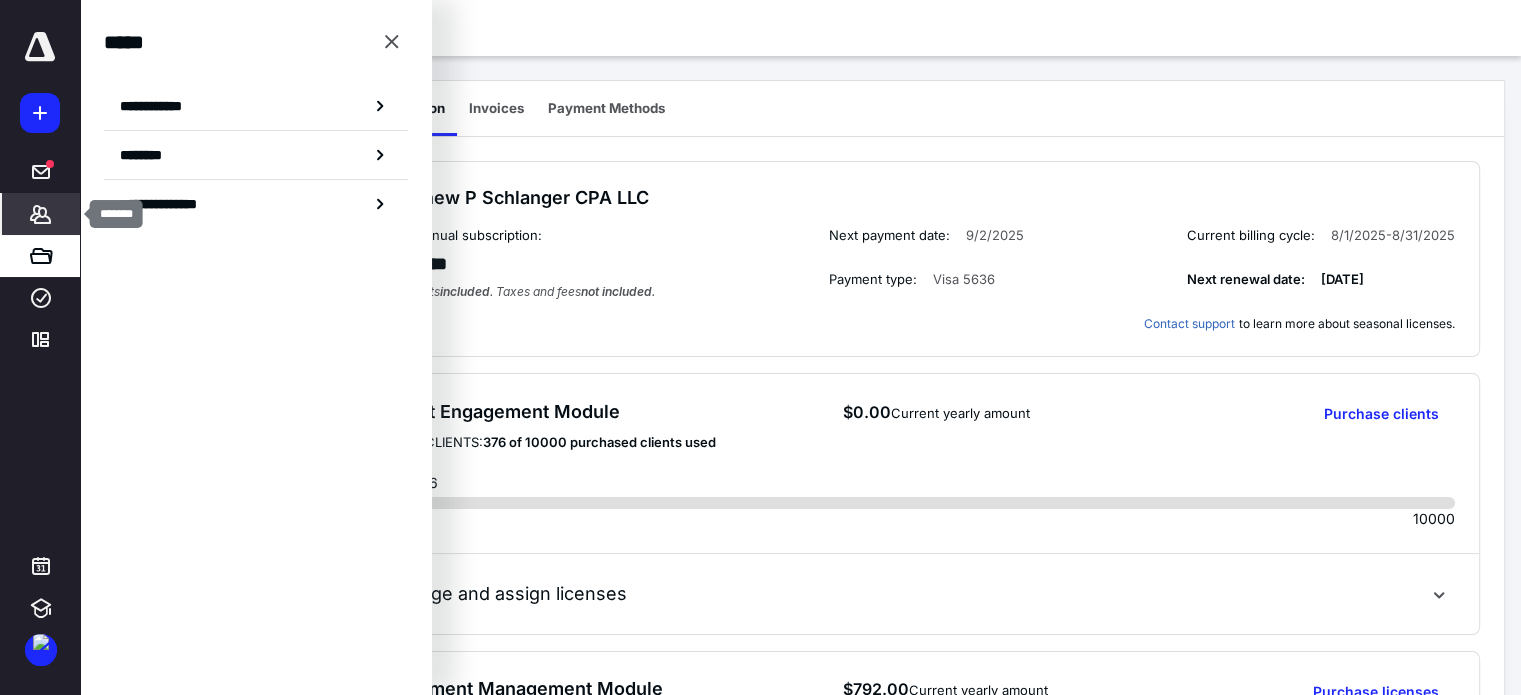 click 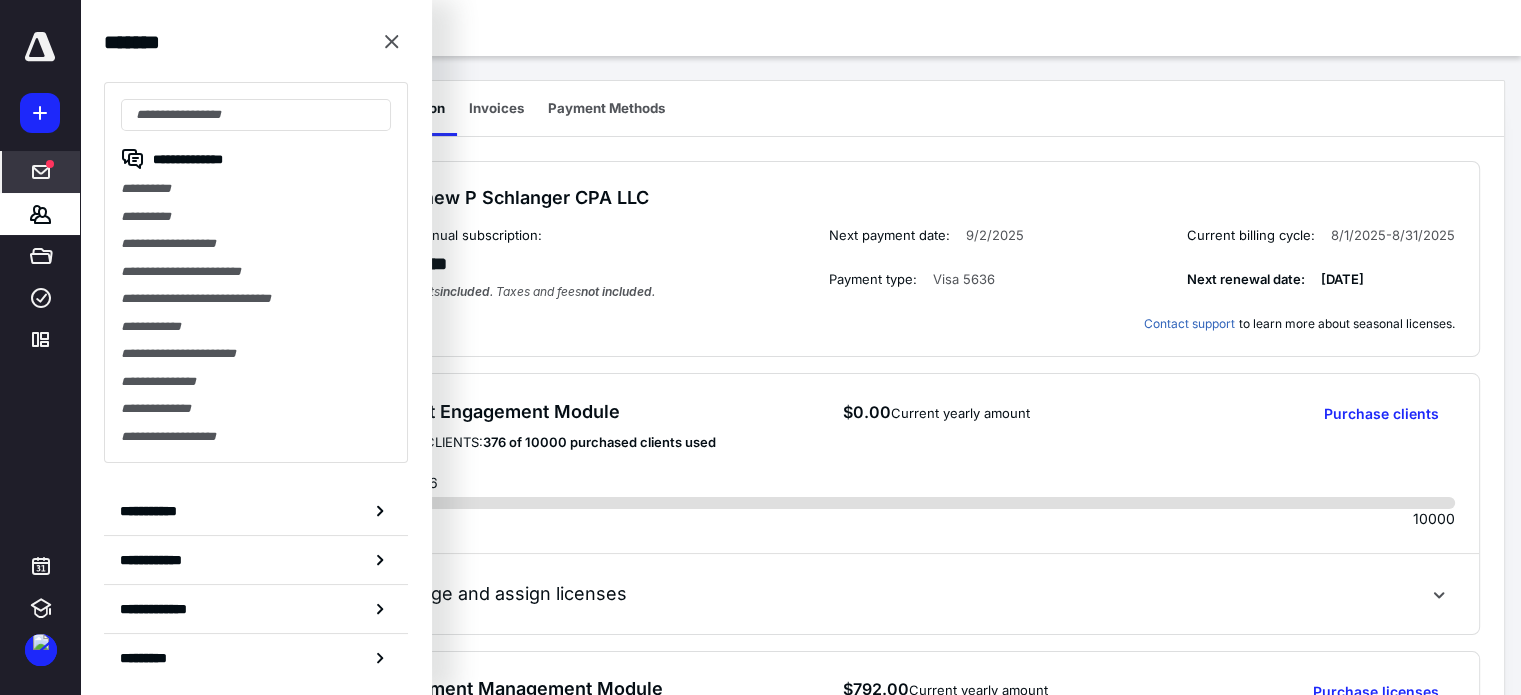 click at bounding box center [50, 164] 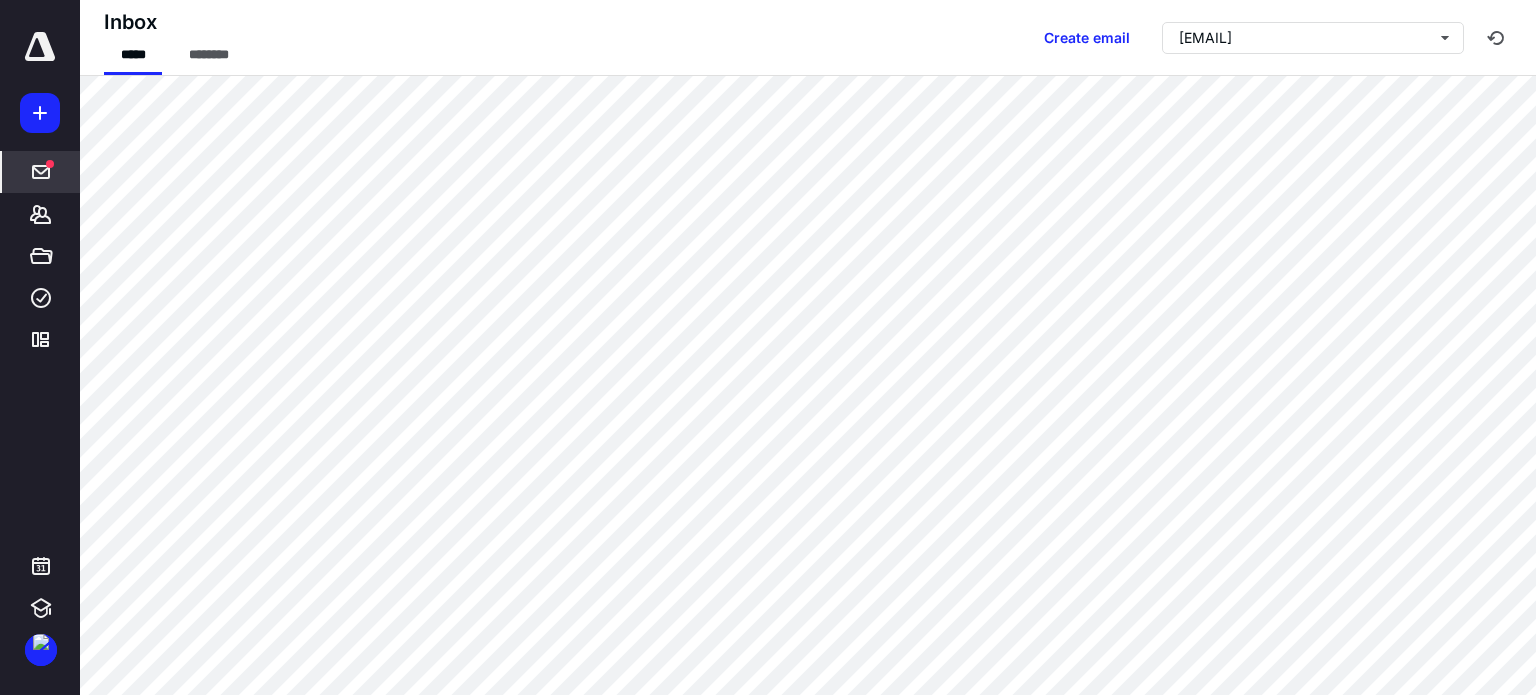 click on "**********" at bounding box center [40, 347] 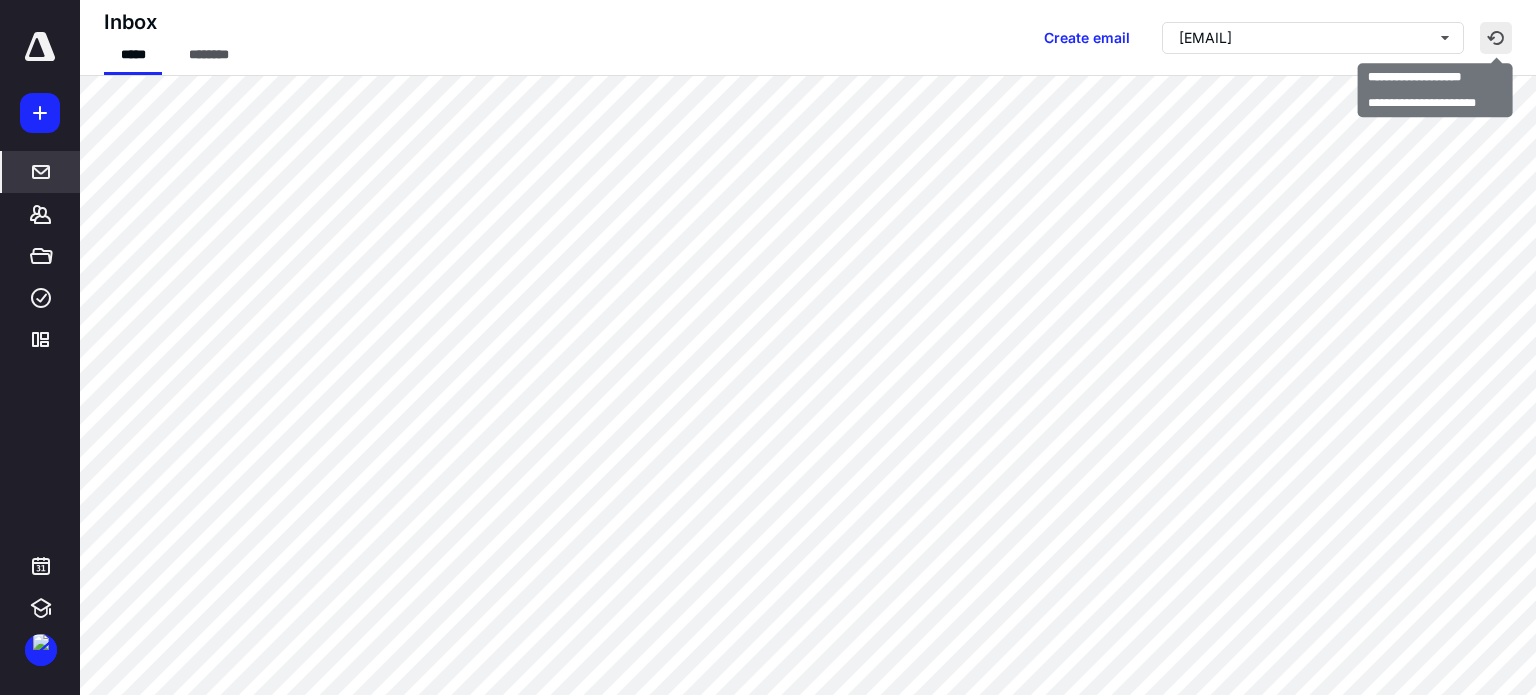 click at bounding box center [1496, 38] 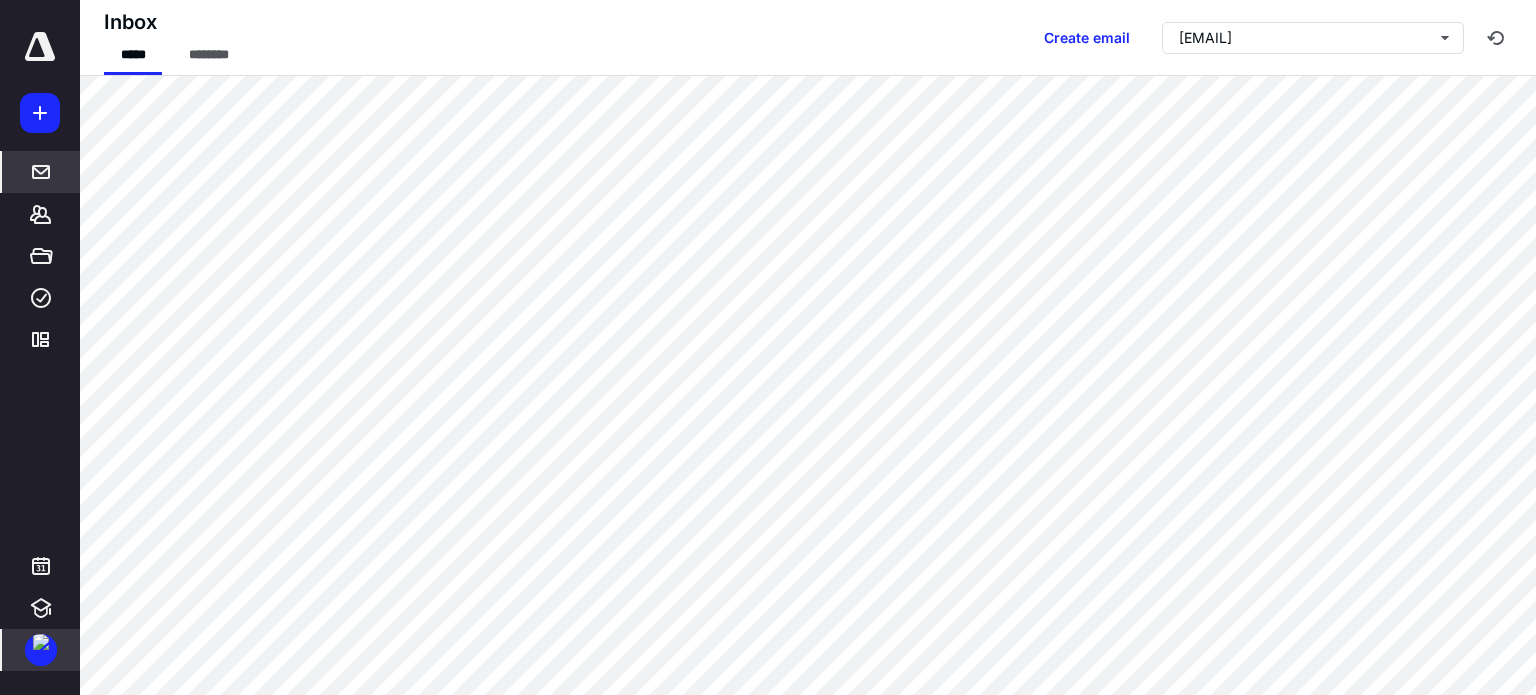 click at bounding box center (41, 650) 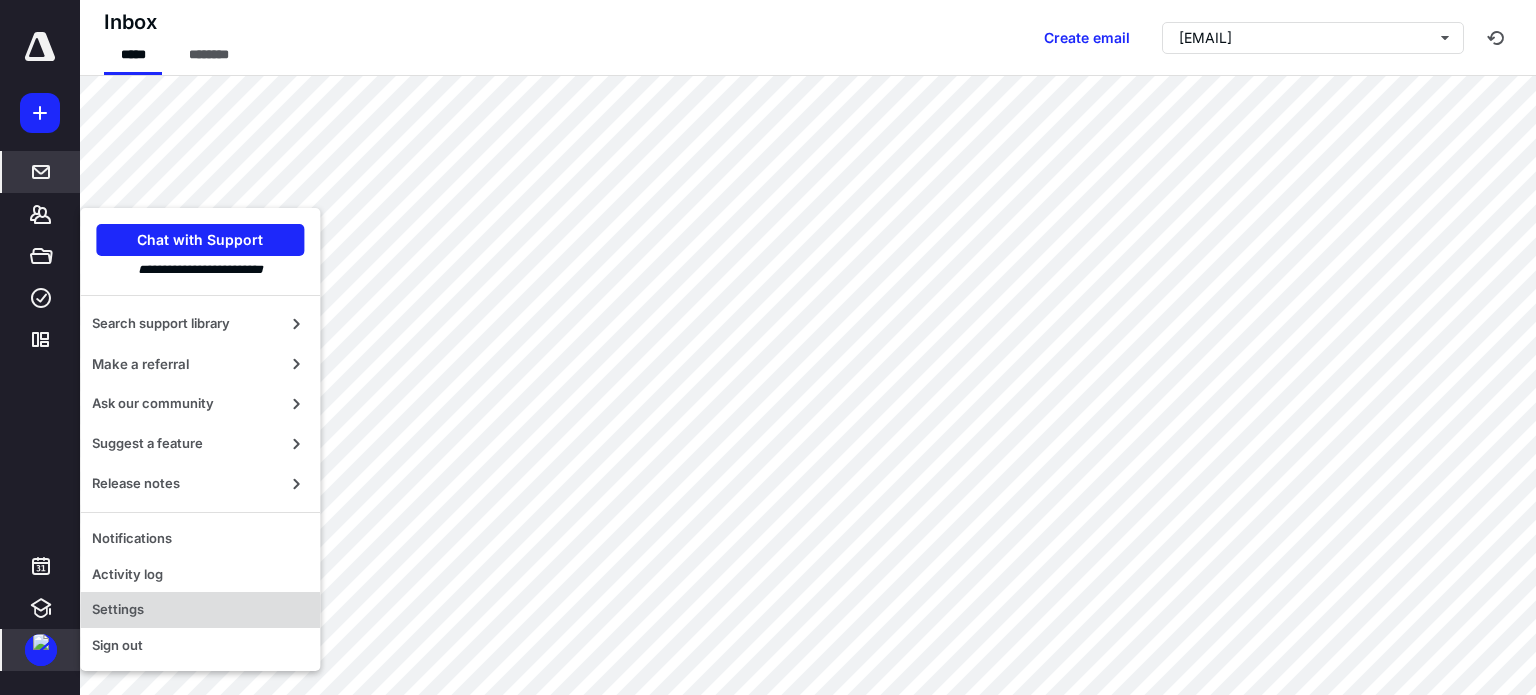 click on "Settings" at bounding box center [200, 610] 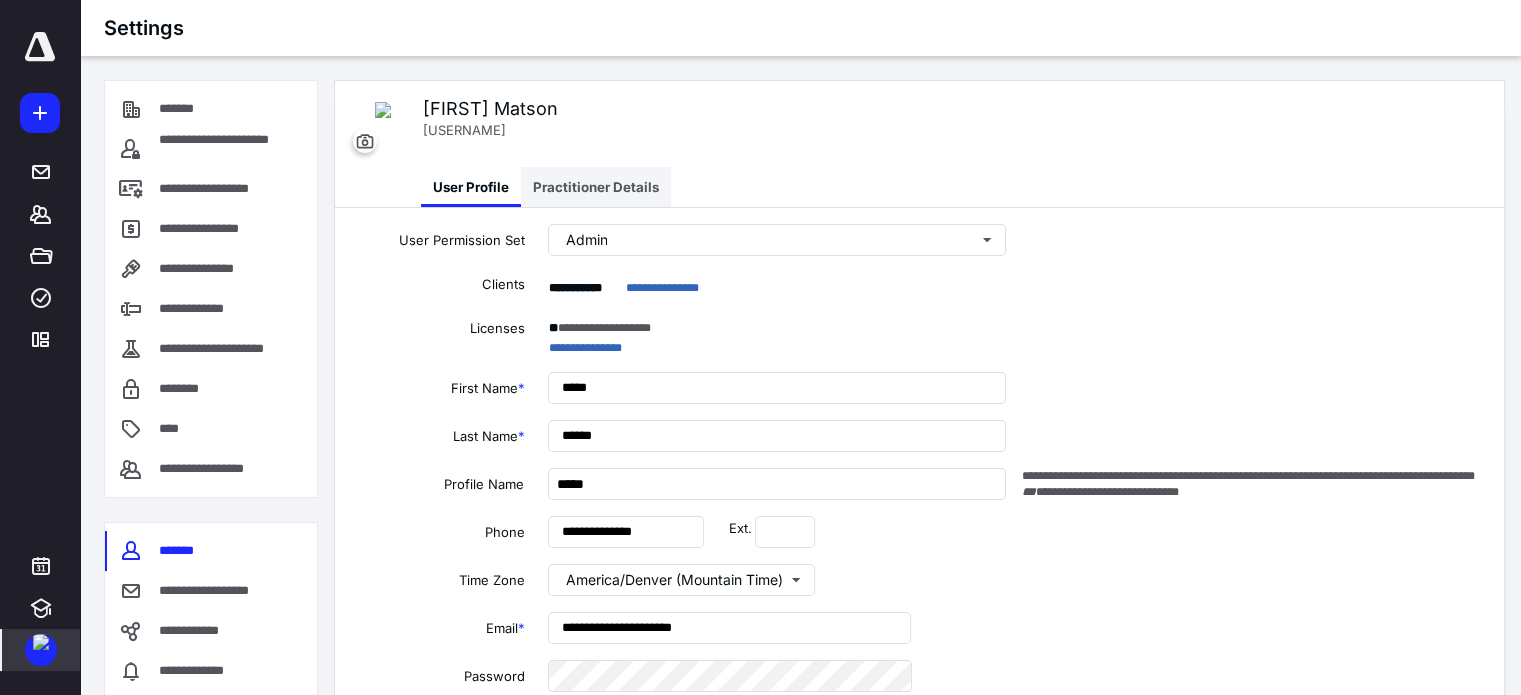 click on "Practitioner Details" at bounding box center (596, 187) 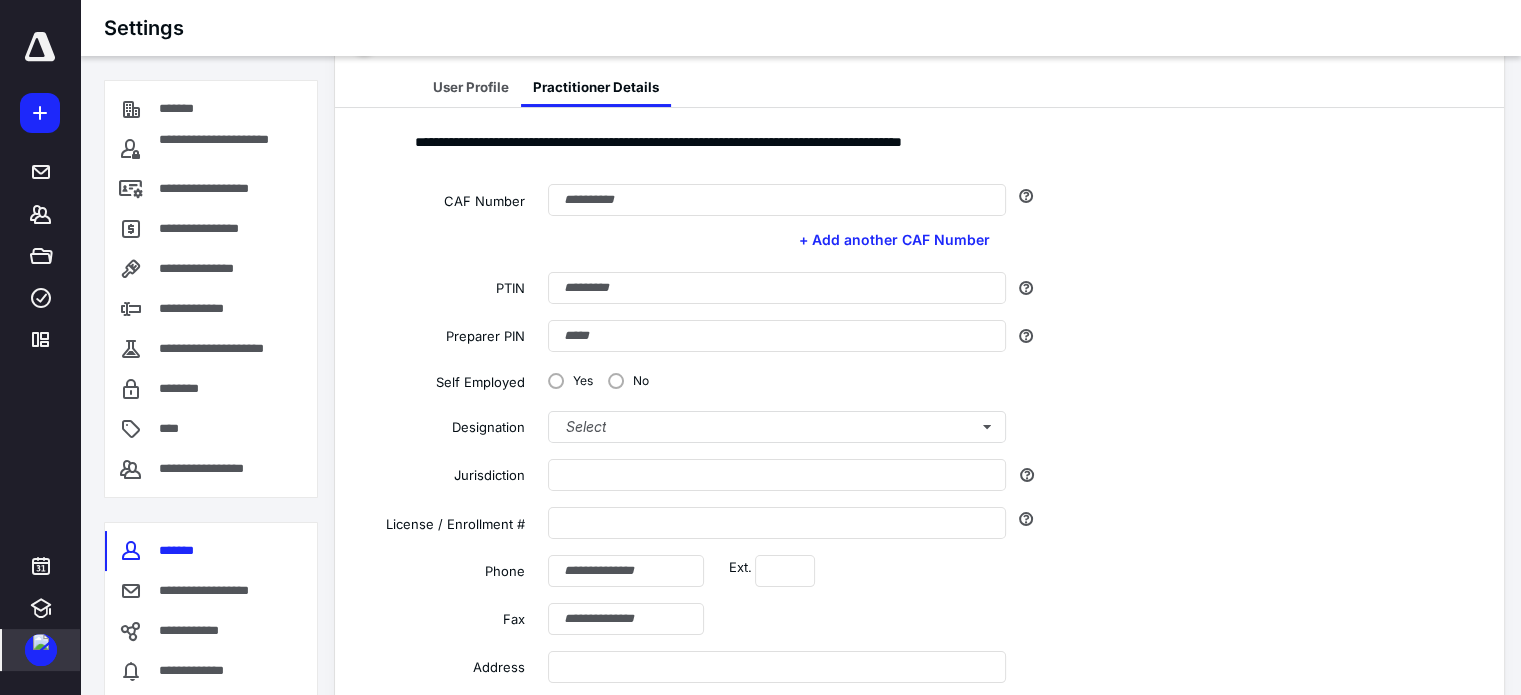 scroll, scrollTop: 300, scrollLeft: 0, axis: vertical 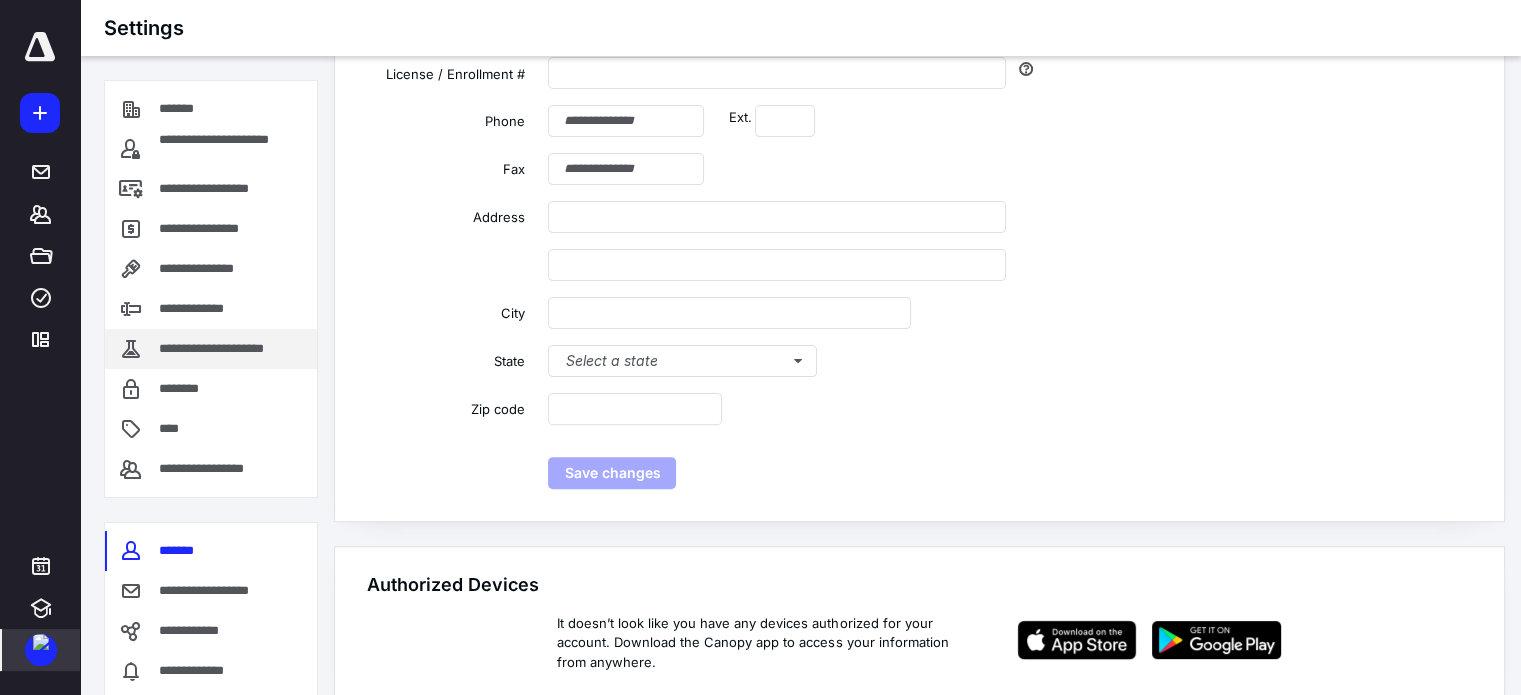 click on "**********" at bounding box center [227, 349] 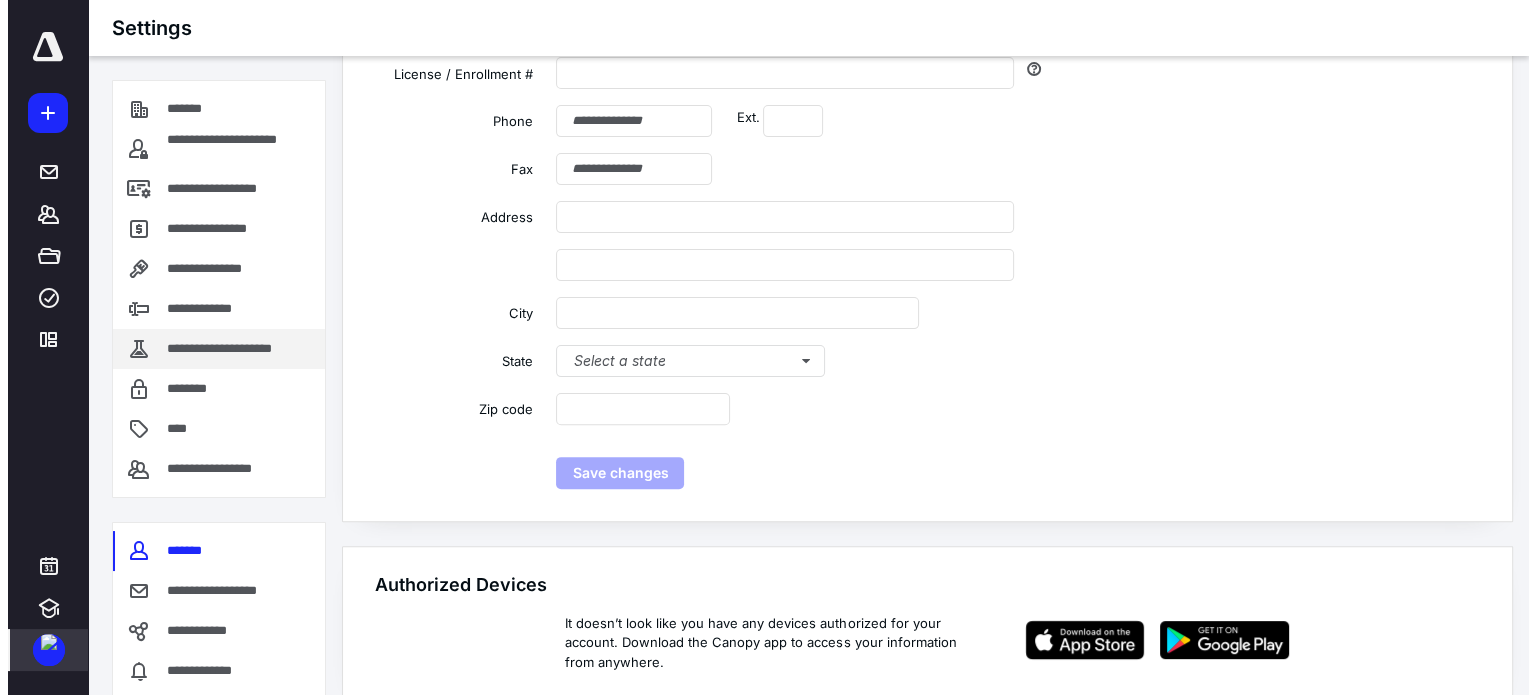 scroll, scrollTop: 0, scrollLeft: 0, axis: both 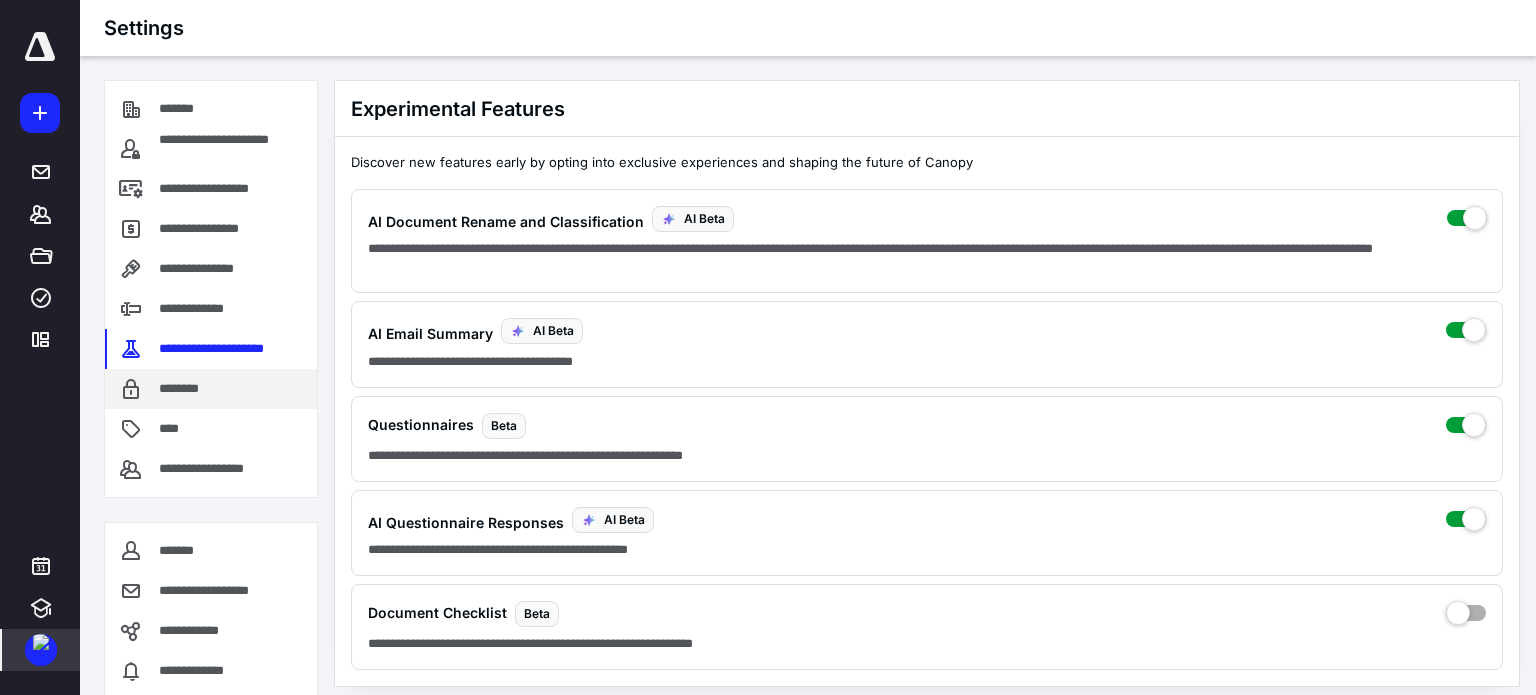 click on "********" at bounding box center [211, 389] 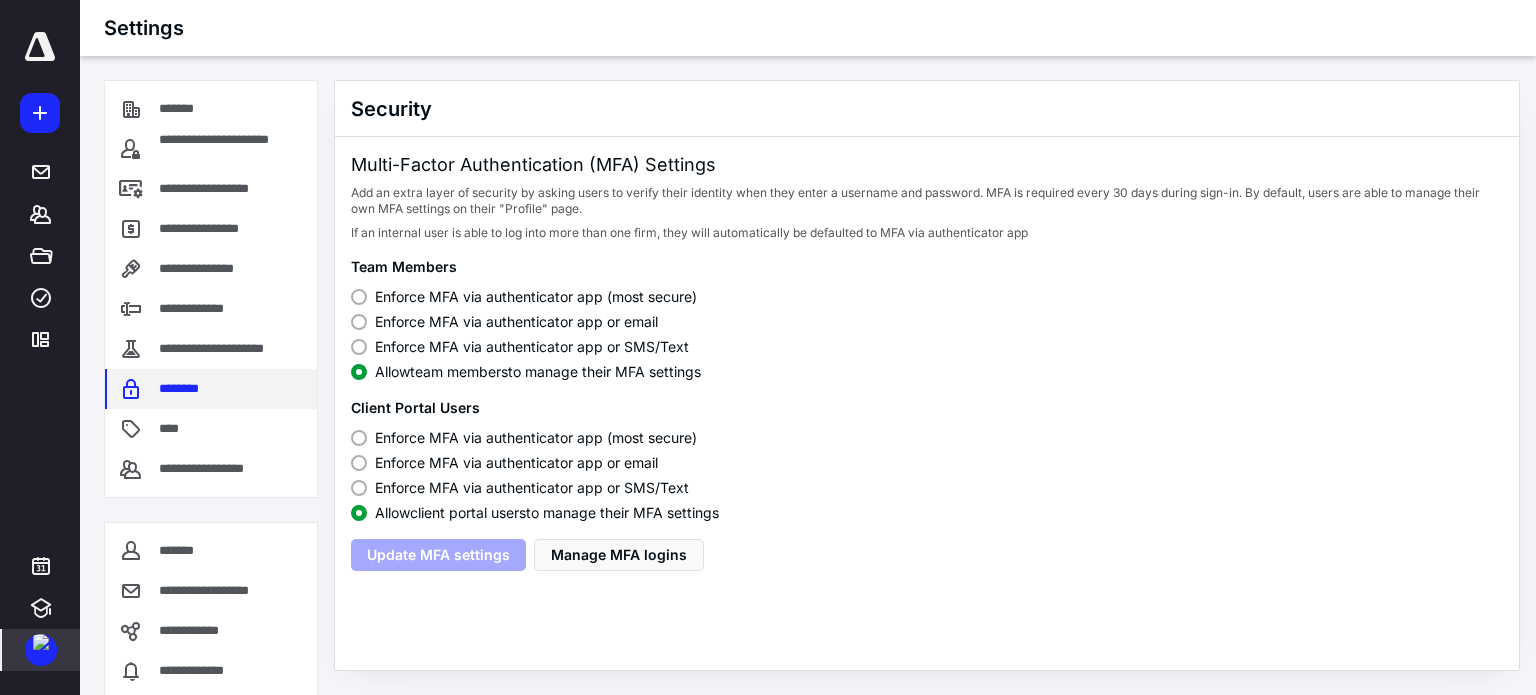 click on "********" at bounding box center (211, 389) 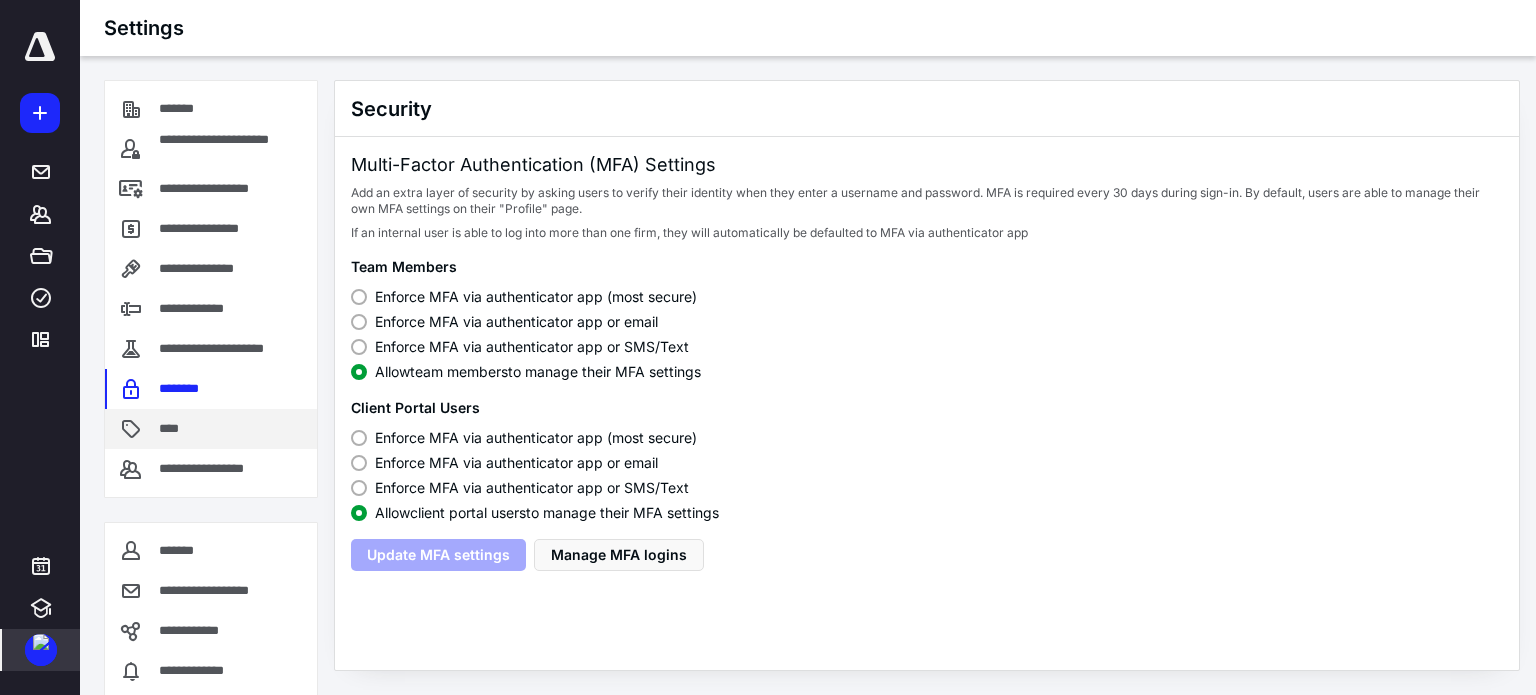 click on "****" at bounding box center (211, 429) 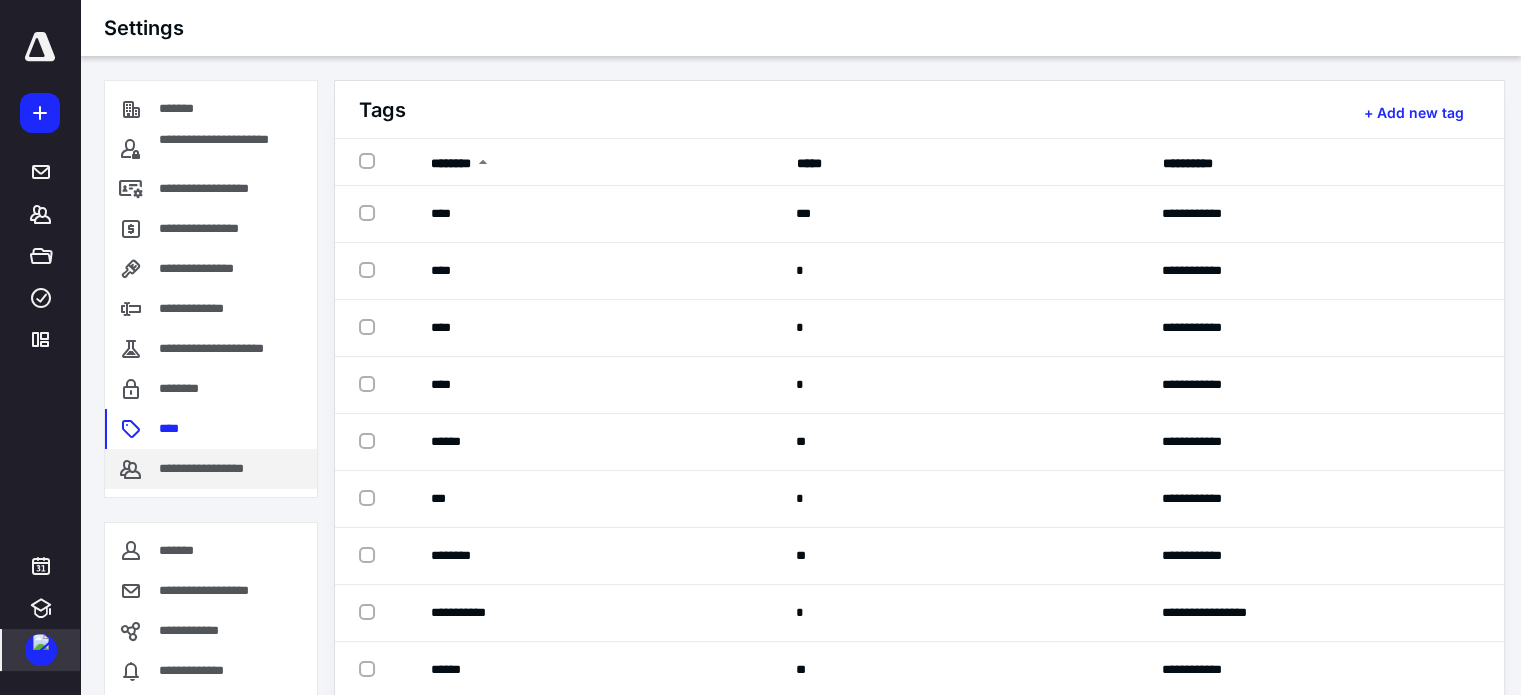 click on "**********" at bounding box center [211, 469] 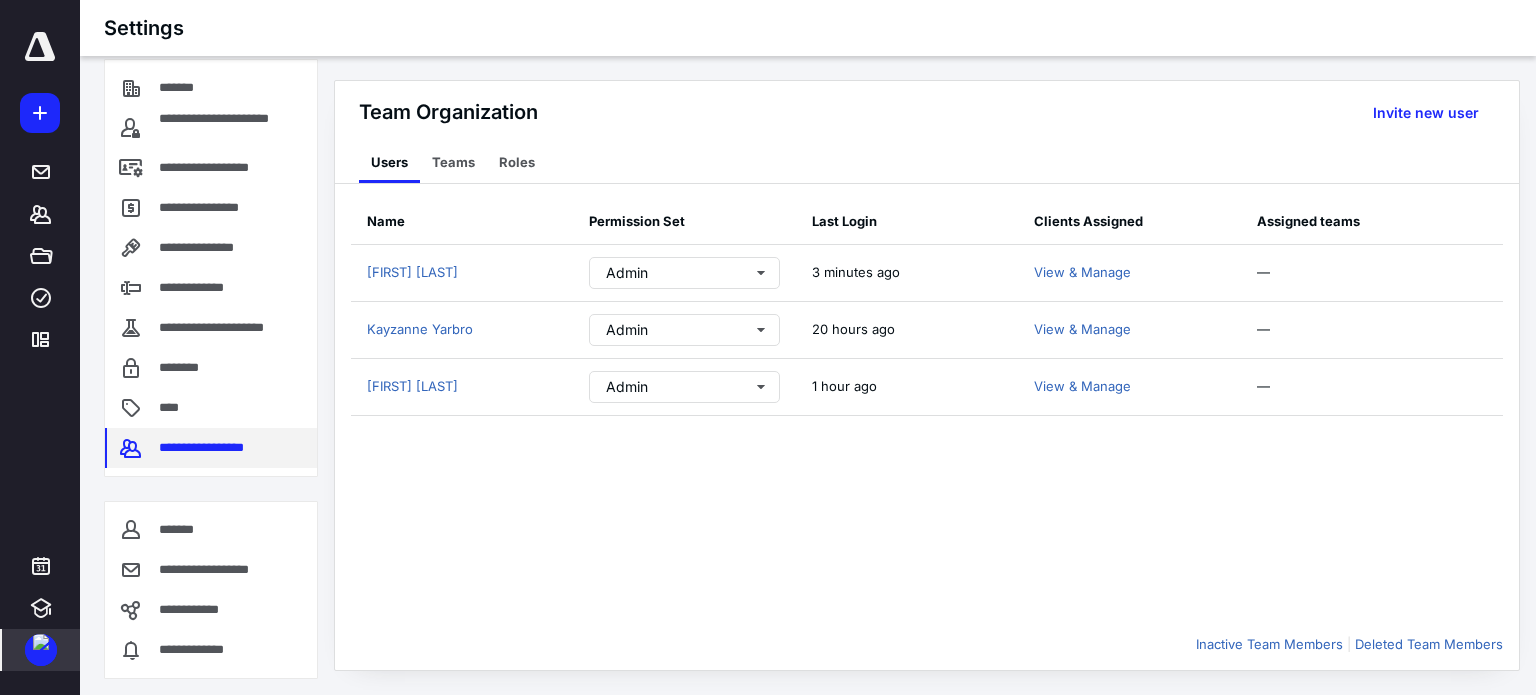 scroll, scrollTop: 28, scrollLeft: 0, axis: vertical 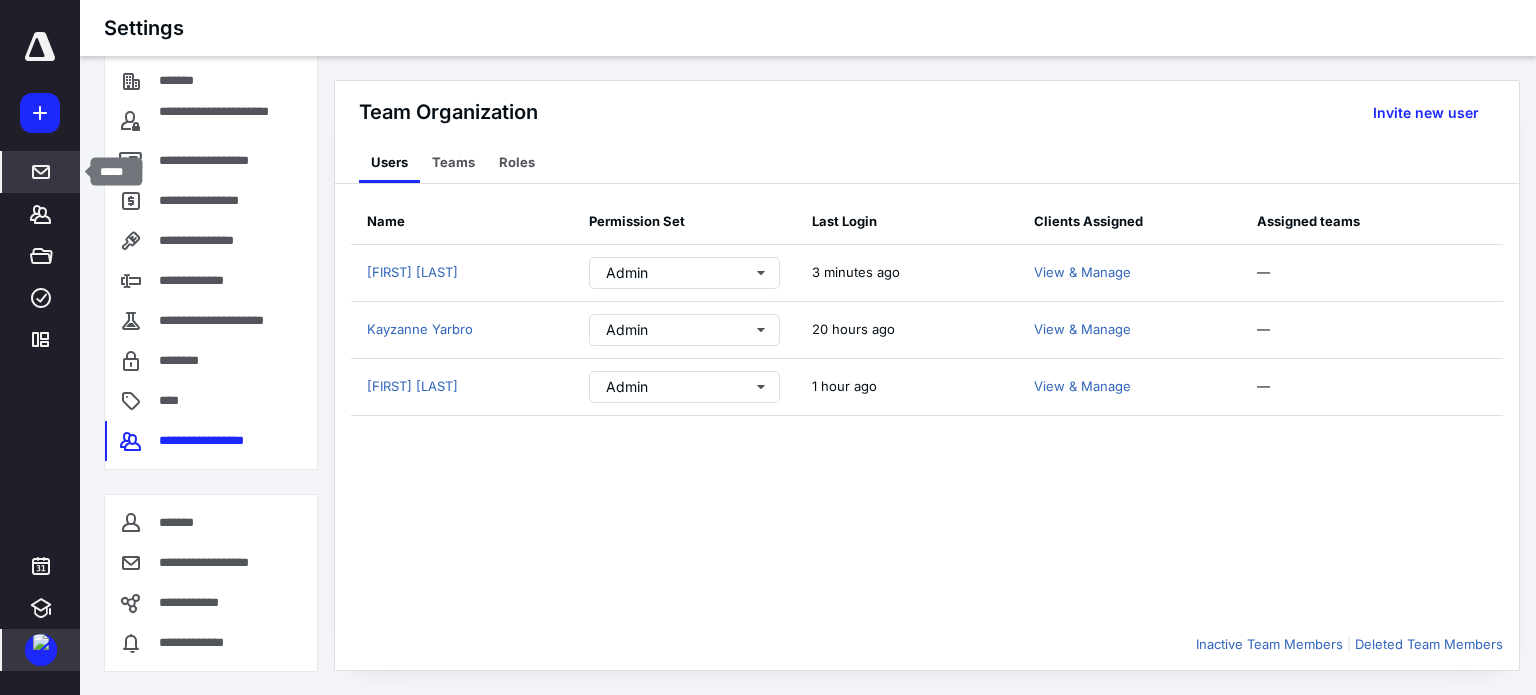 click 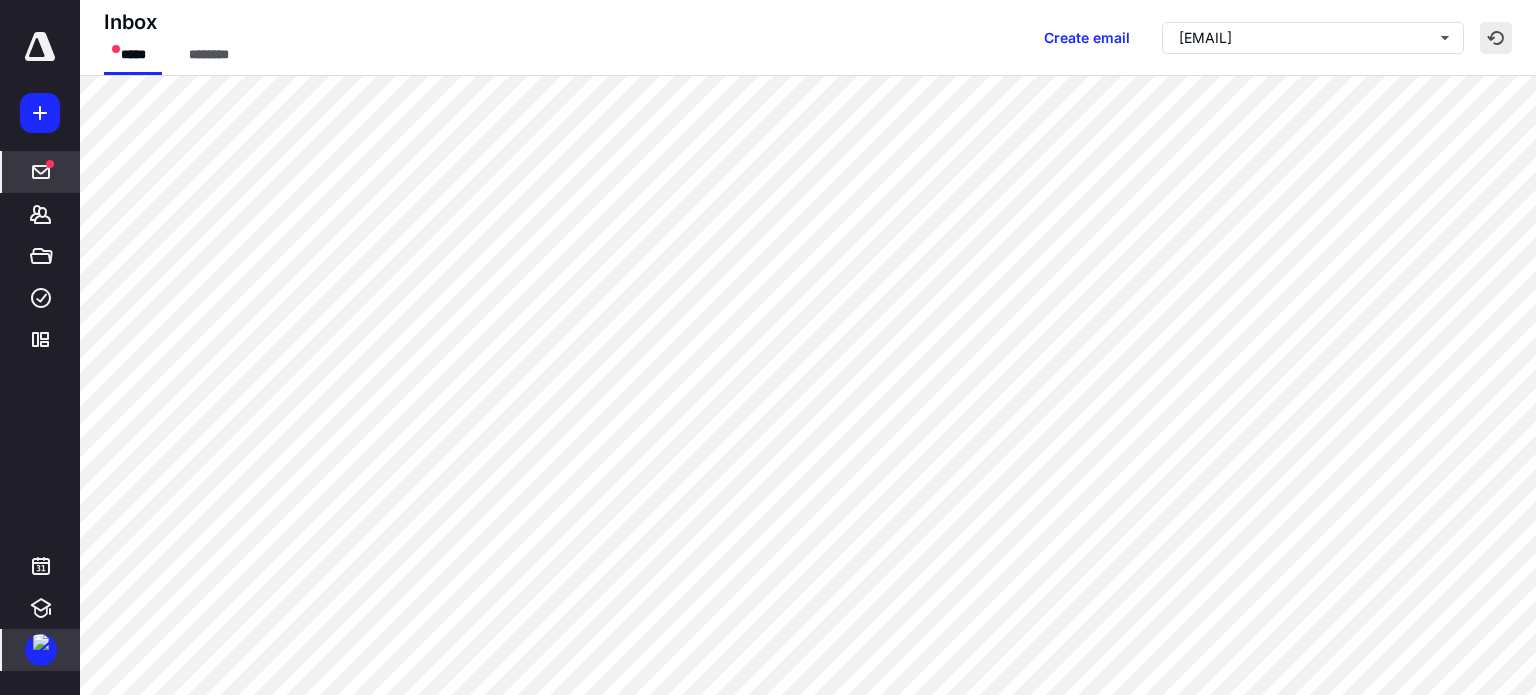 click at bounding box center [1496, 38] 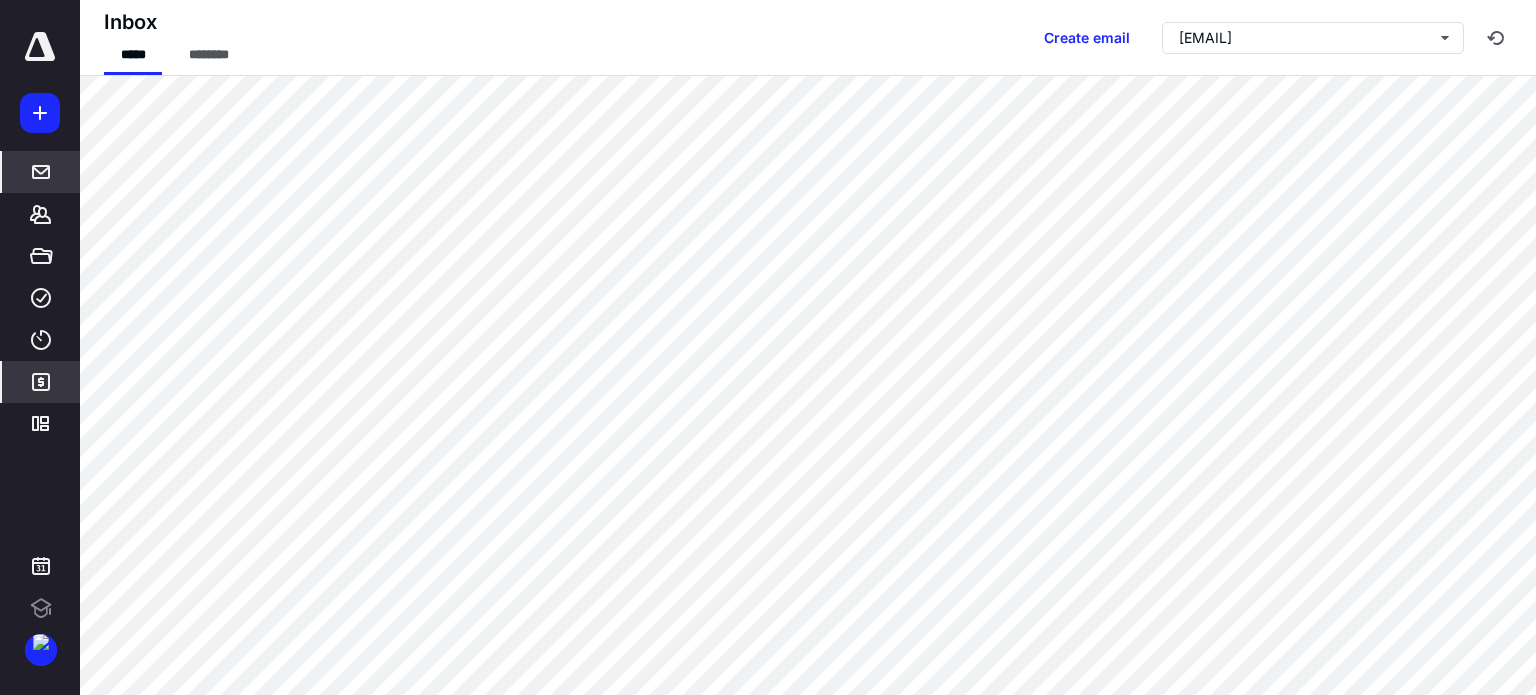 scroll, scrollTop: 0, scrollLeft: 0, axis: both 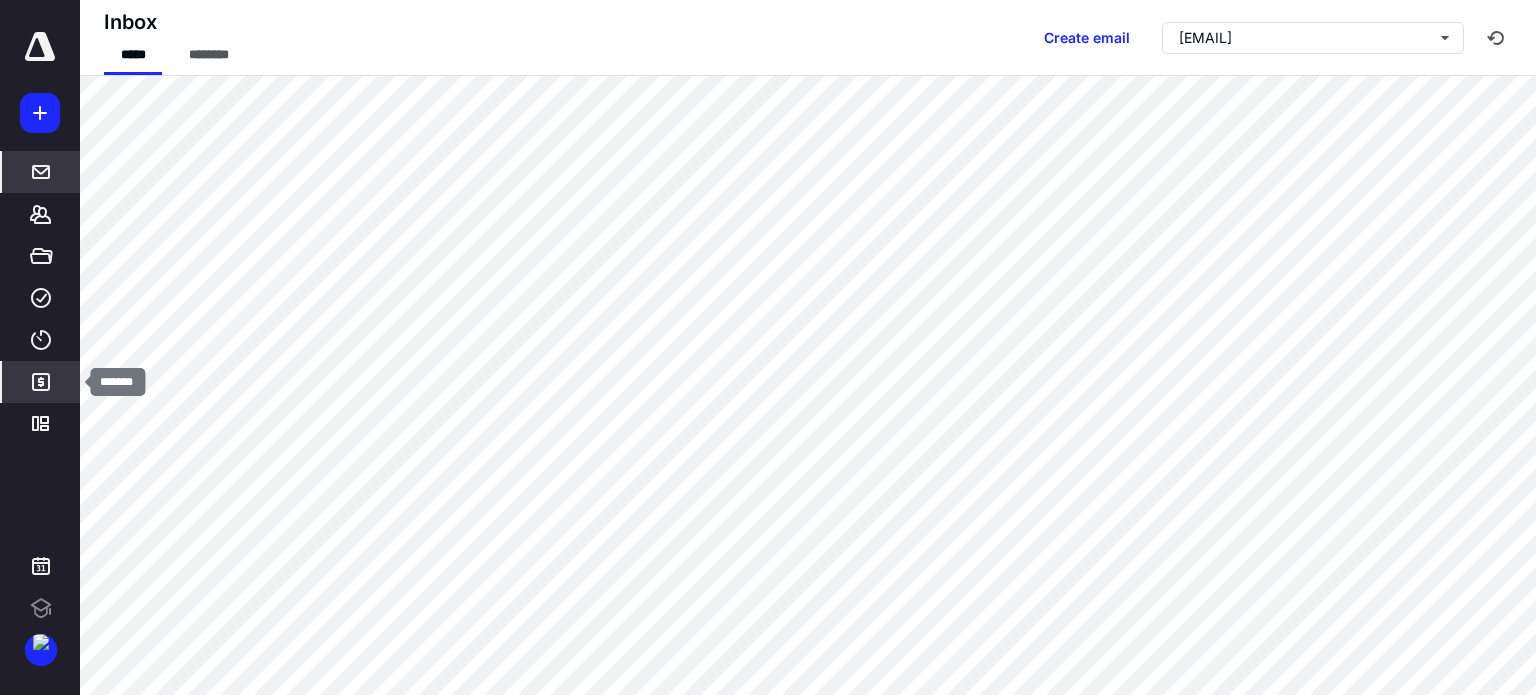 click 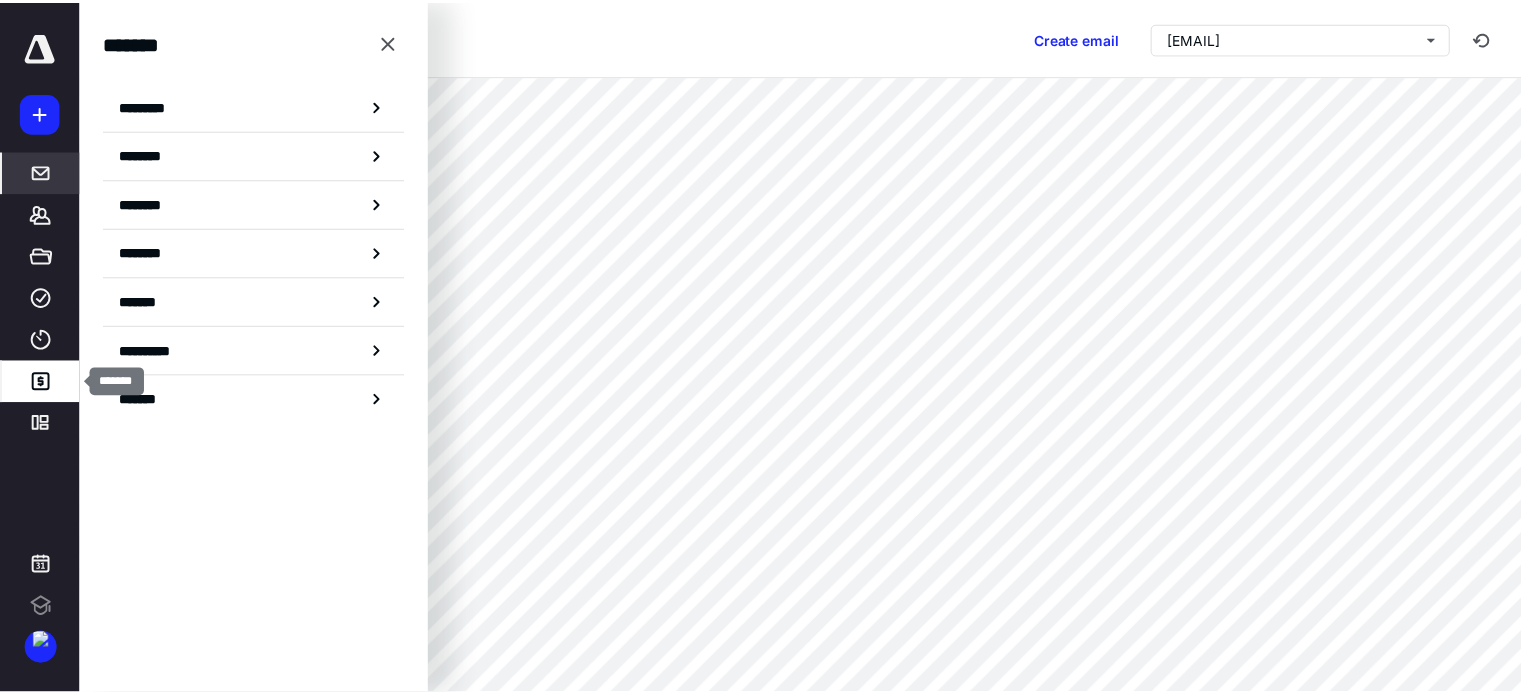 scroll, scrollTop: 0, scrollLeft: 0, axis: both 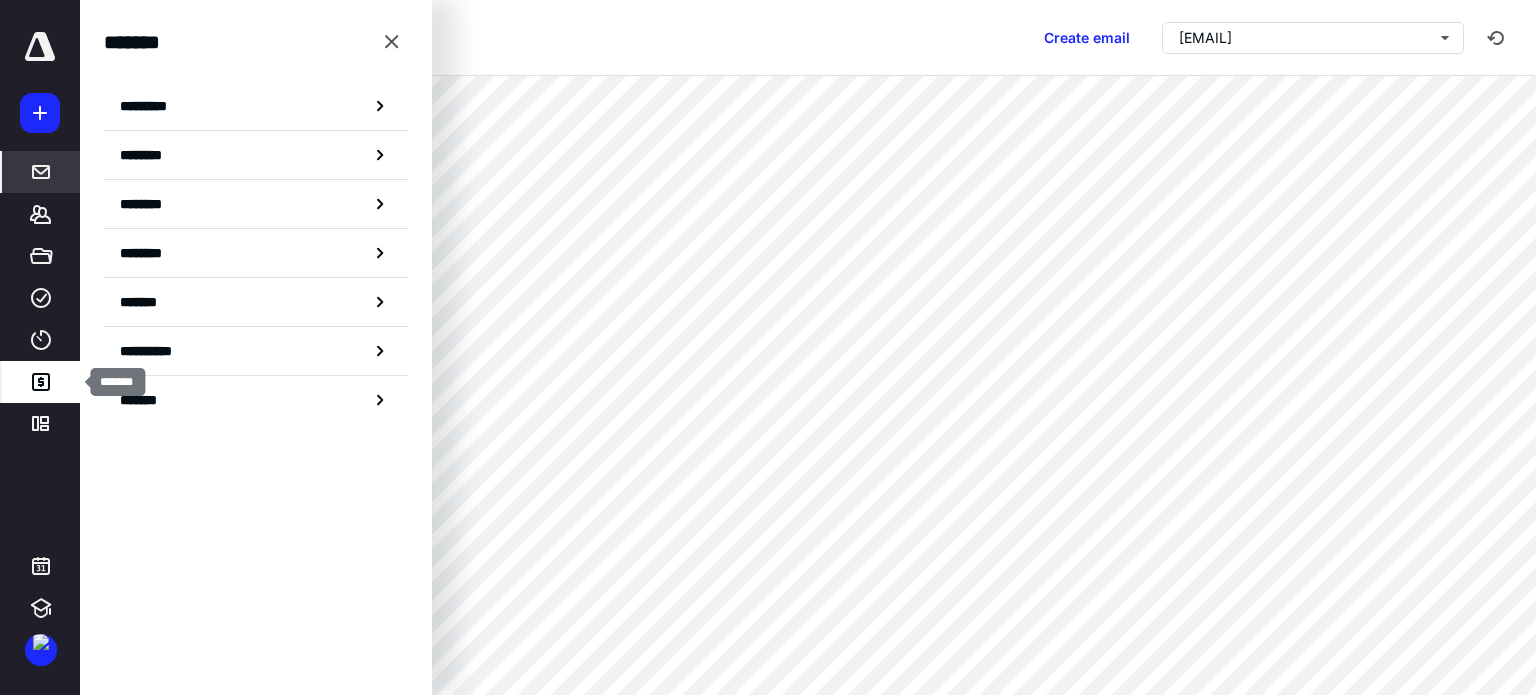 click 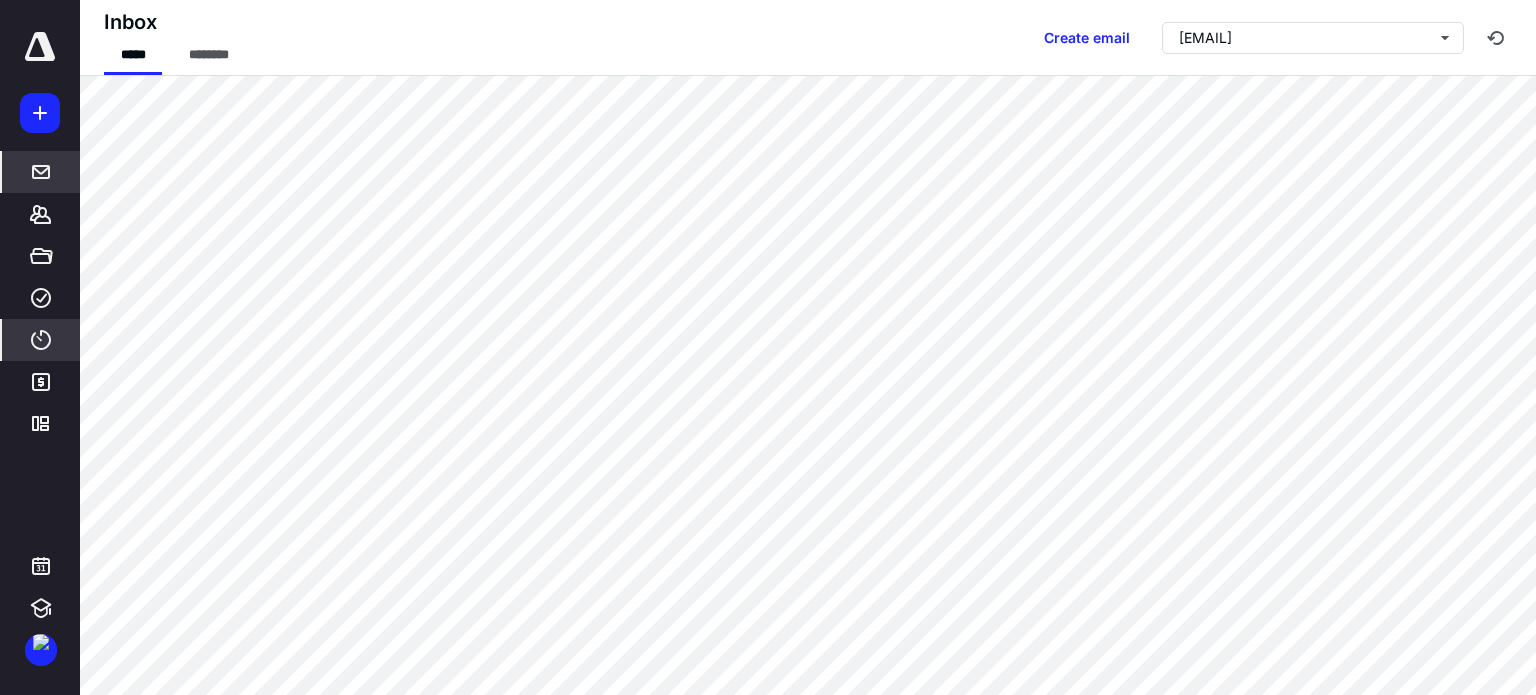 click 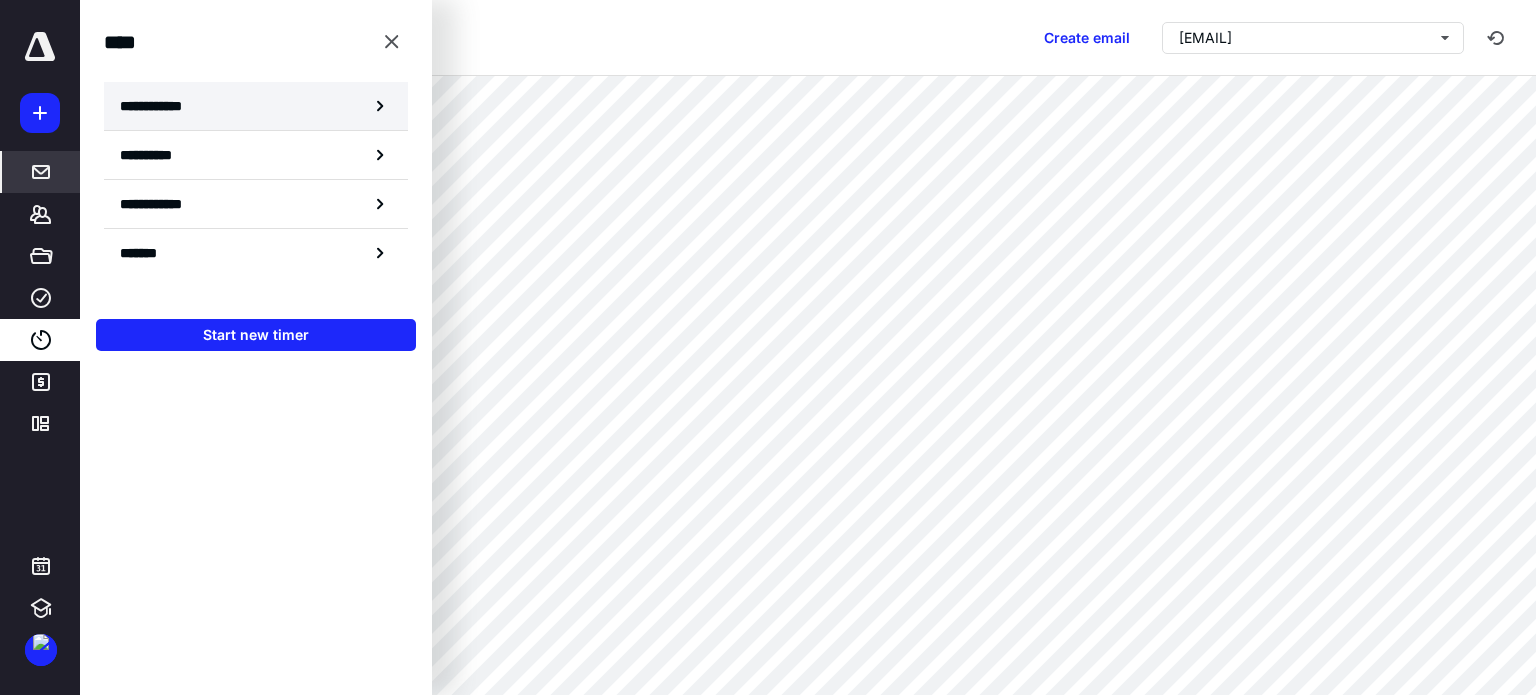 click on "**********" at bounding box center (162, 106) 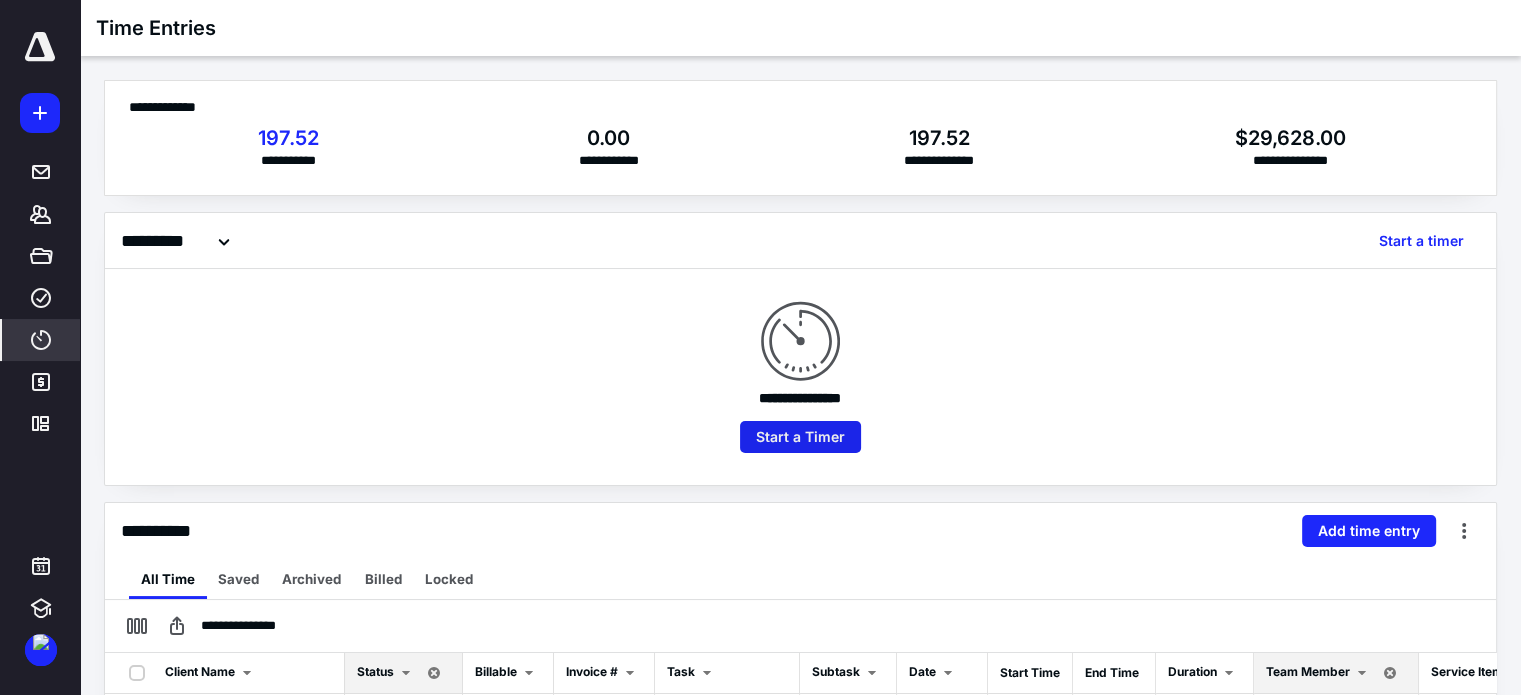 click on "Start a Timer" at bounding box center (800, 437) 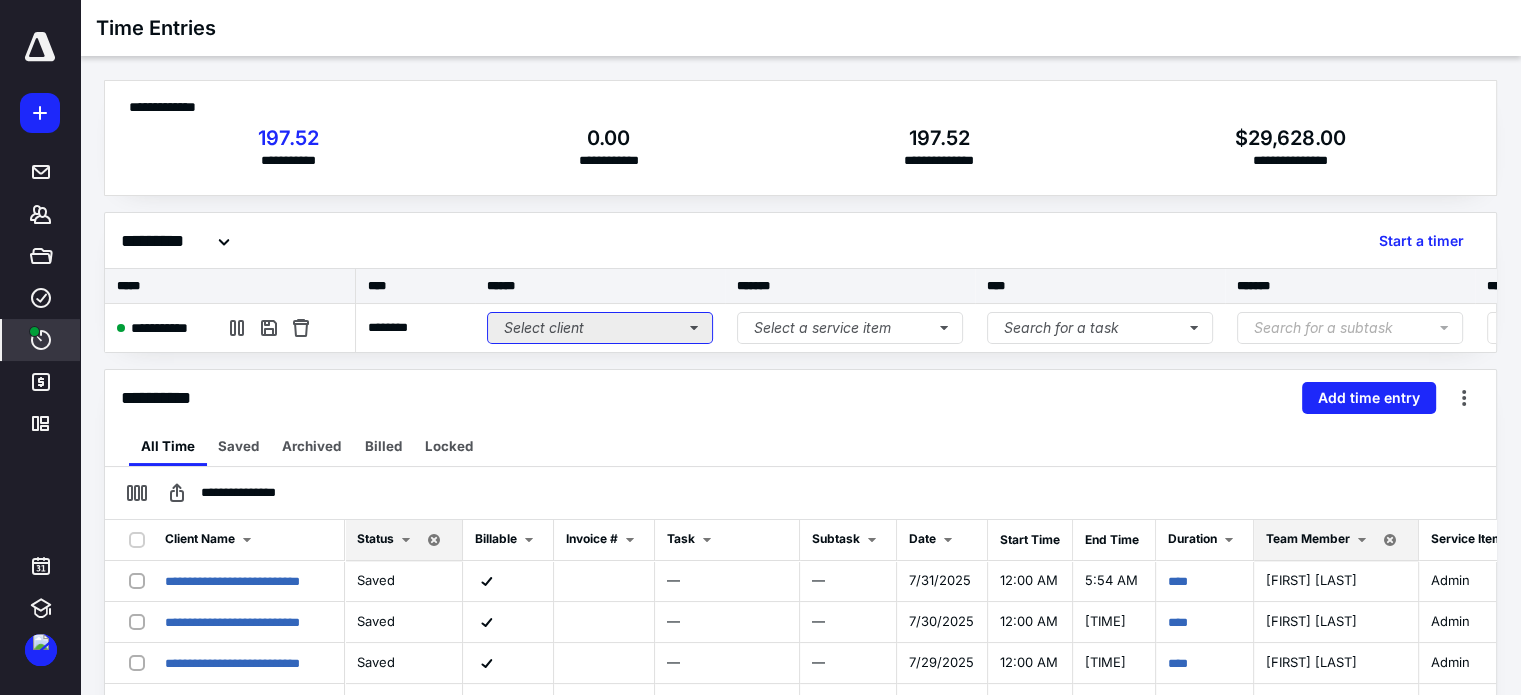 click on "Select client" at bounding box center [600, 328] 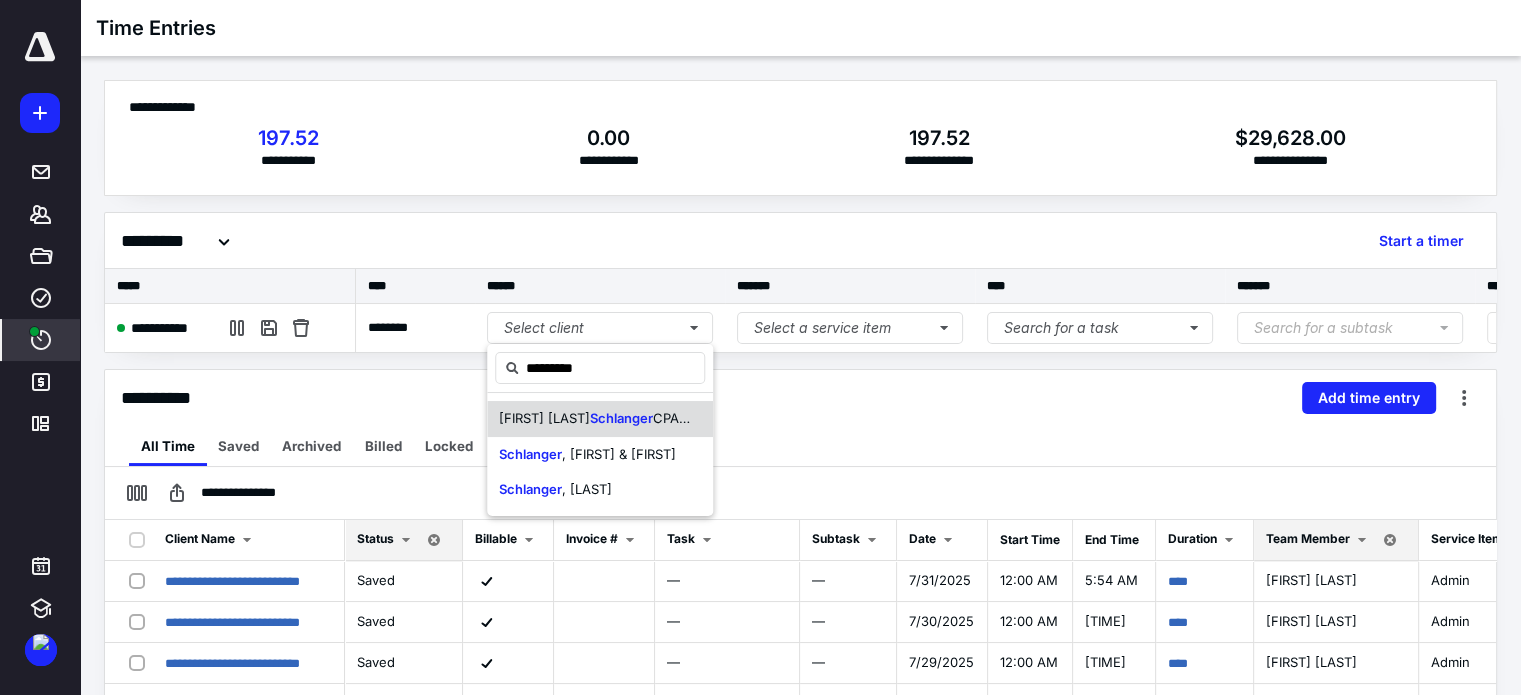 click on "Schlanger" at bounding box center (621, 418) 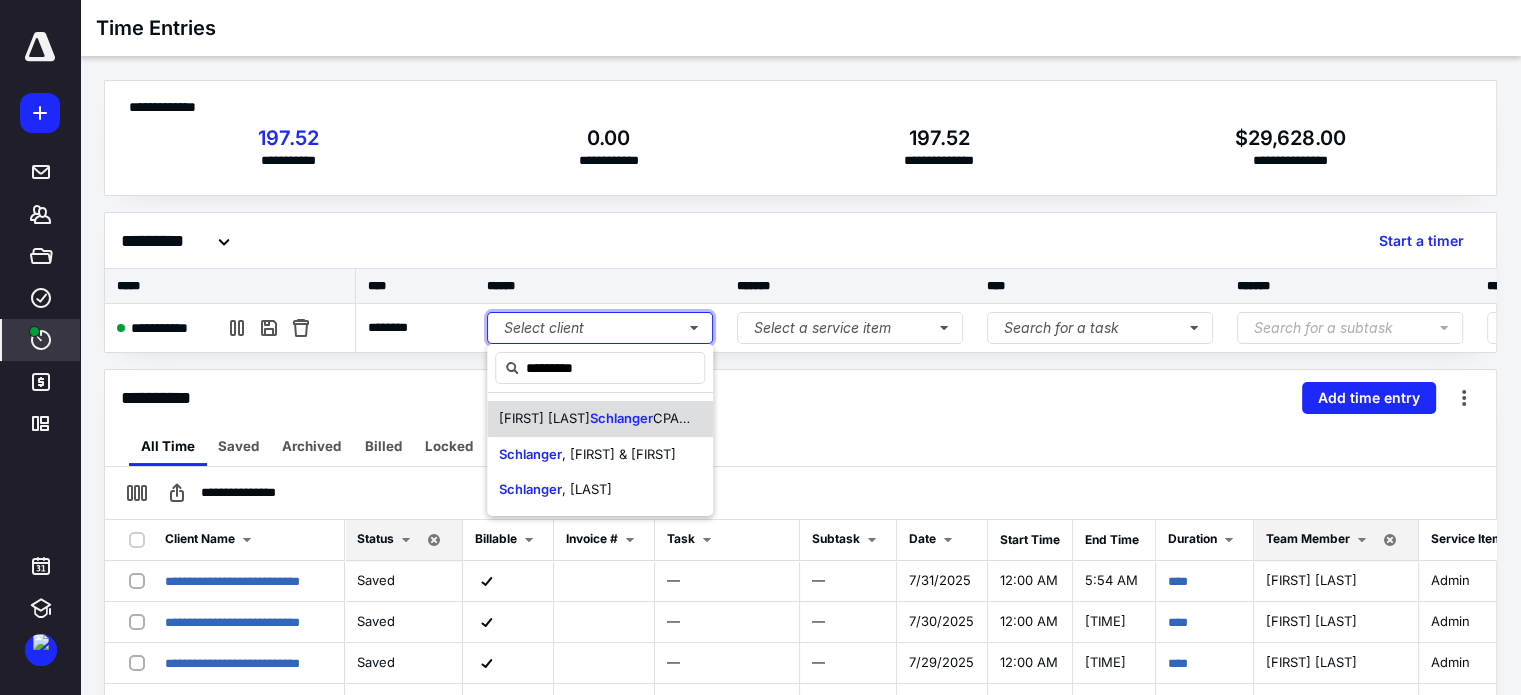 type 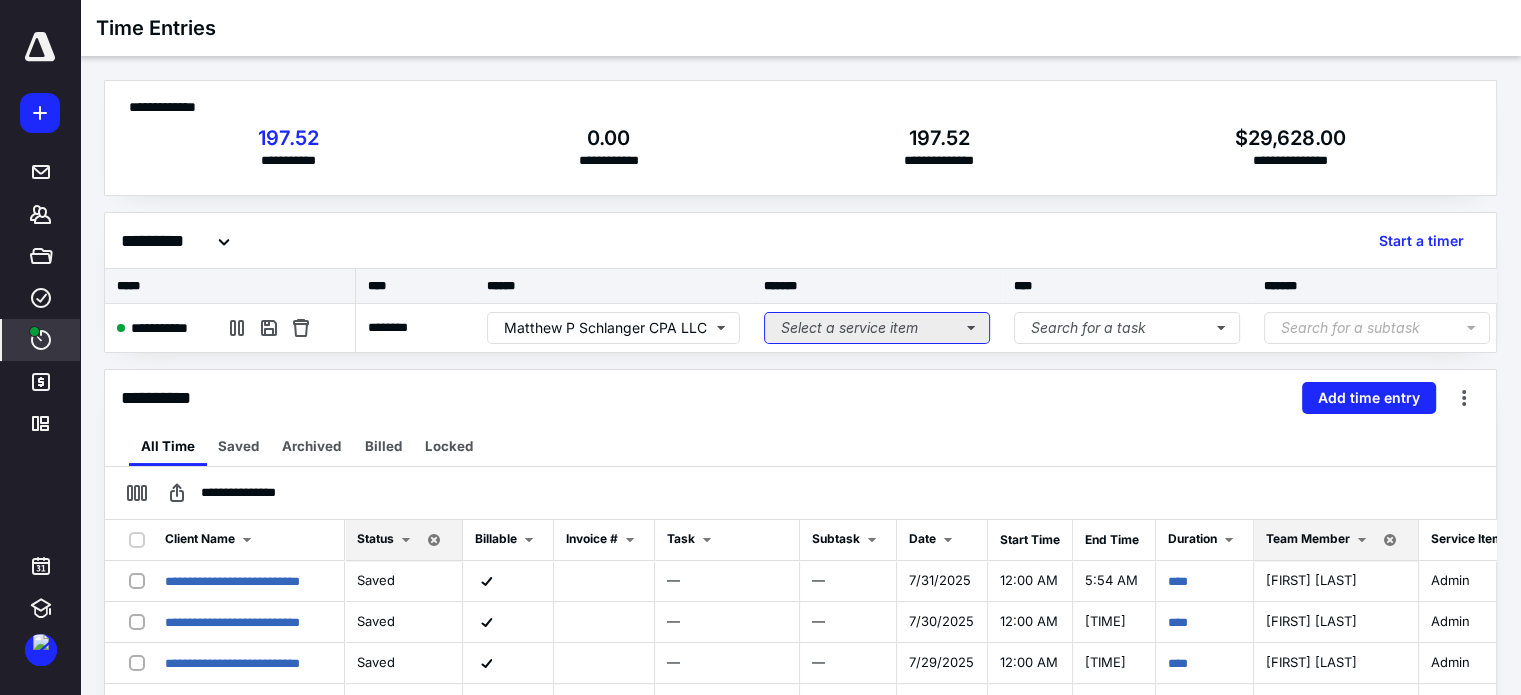 click on "Select a service item" at bounding box center (877, 328) 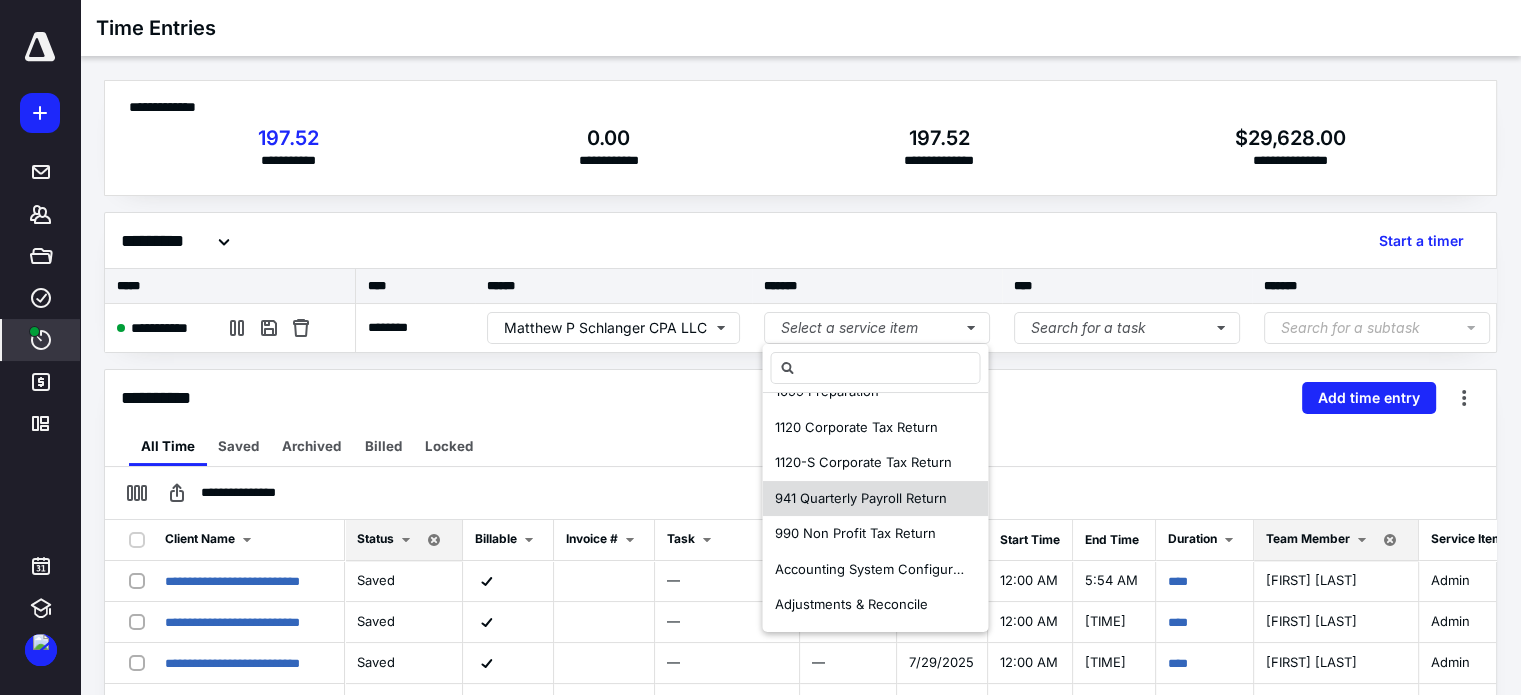 scroll, scrollTop: 200, scrollLeft: 0, axis: vertical 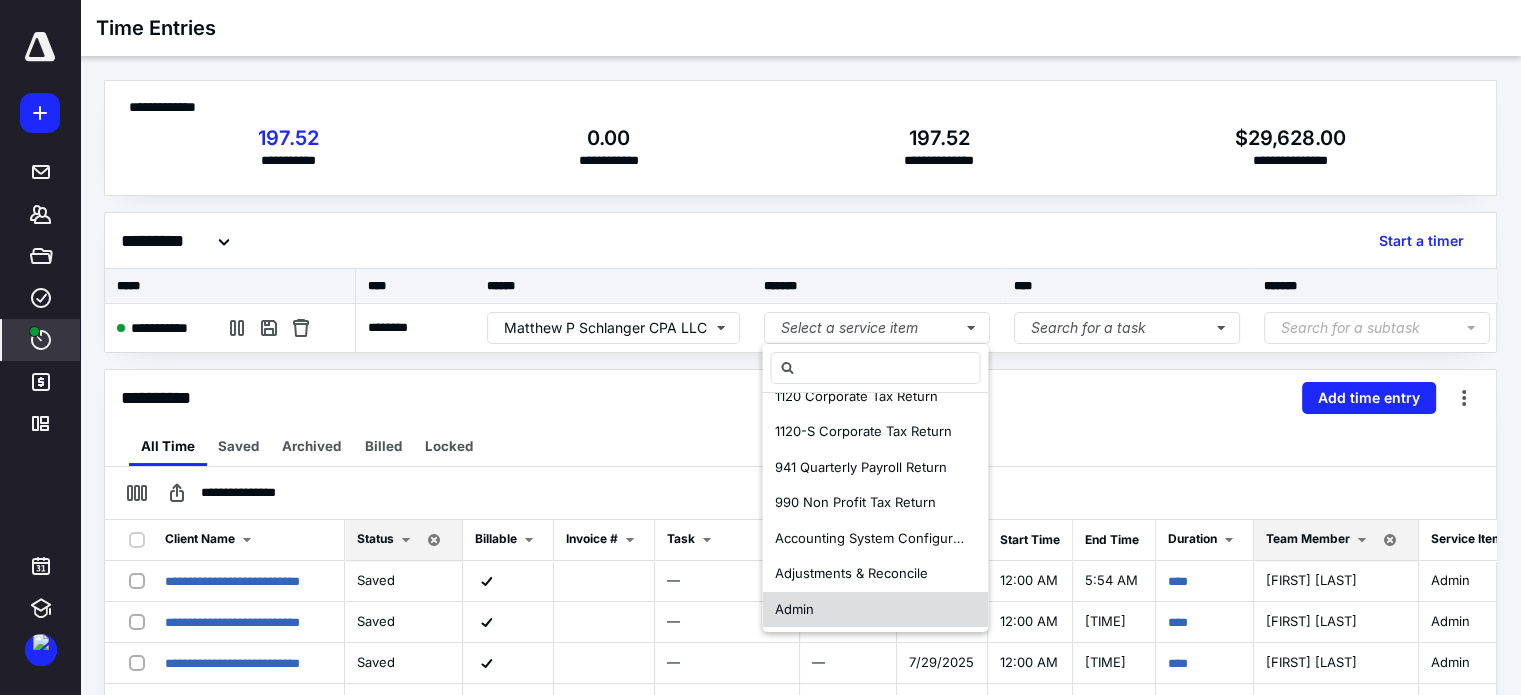 click on "Admin" at bounding box center (875, 610) 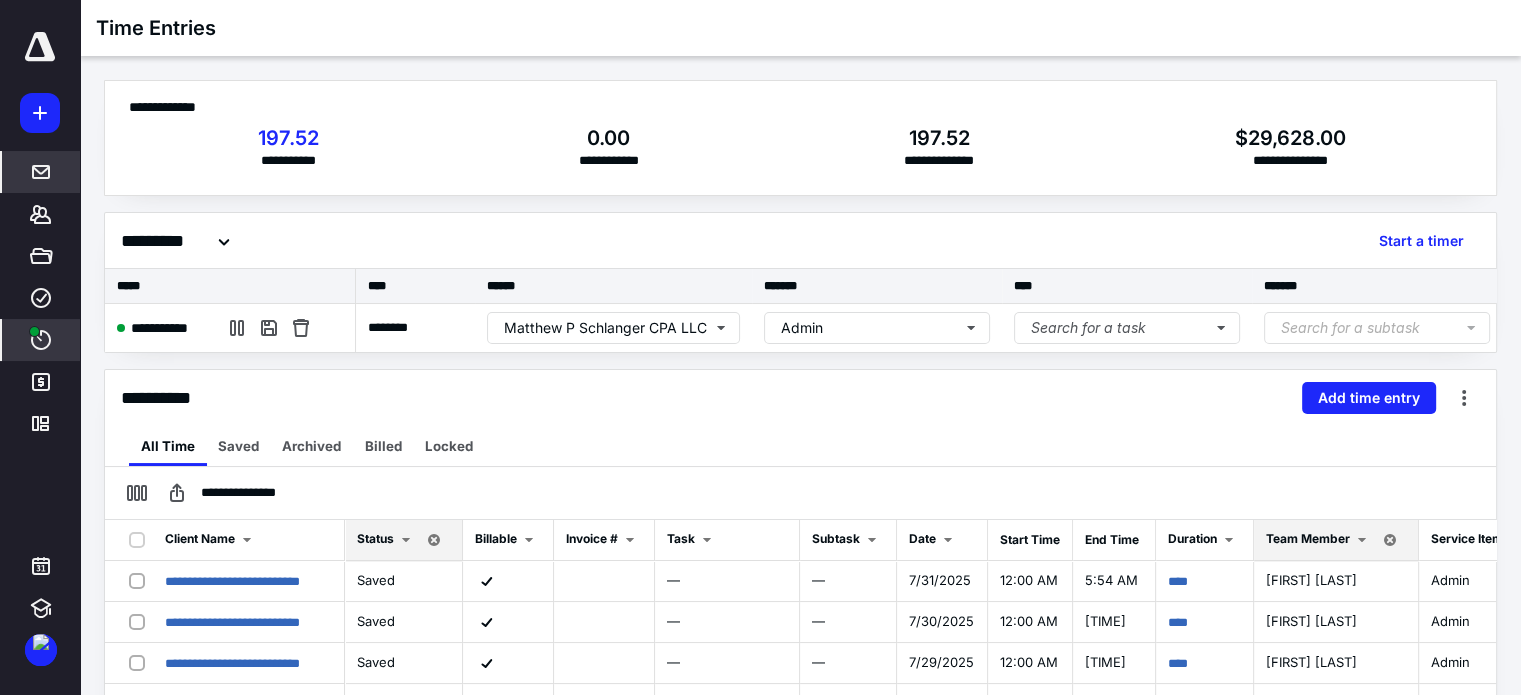 click 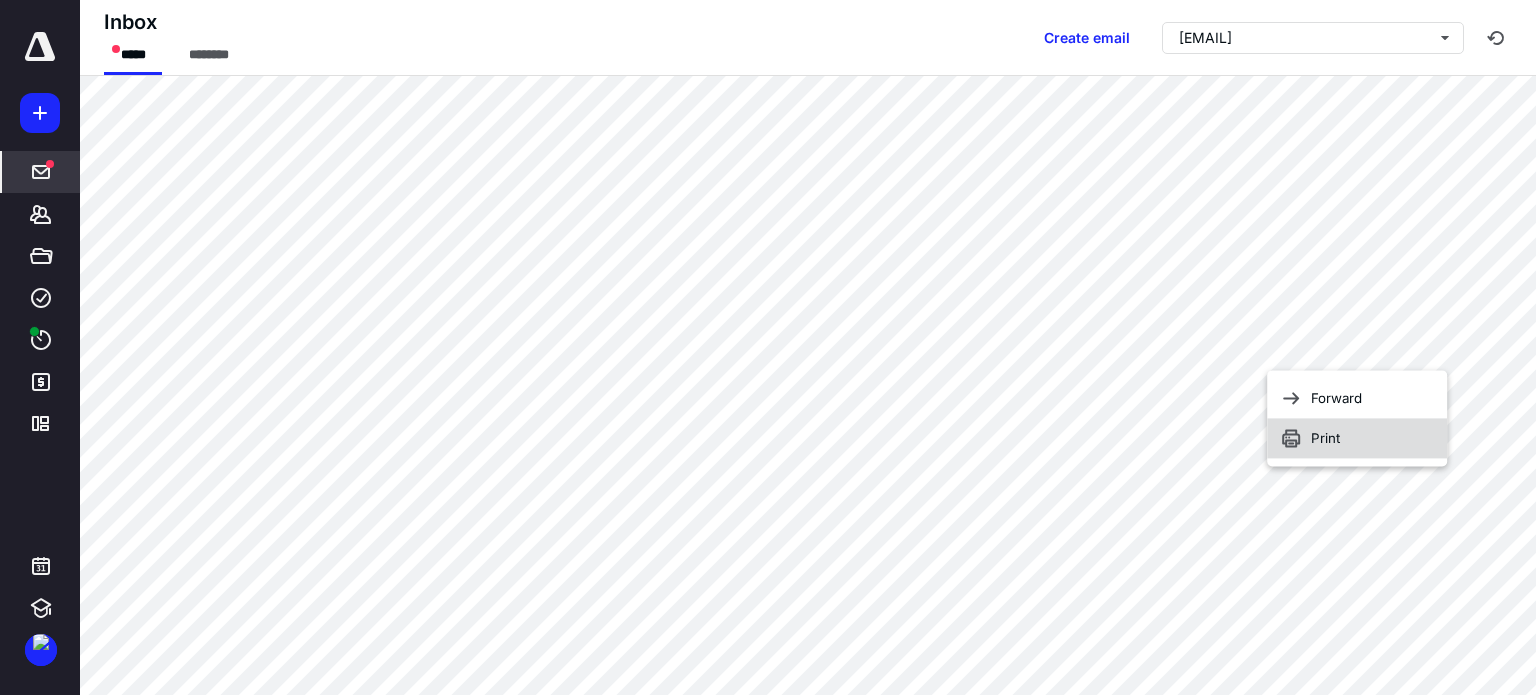 click 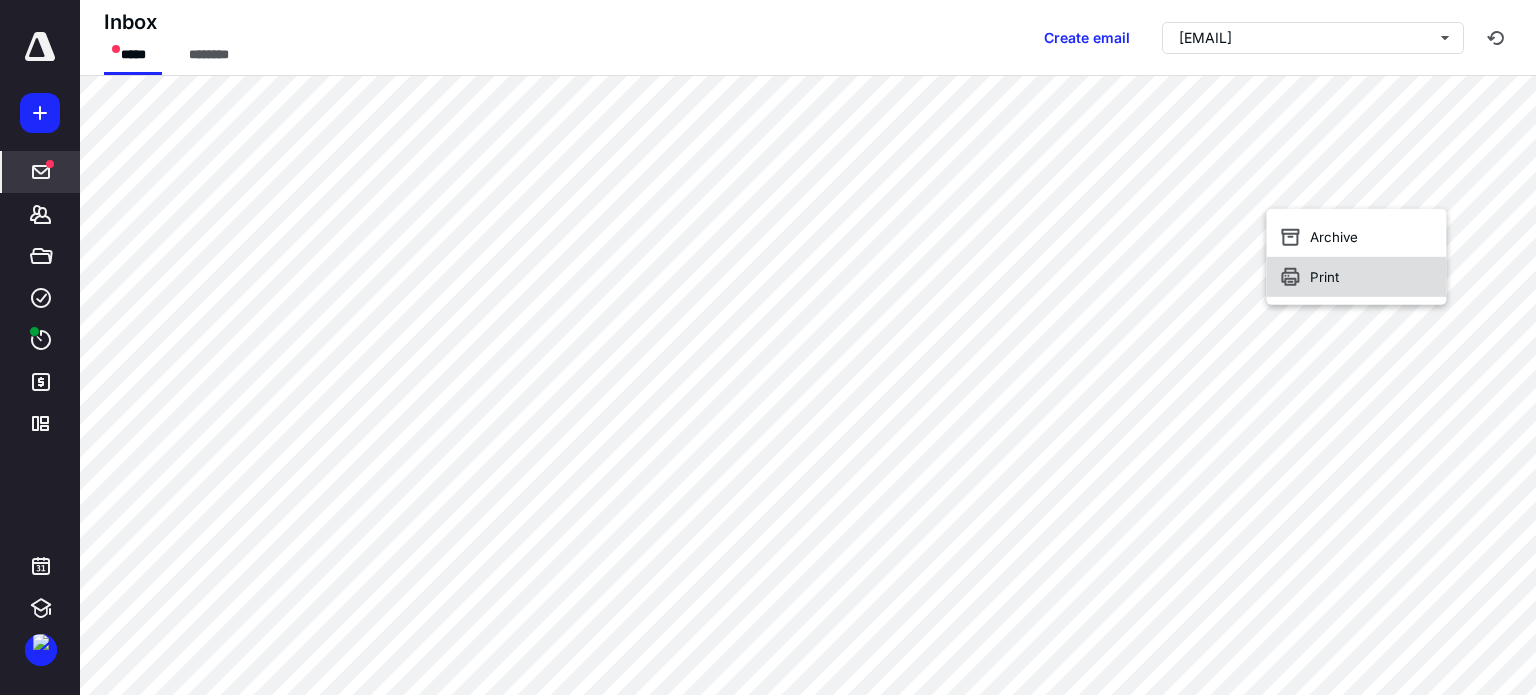 click on "Print" at bounding box center [1356, 277] 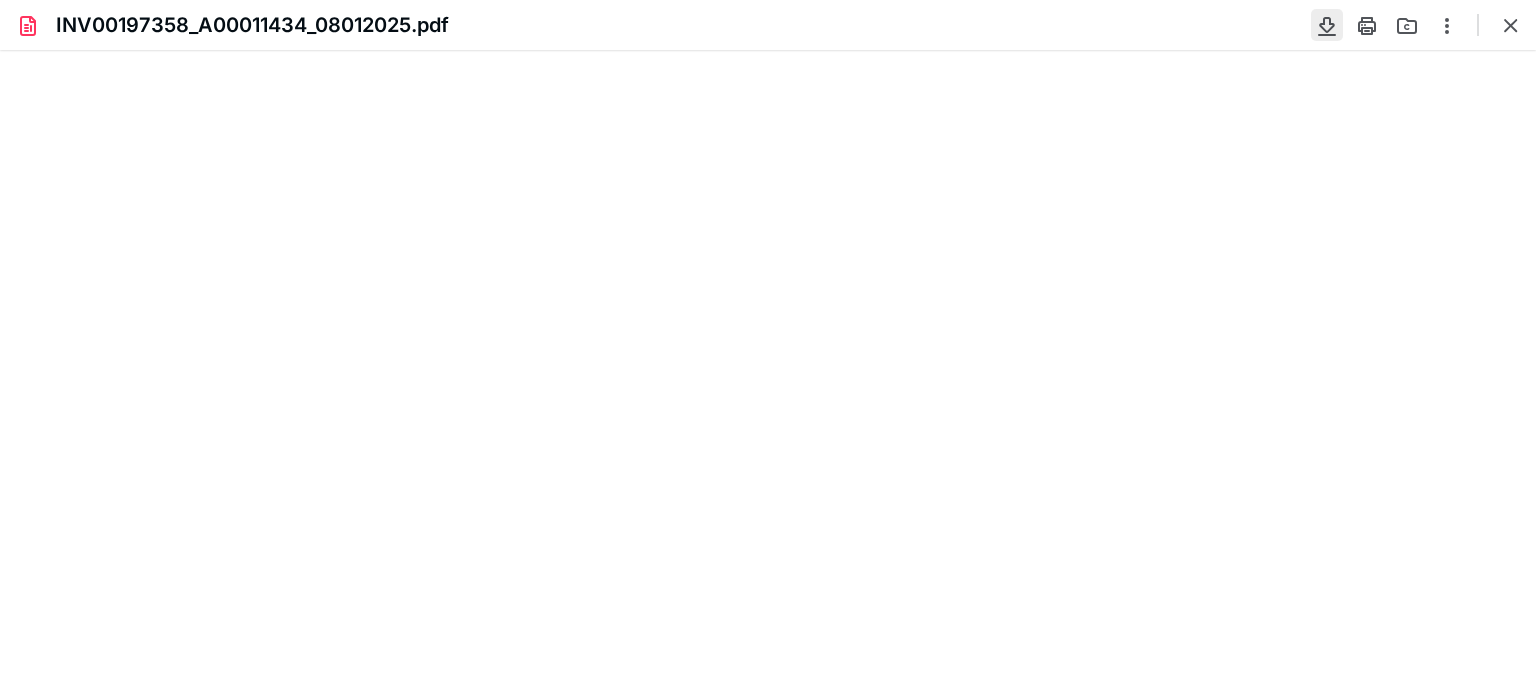 click at bounding box center [1327, 25] 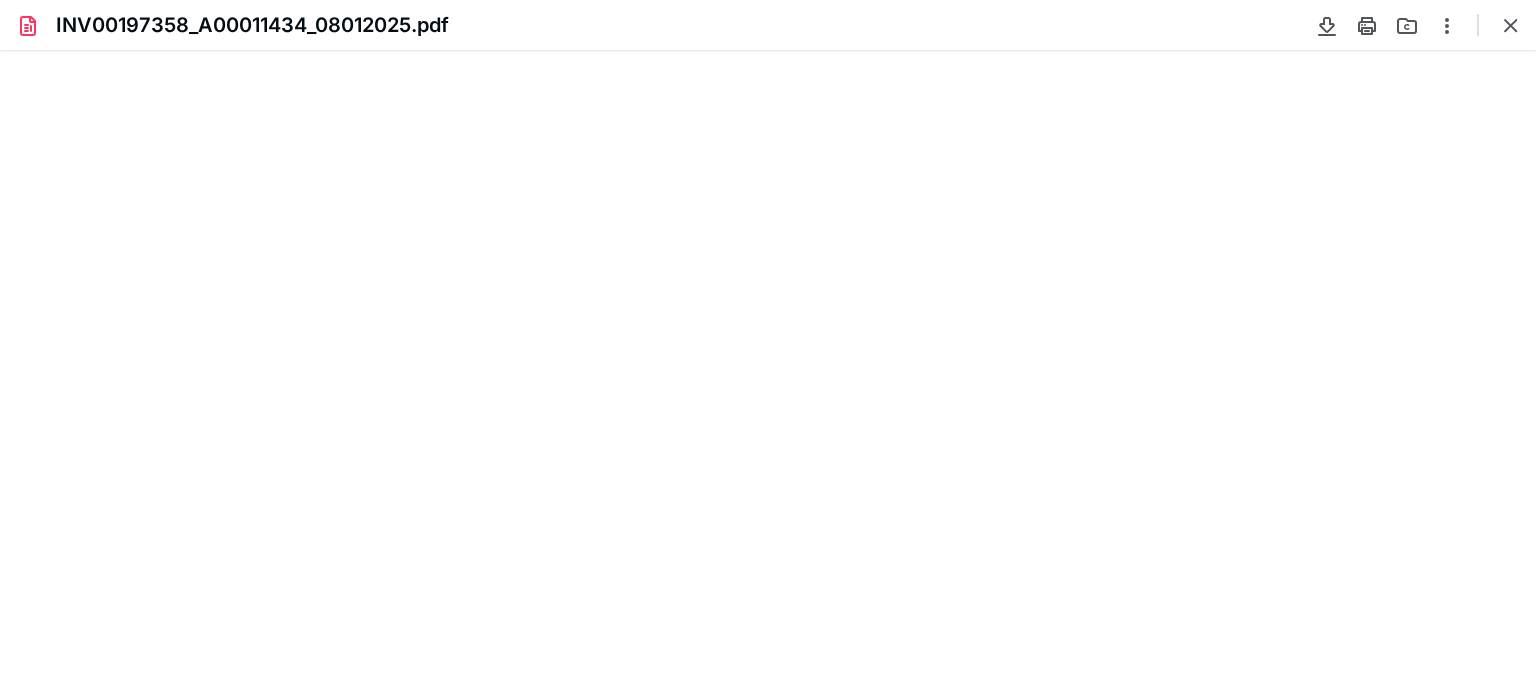 click on "INV00197358_A00011434_08012025.pdf" at bounding box center [768, 25] 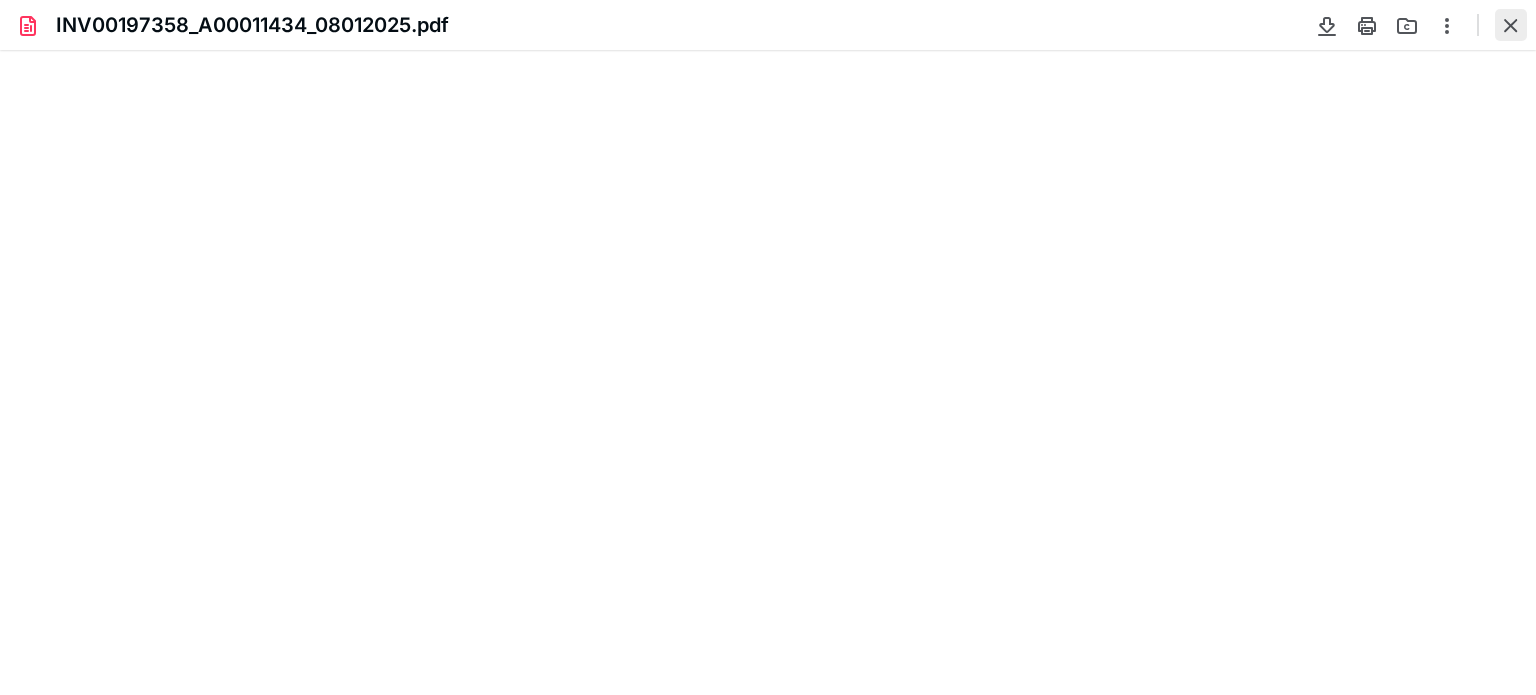 click at bounding box center [1511, 25] 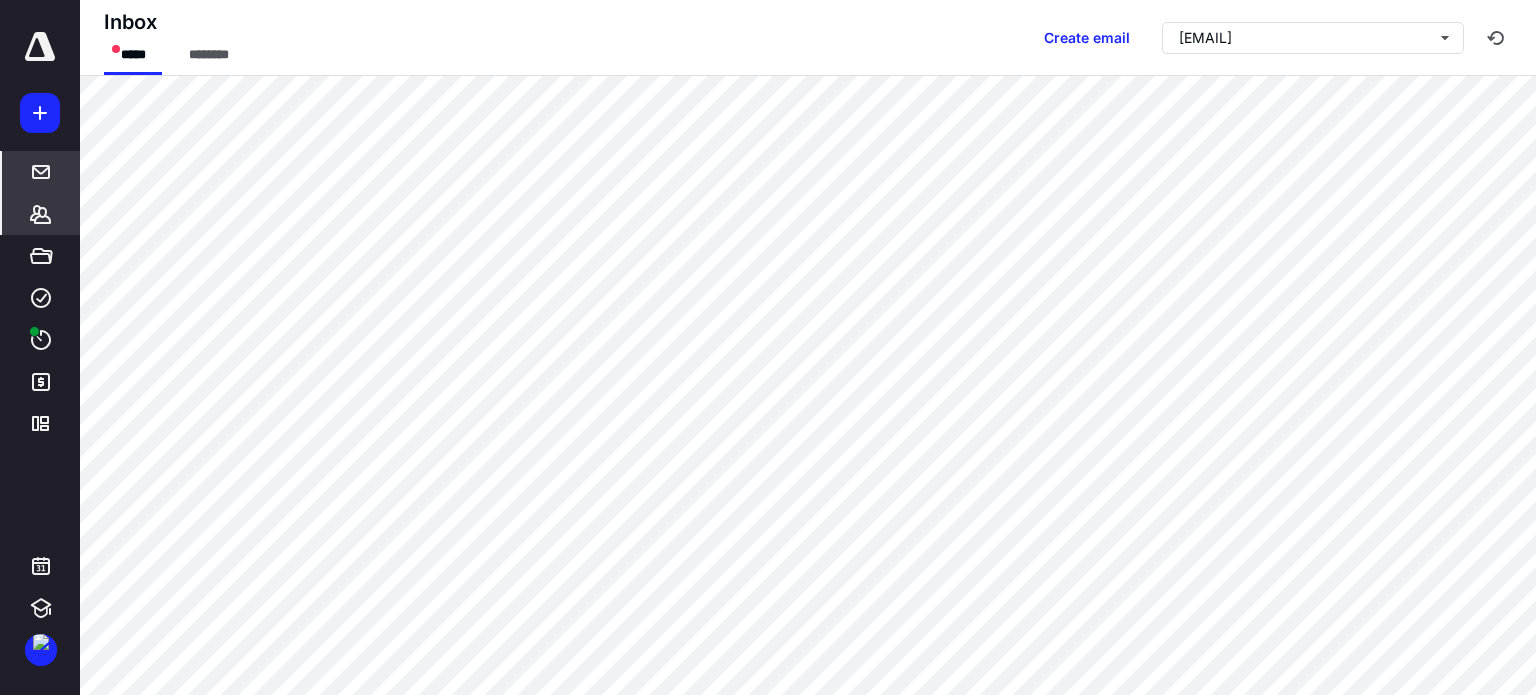 click 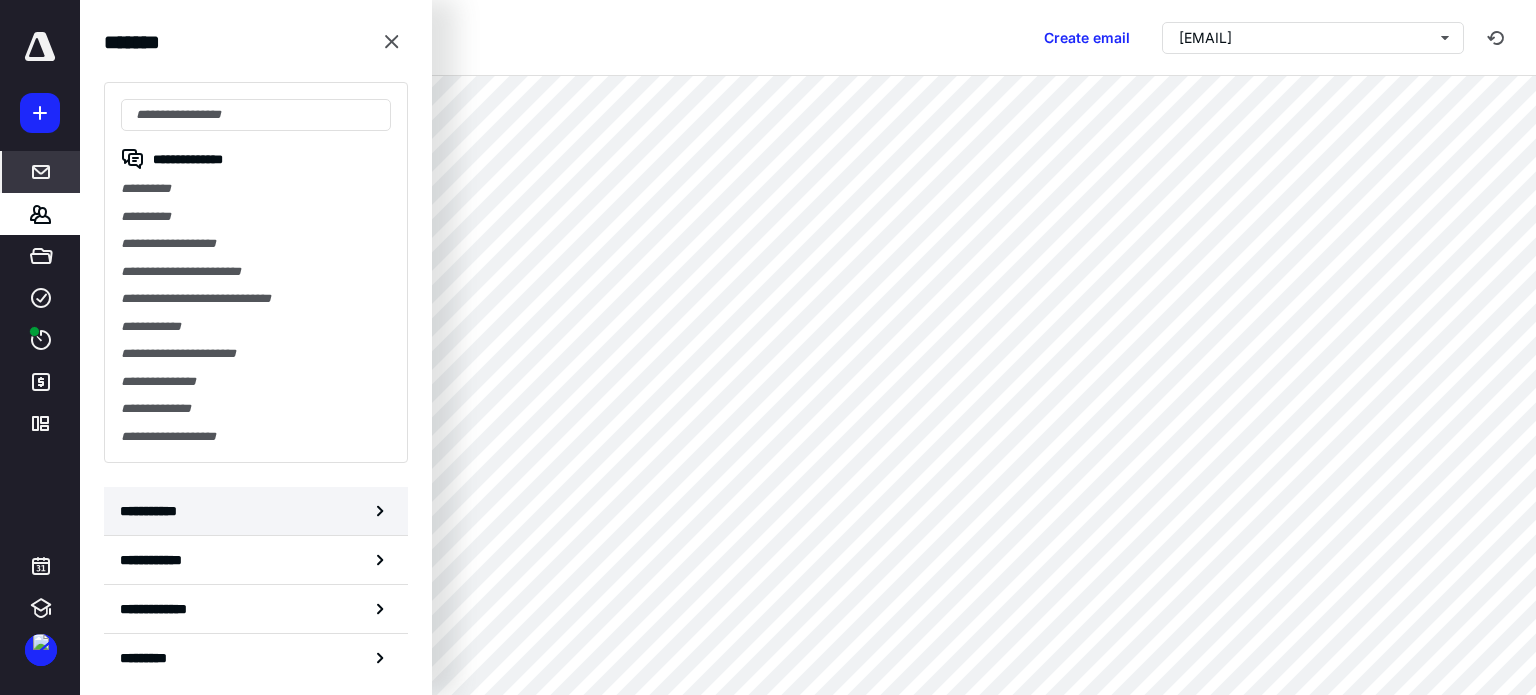 click on "**********" at bounding box center [256, 511] 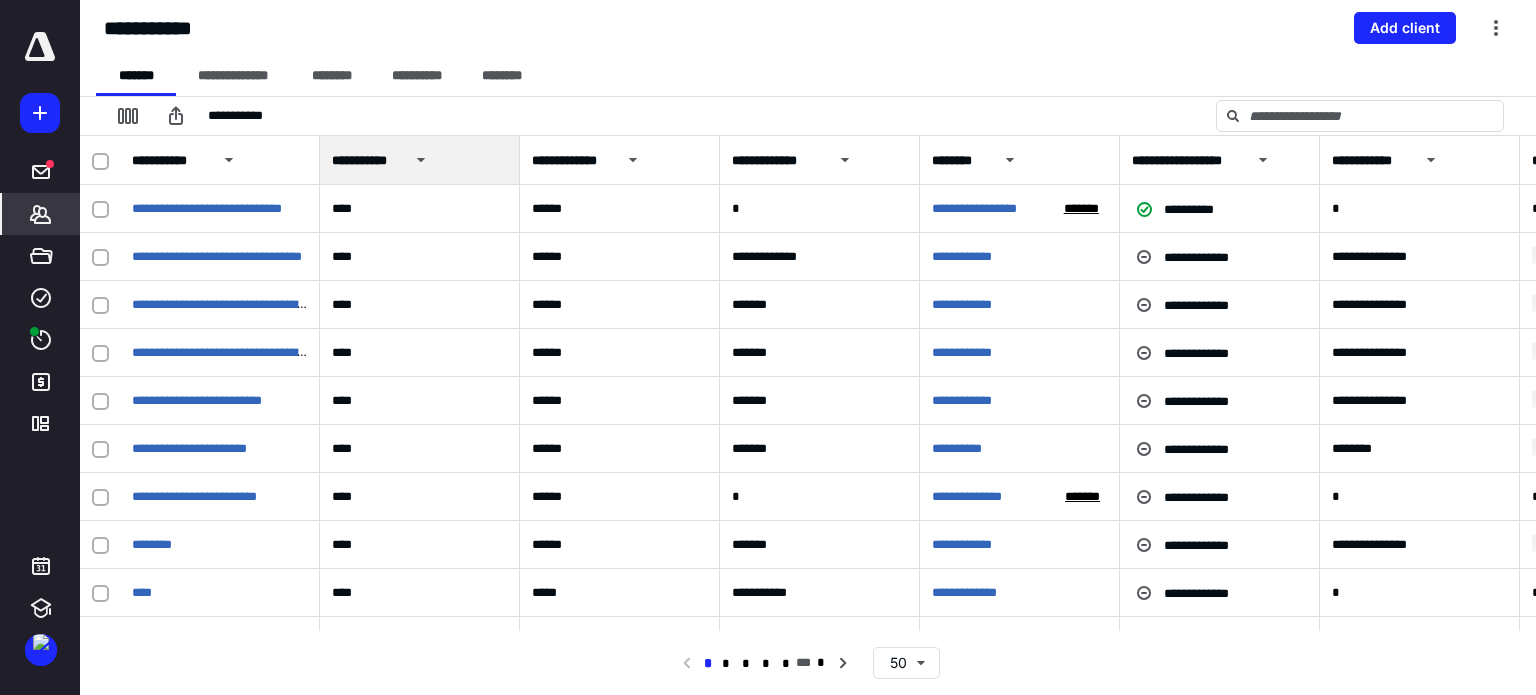 click 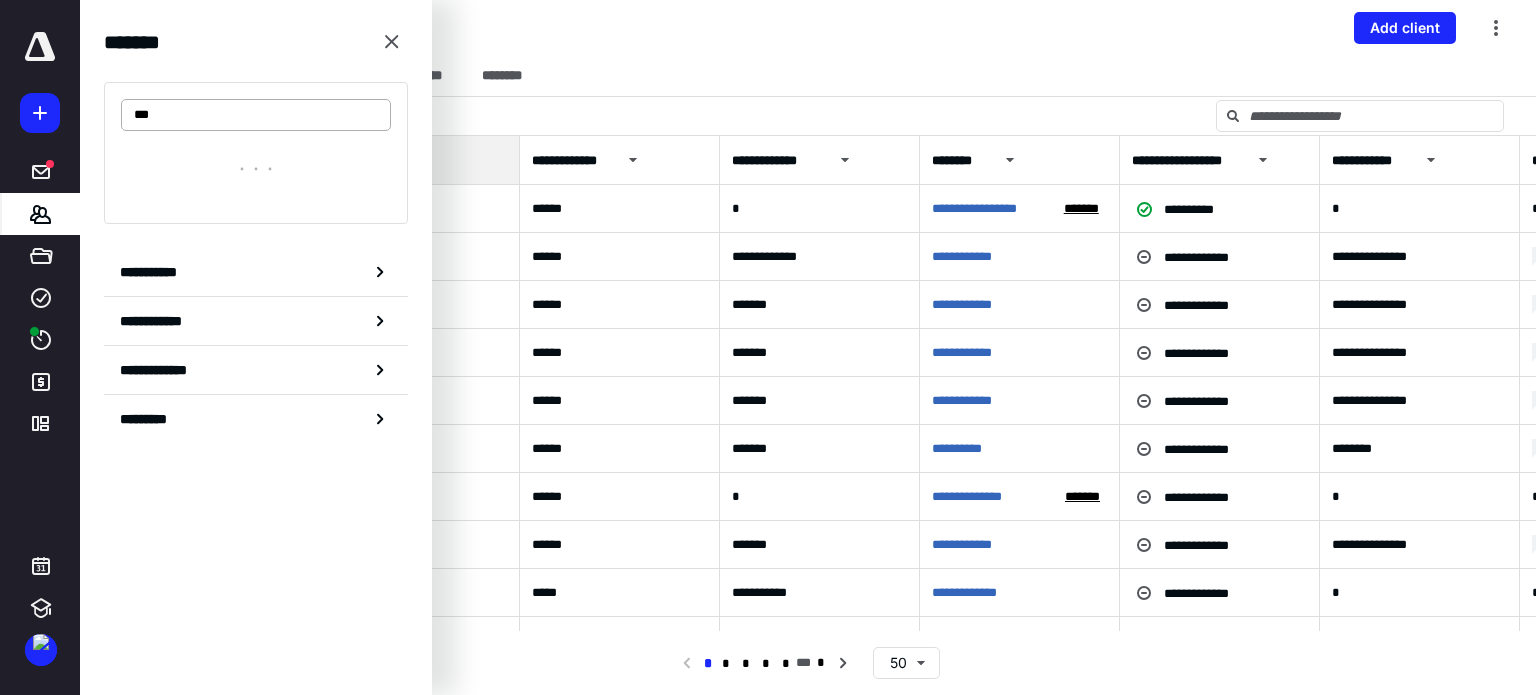 type on "**" 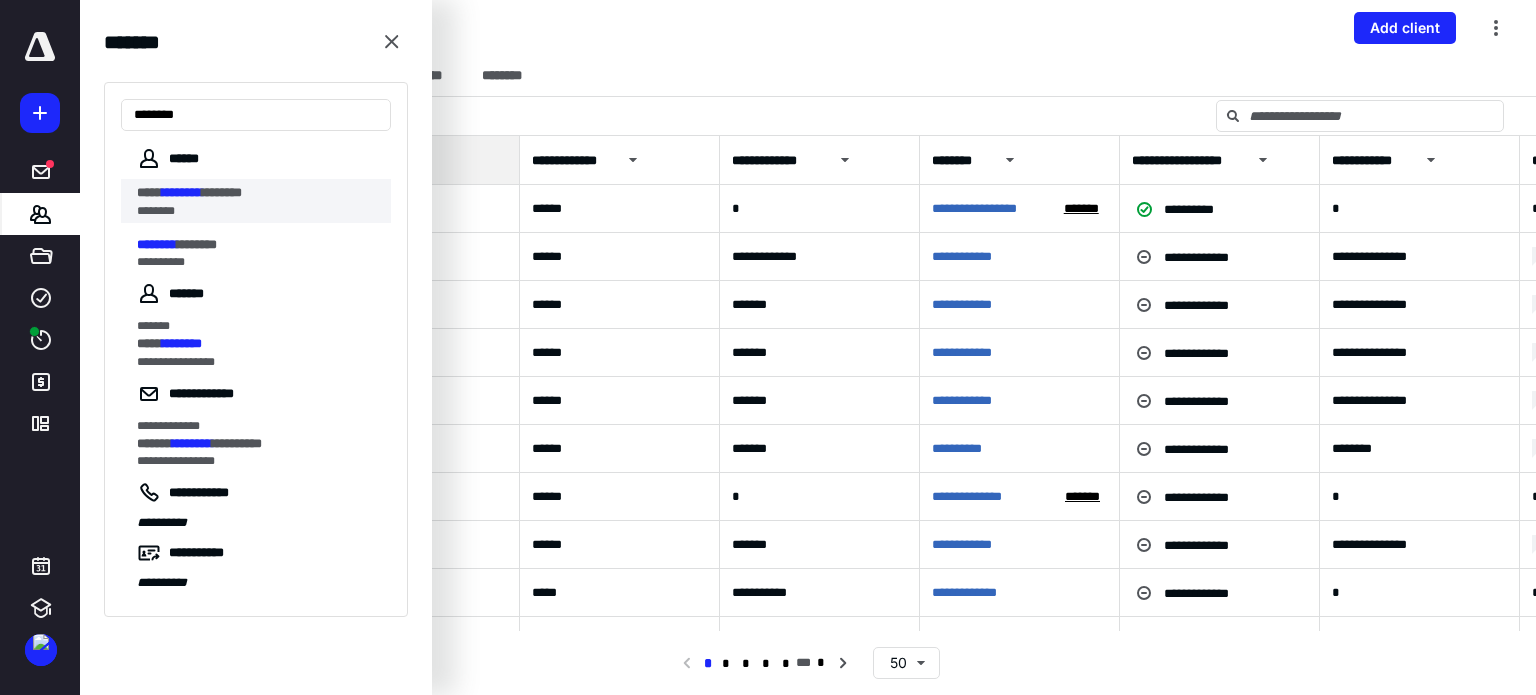 click on "********" at bounding box center [222, 192] 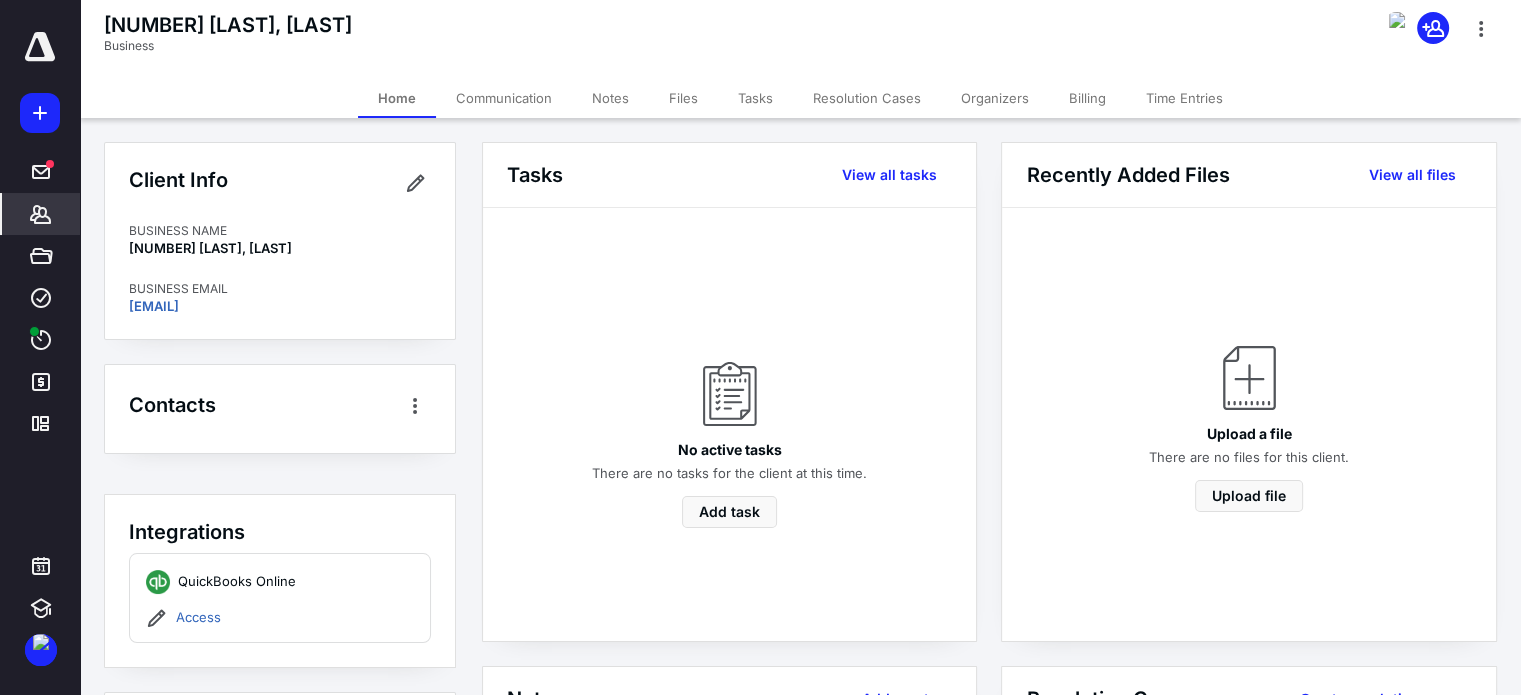 click on "Files" at bounding box center (683, 98) 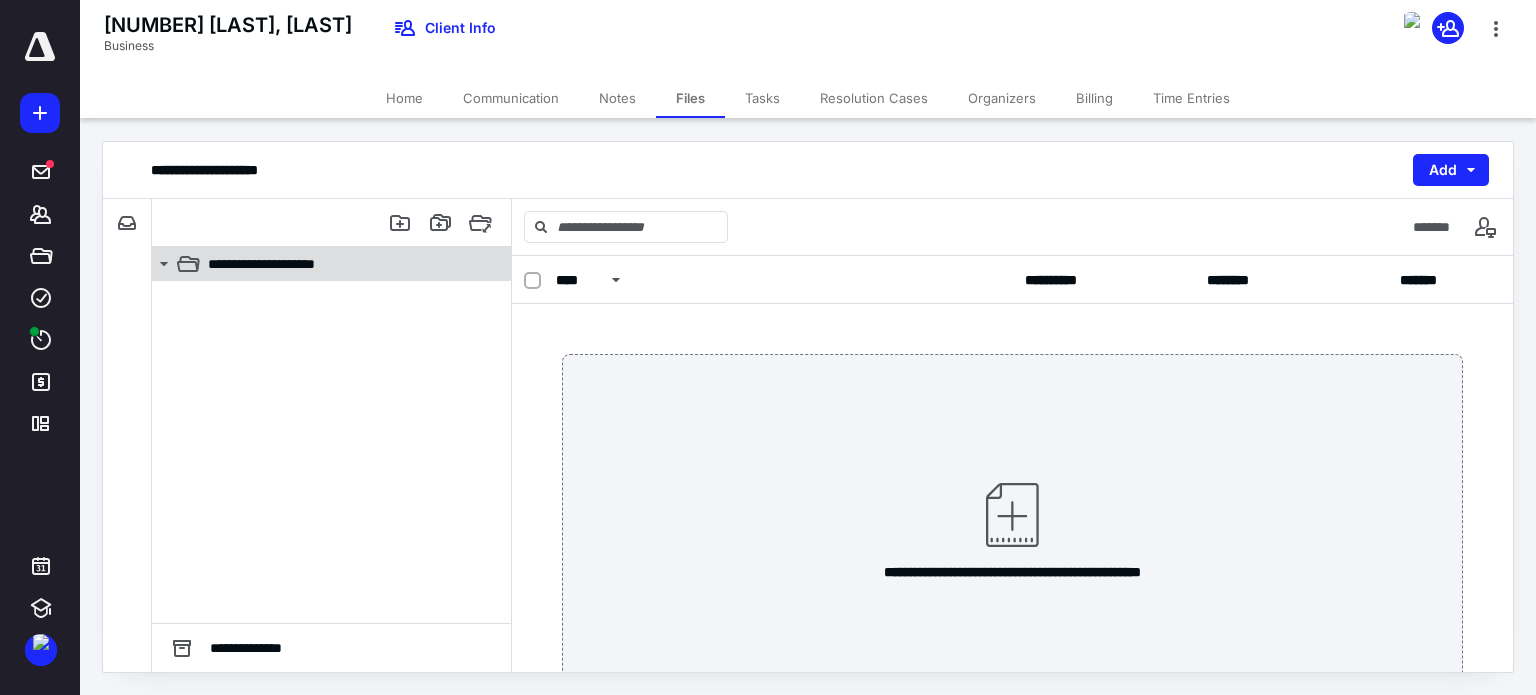click 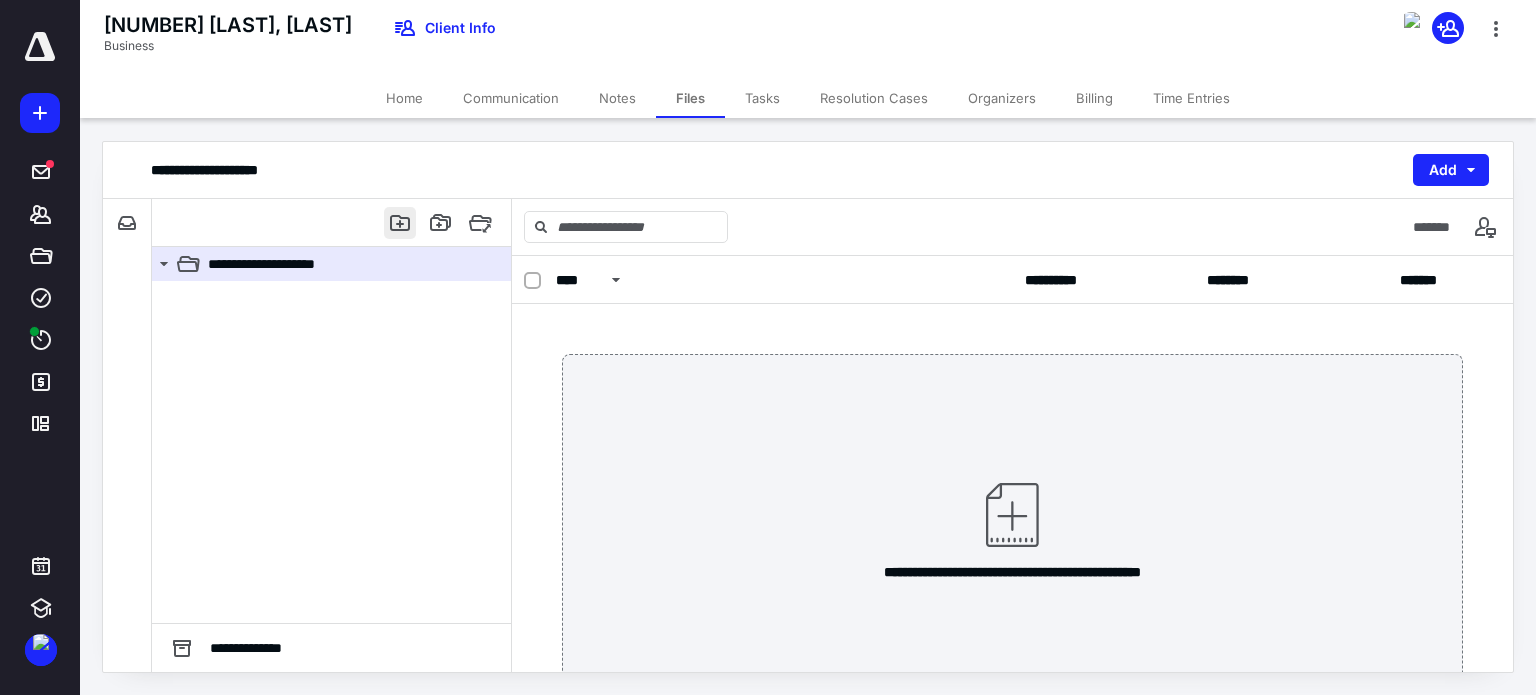 click at bounding box center (400, 223) 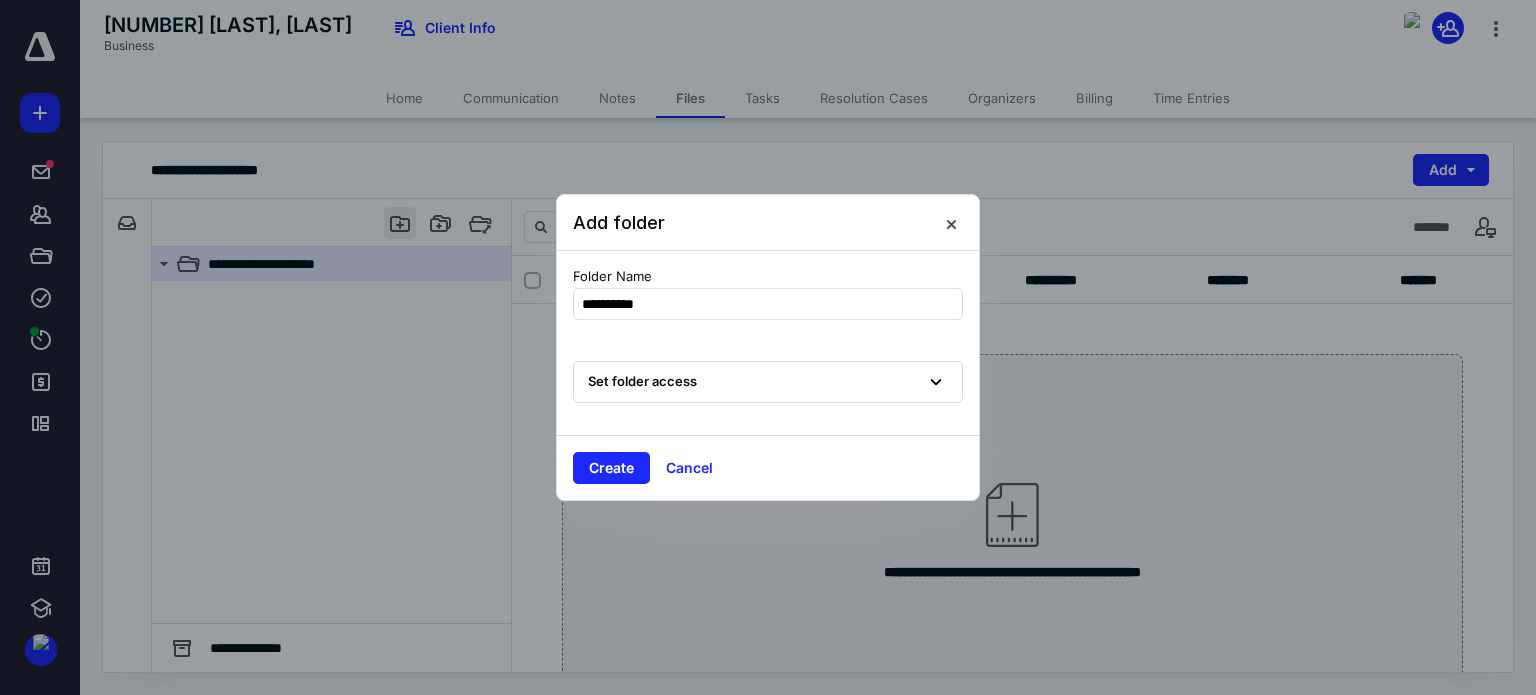 type on "**********" 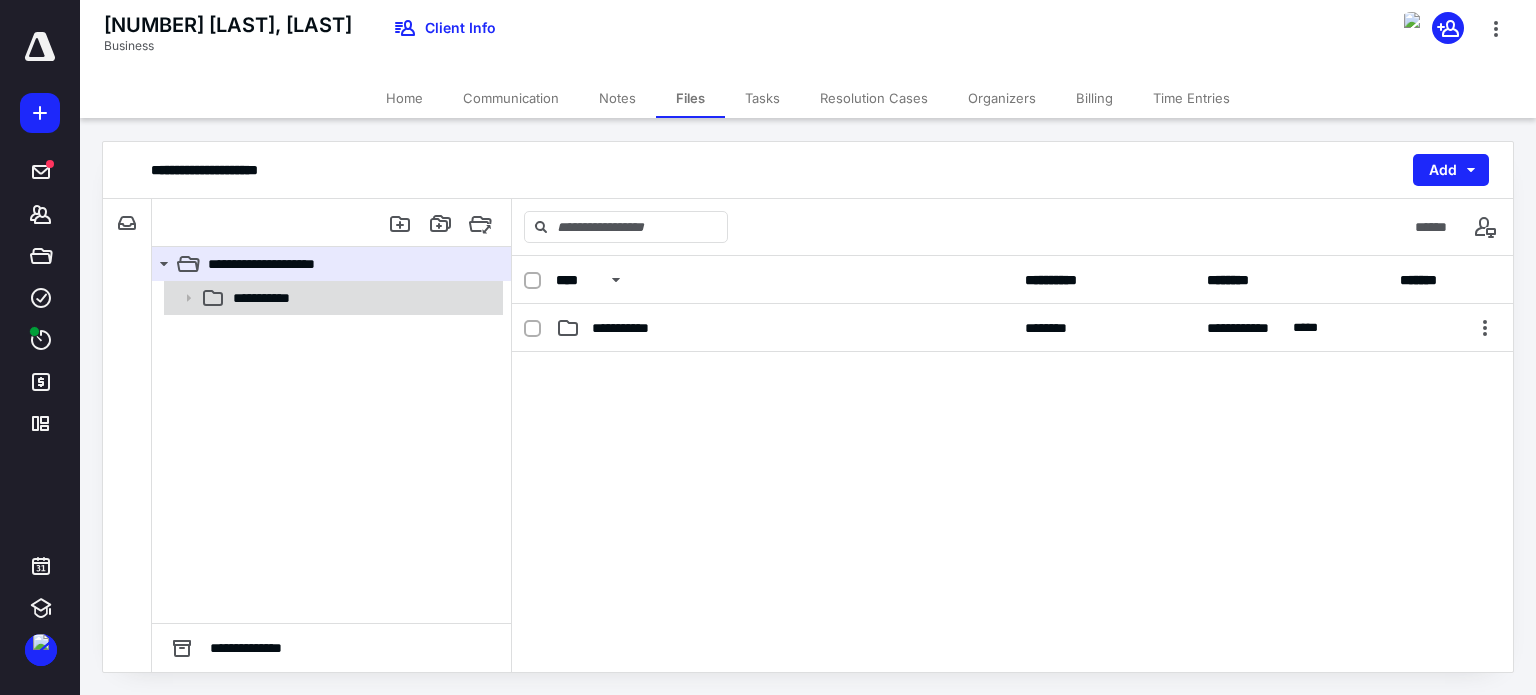 click on "**********" at bounding box center [272, 298] 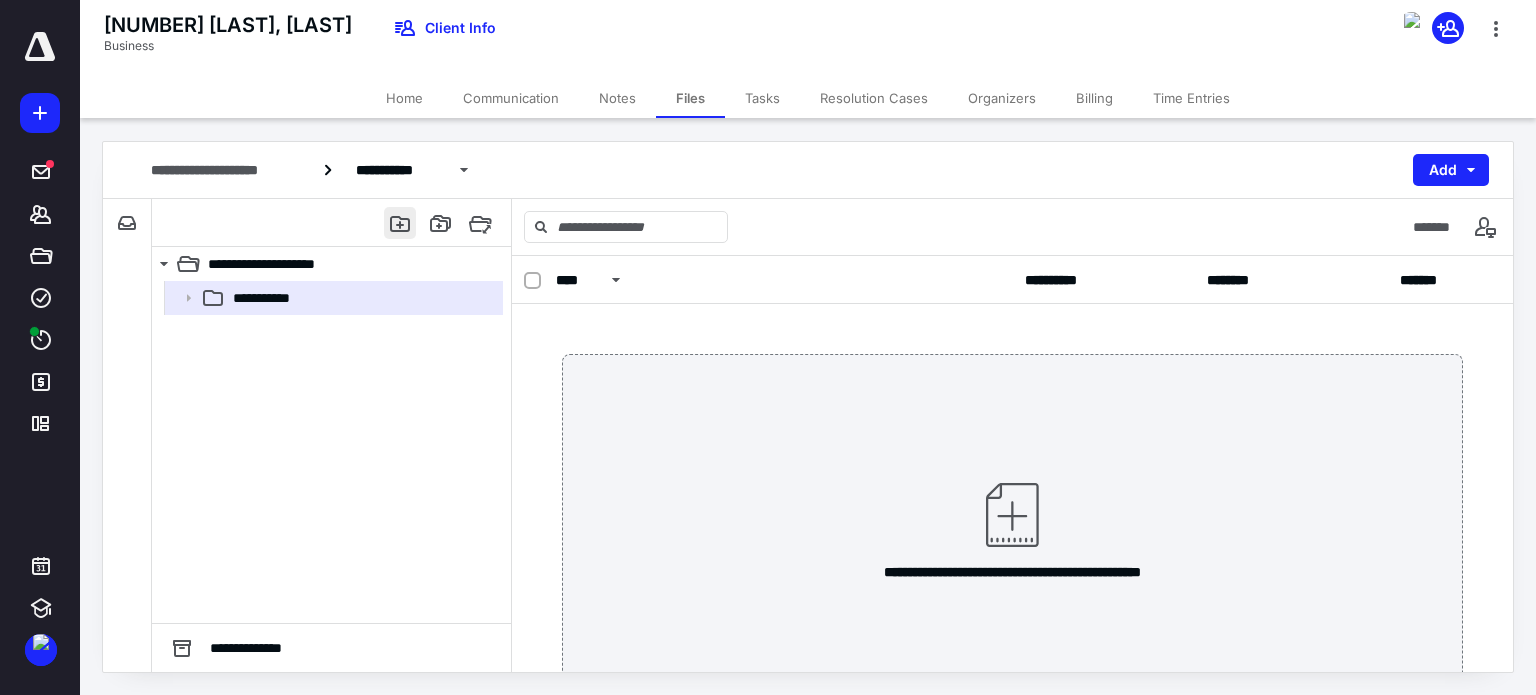 click at bounding box center (400, 223) 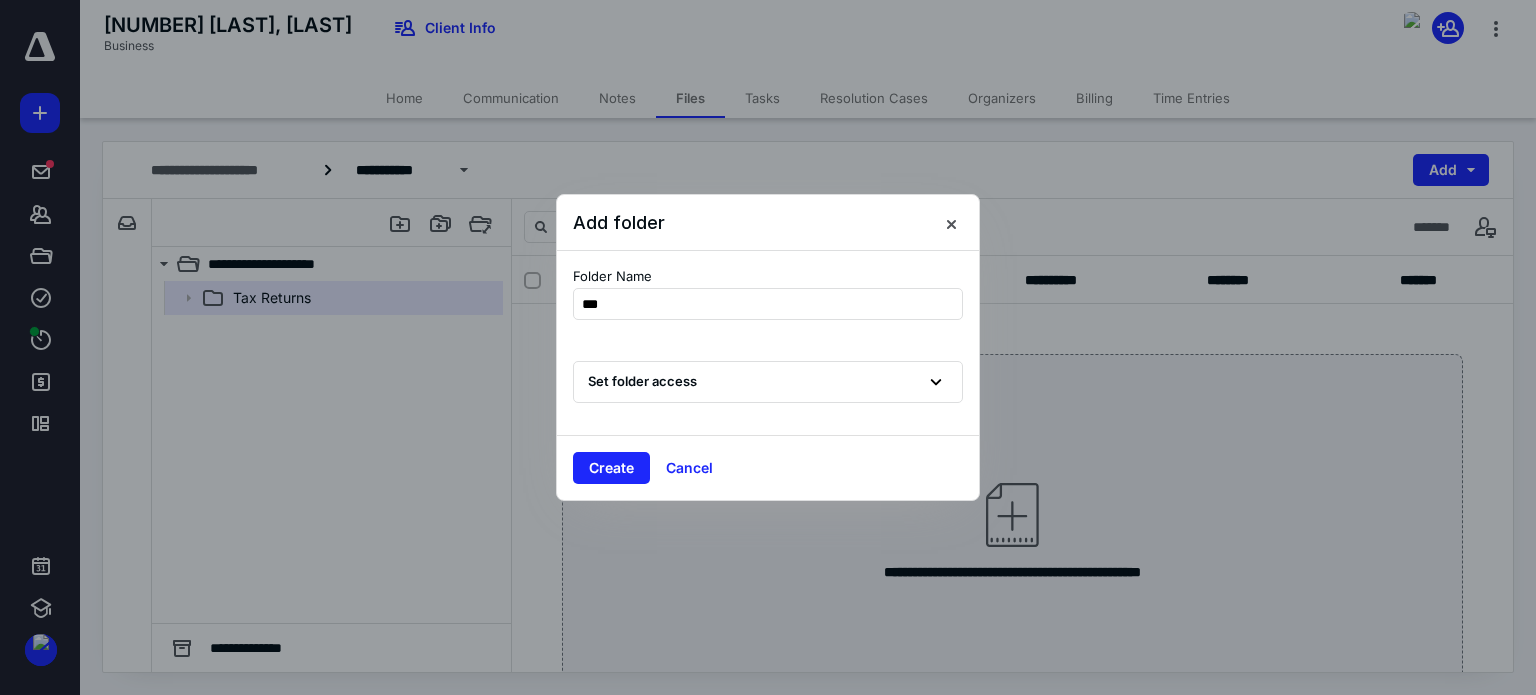 type on "****" 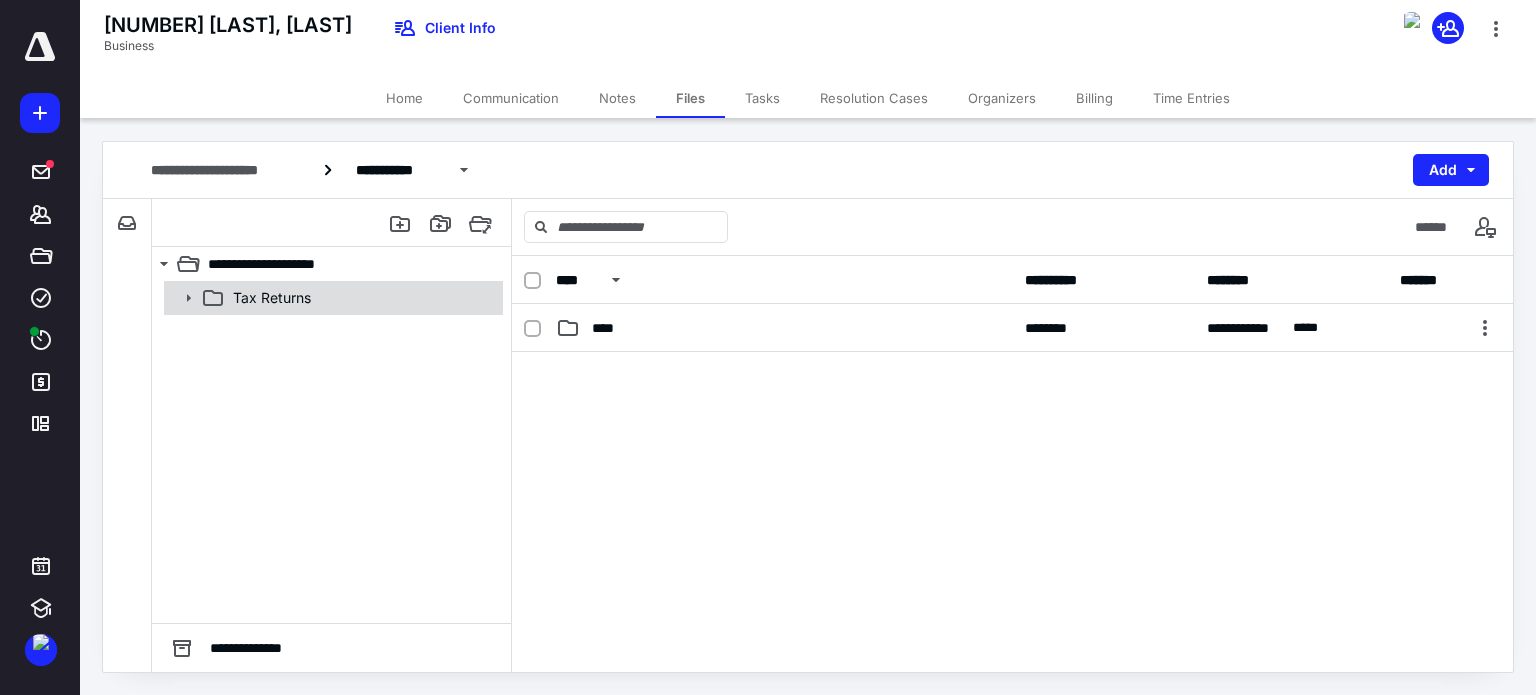 click 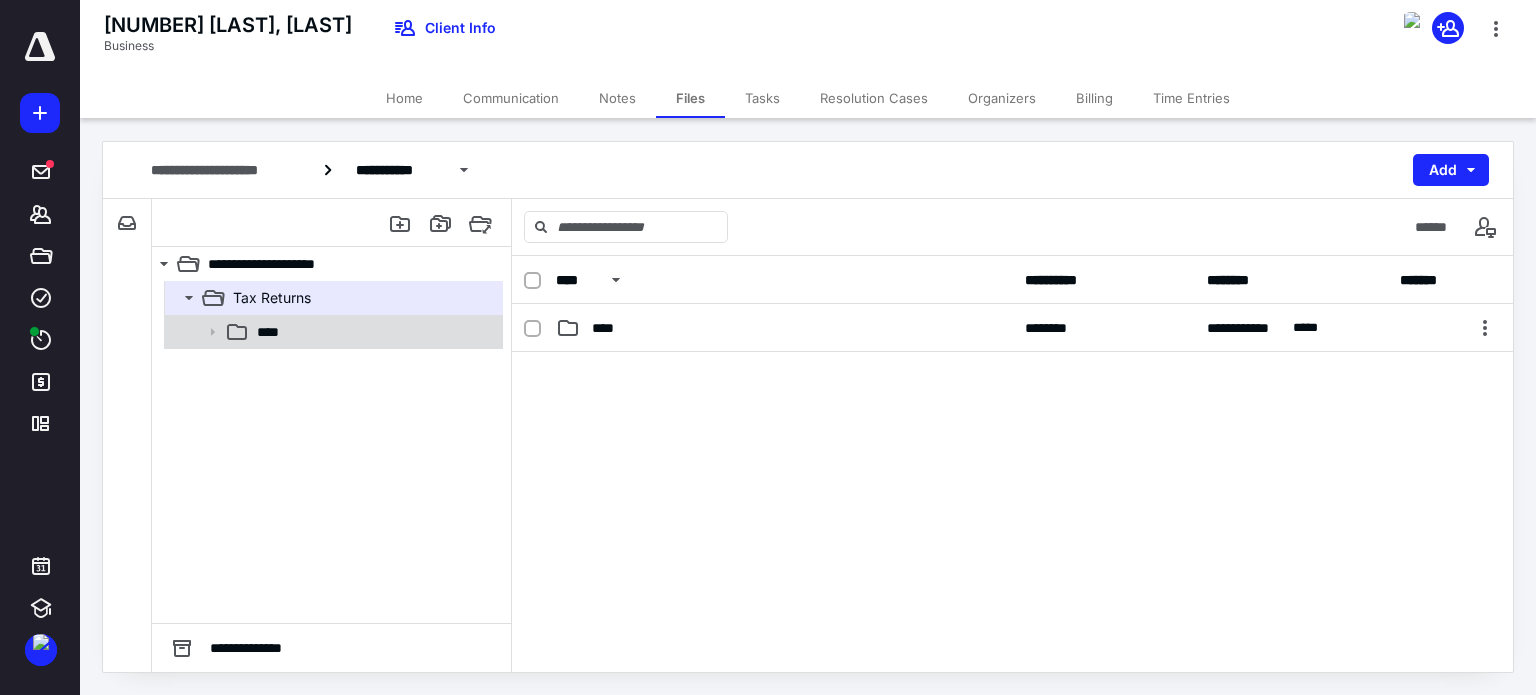 click on "****" at bounding box center (274, 332) 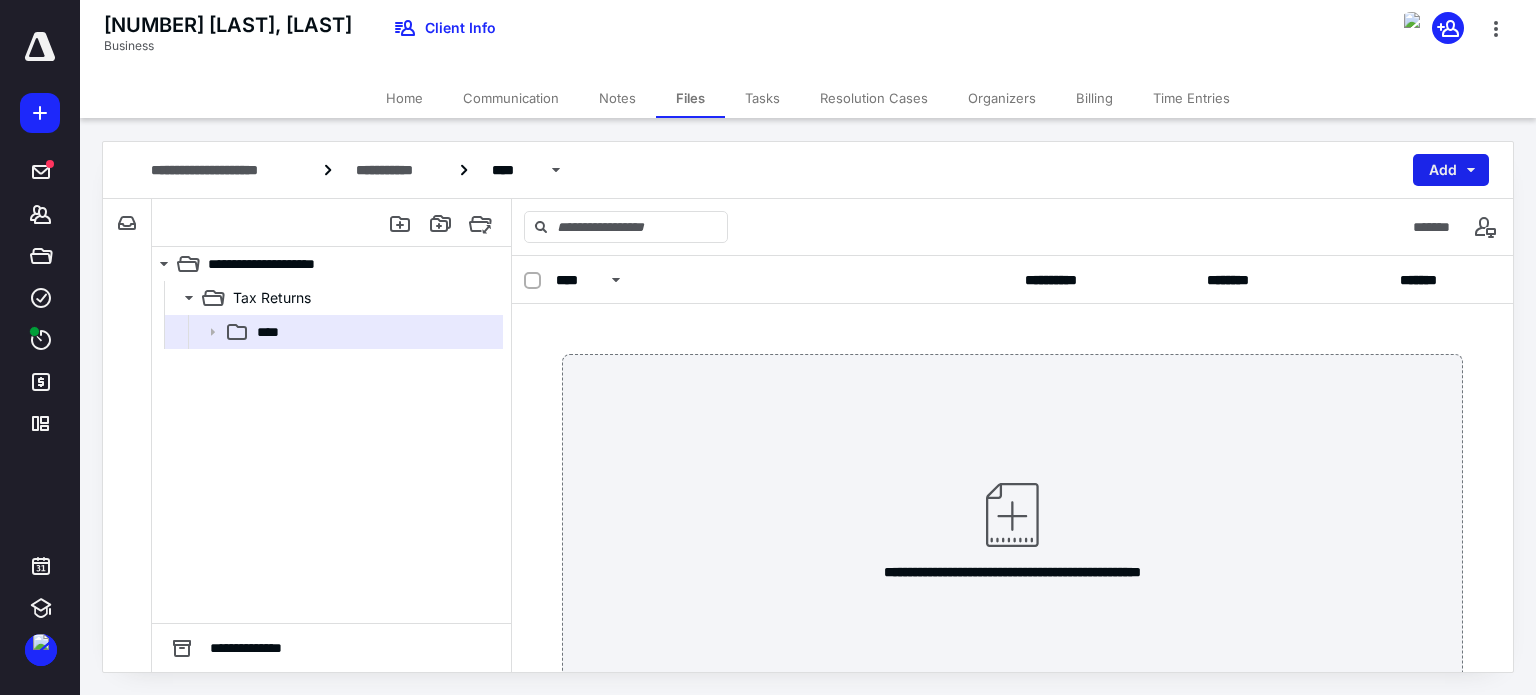 click on "Add" at bounding box center (1451, 170) 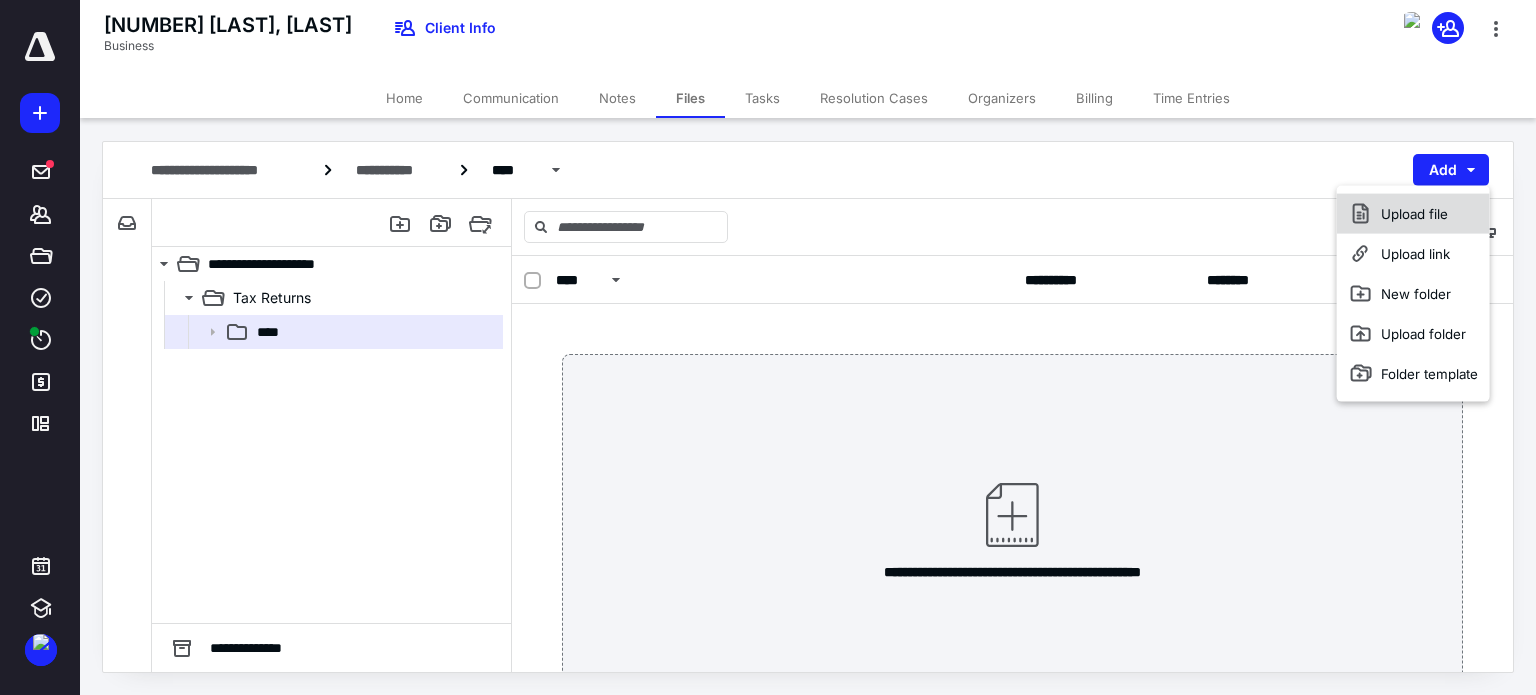 click on "Upload file" at bounding box center [1413, 214] 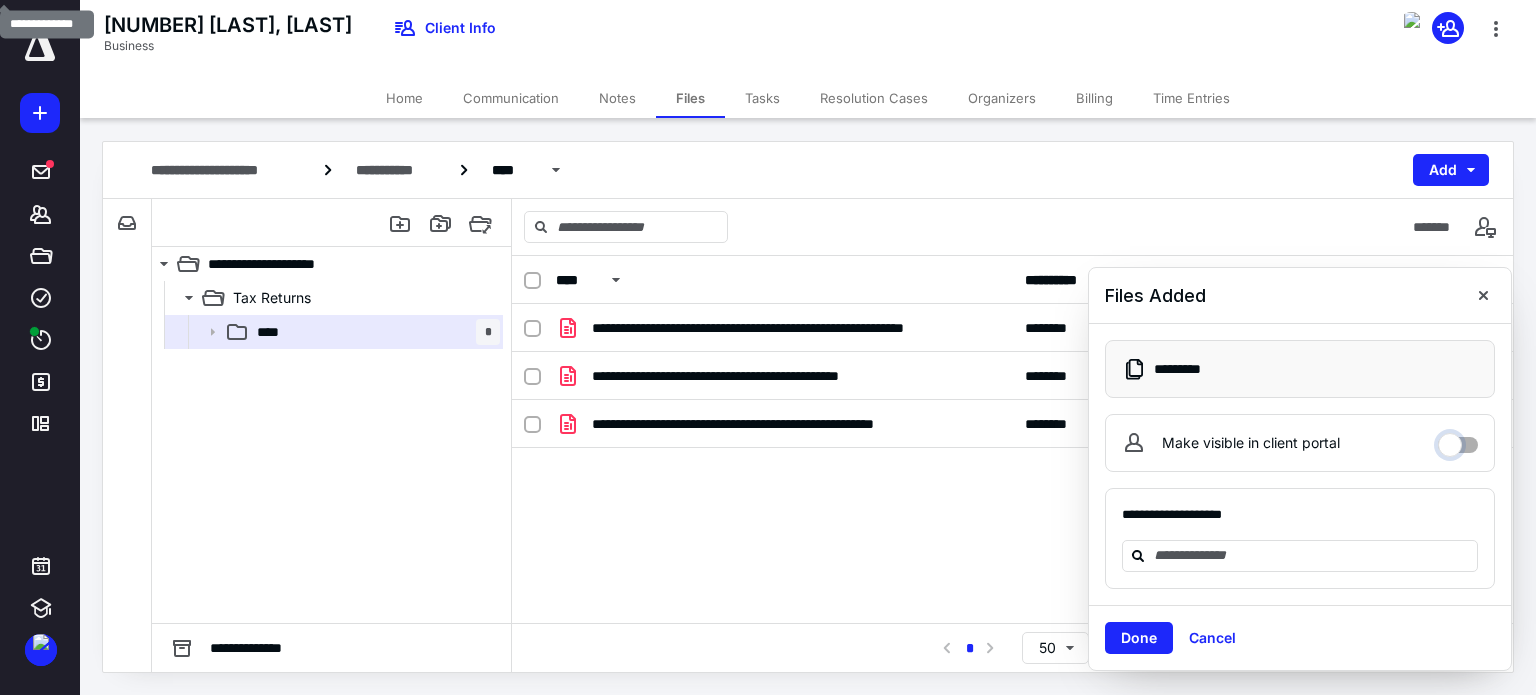 click on "Make visible in client portal" at bounding box center [1458, 440] 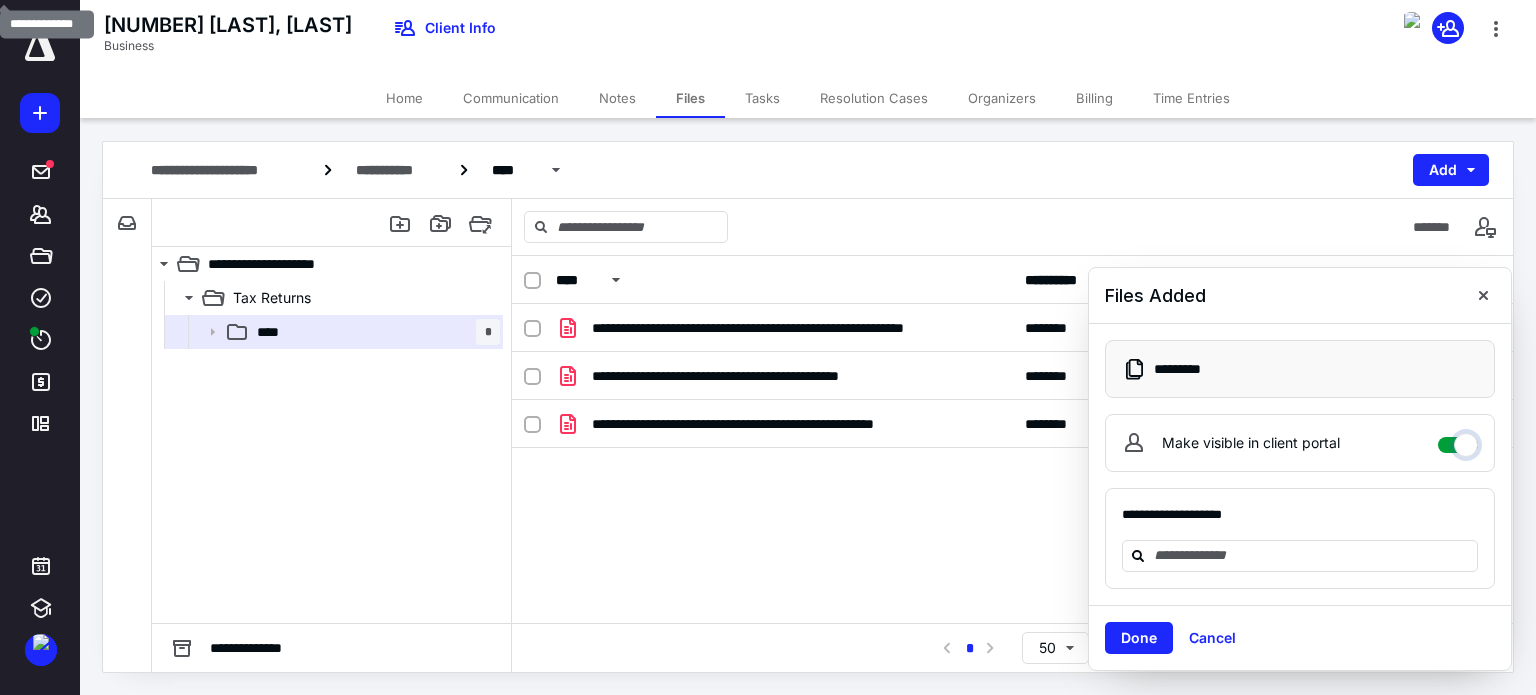checkbox on "****" 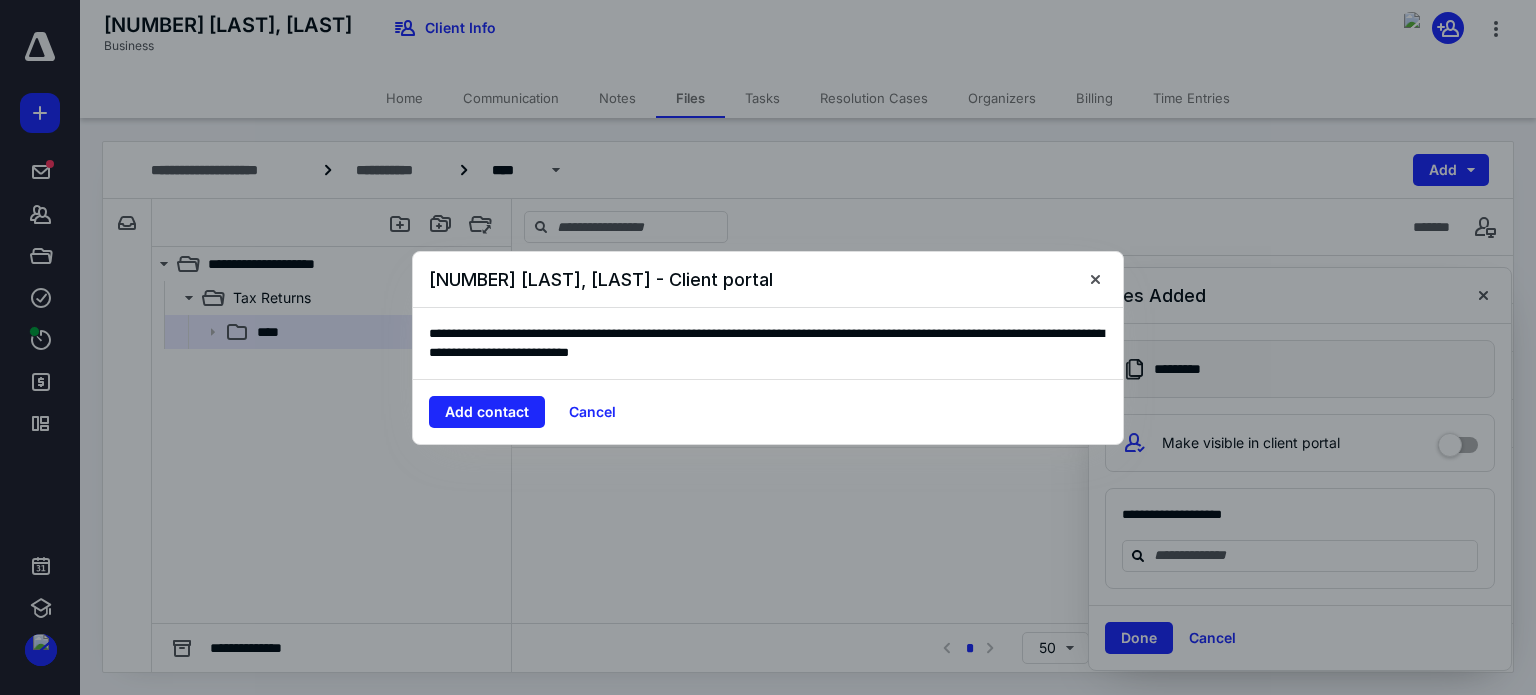 click at bounding box center (768, 347) 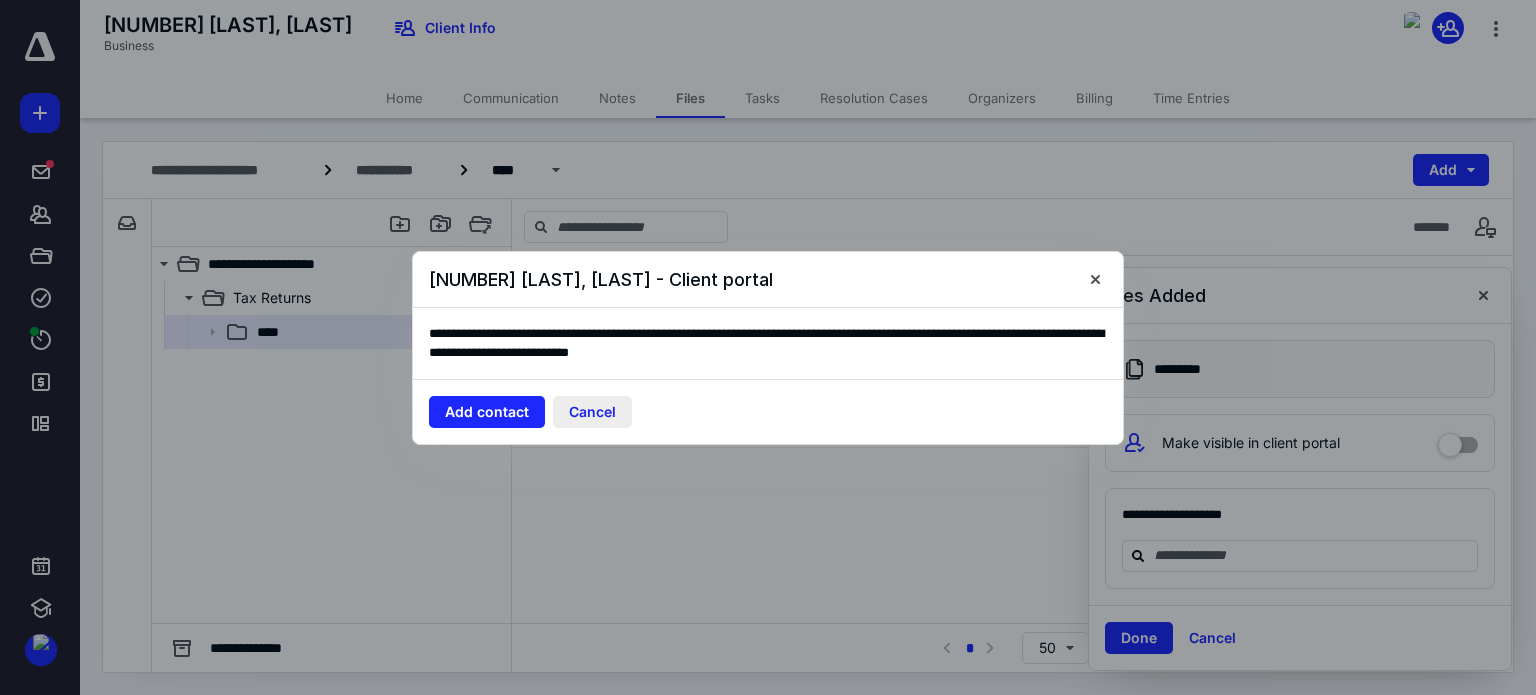click on "Cancel" at bounding box center (592, 412) 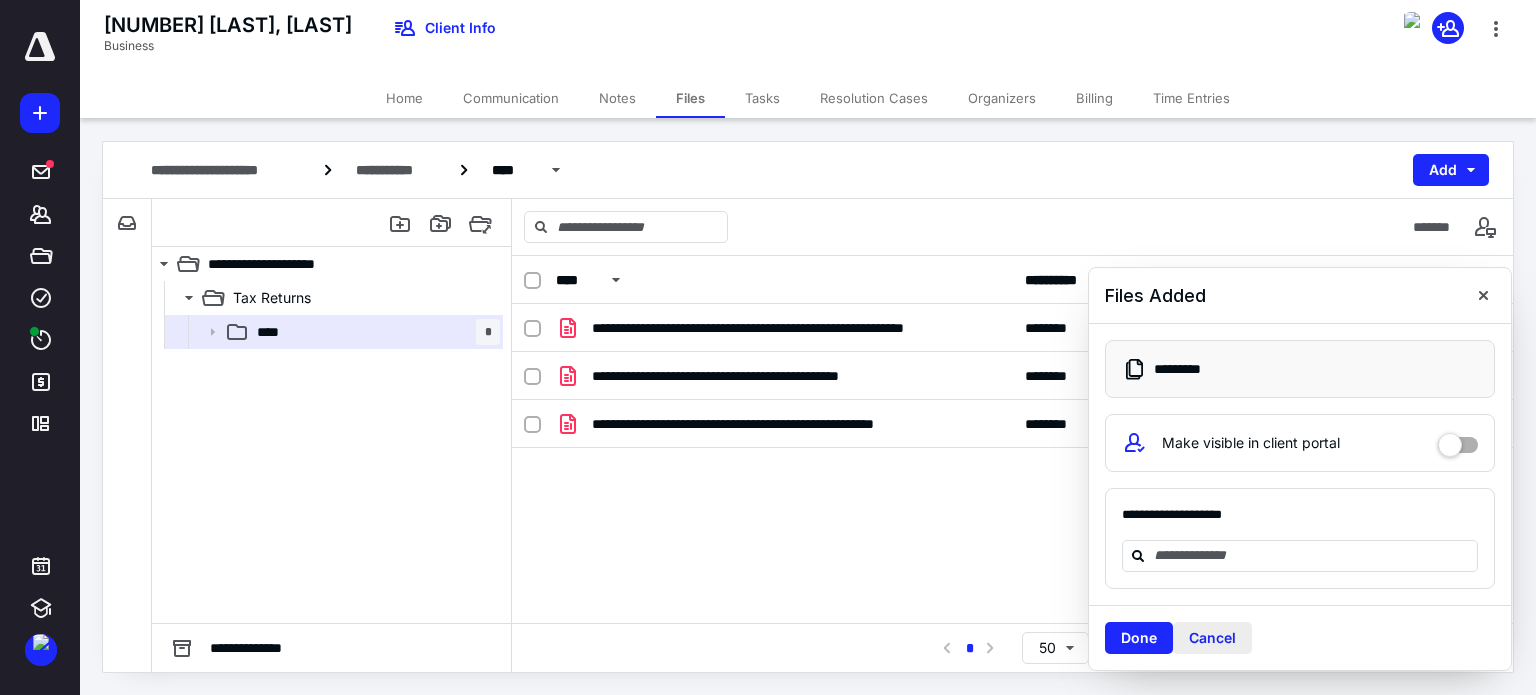 click on "Cancel" at bounding box center (1212, 638) 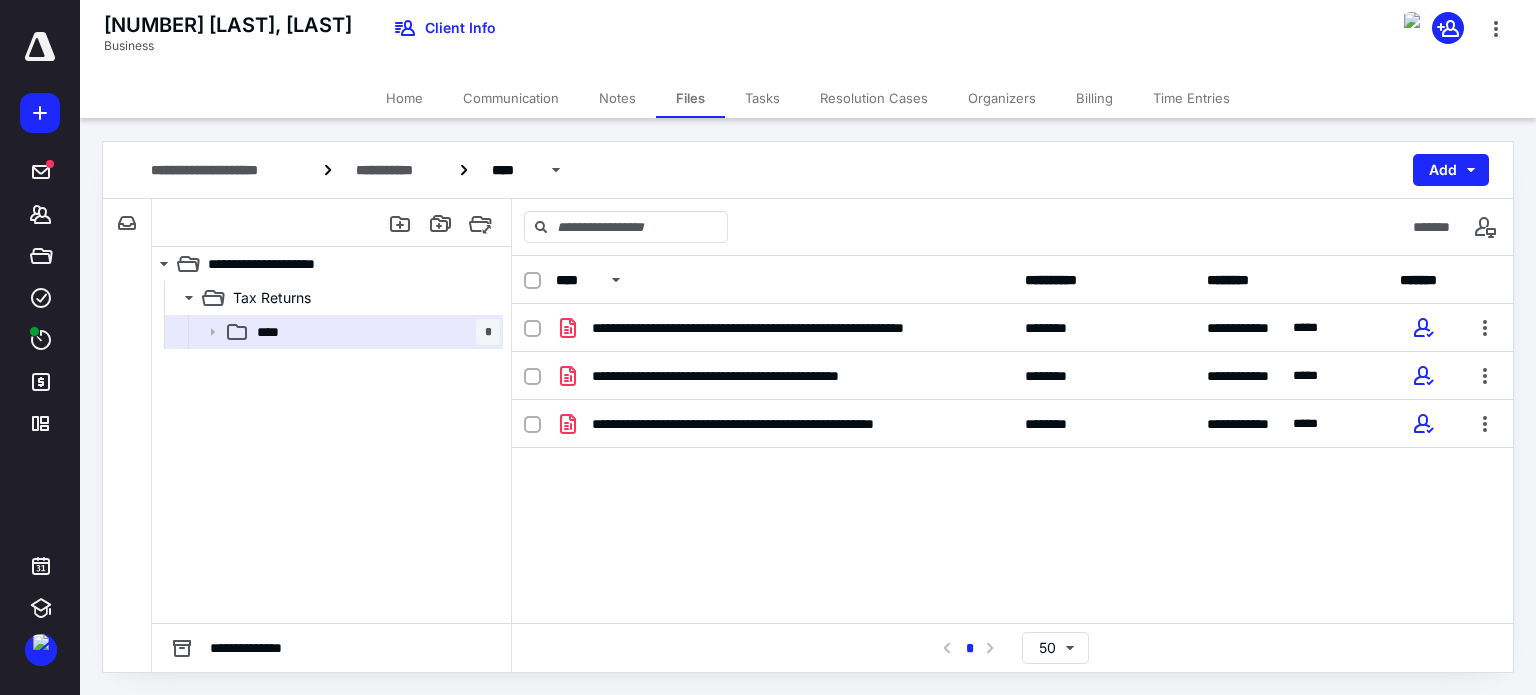 click at bounding box center (532, 281) 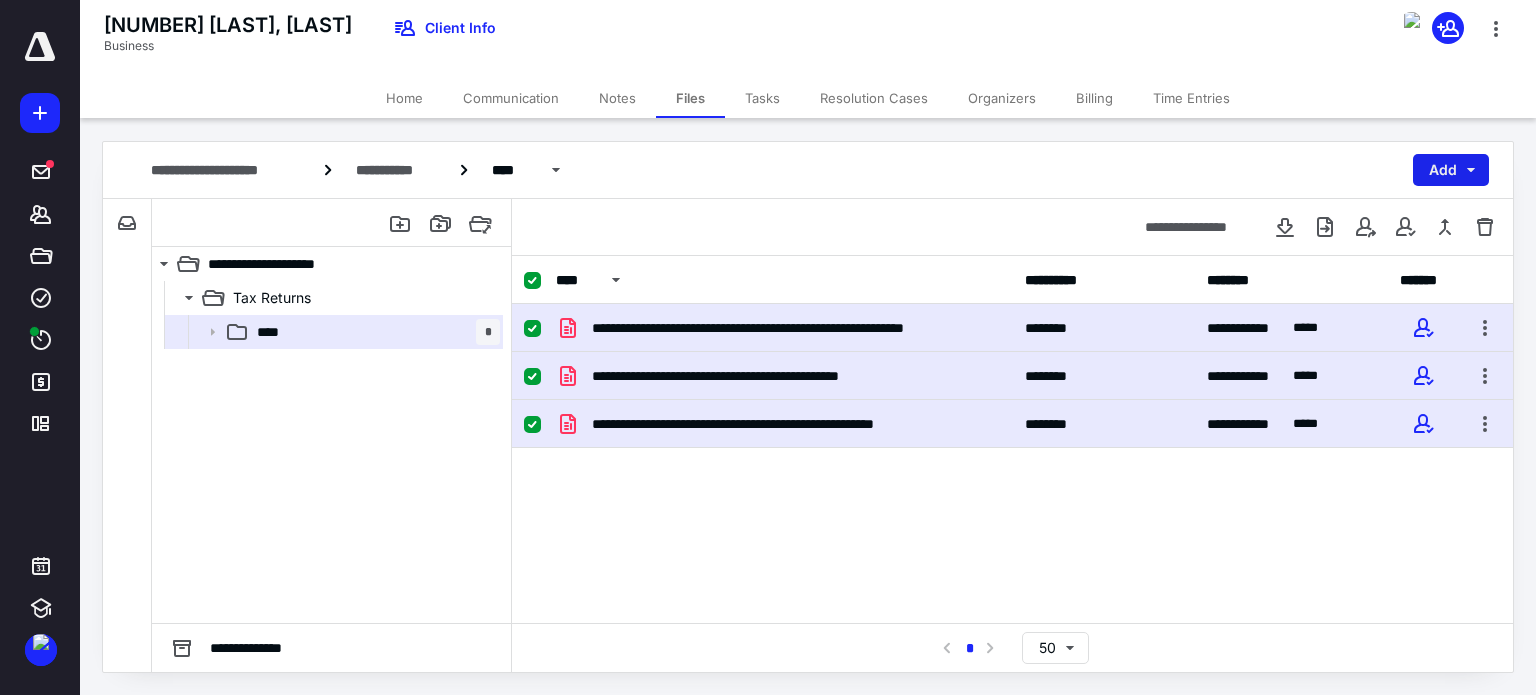 click on "Add" at bounding box center [1451, 170] 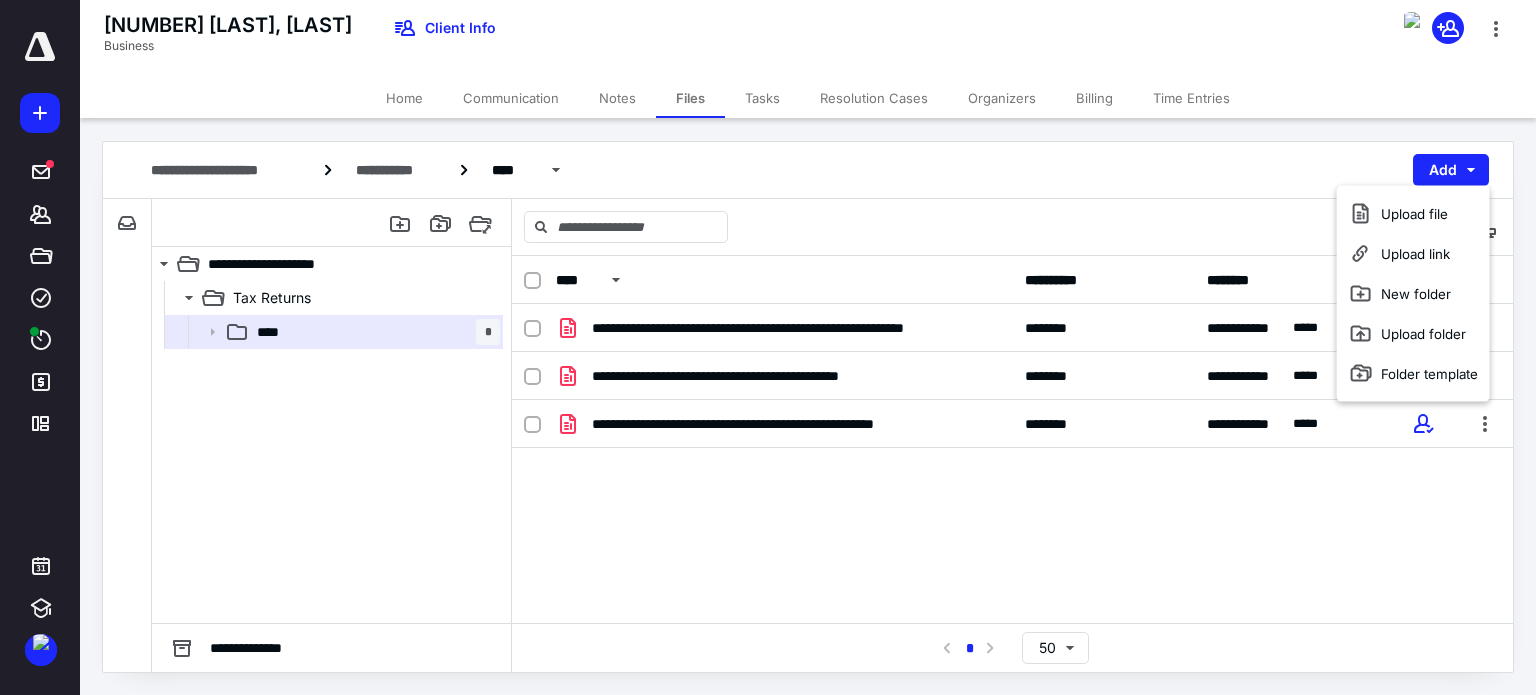 click 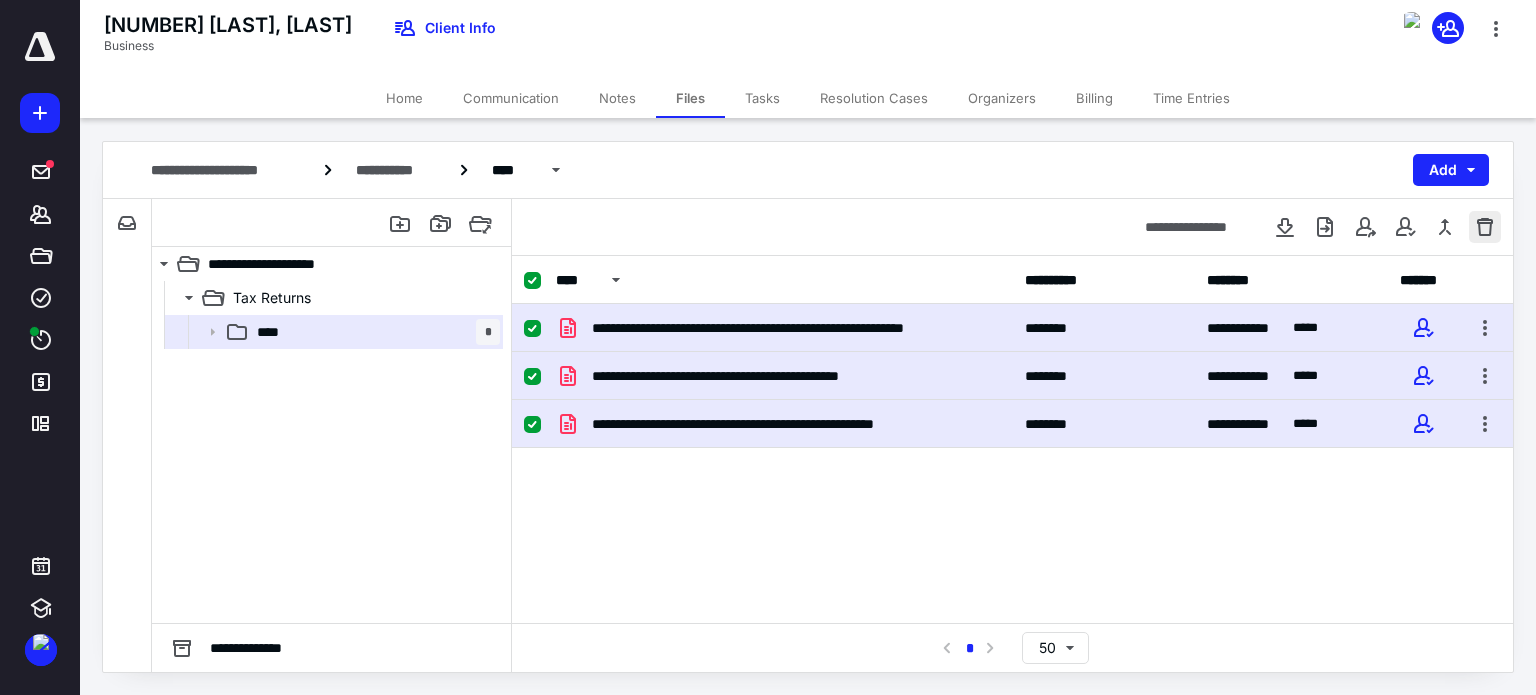 click at bounding box center [1485, 227] 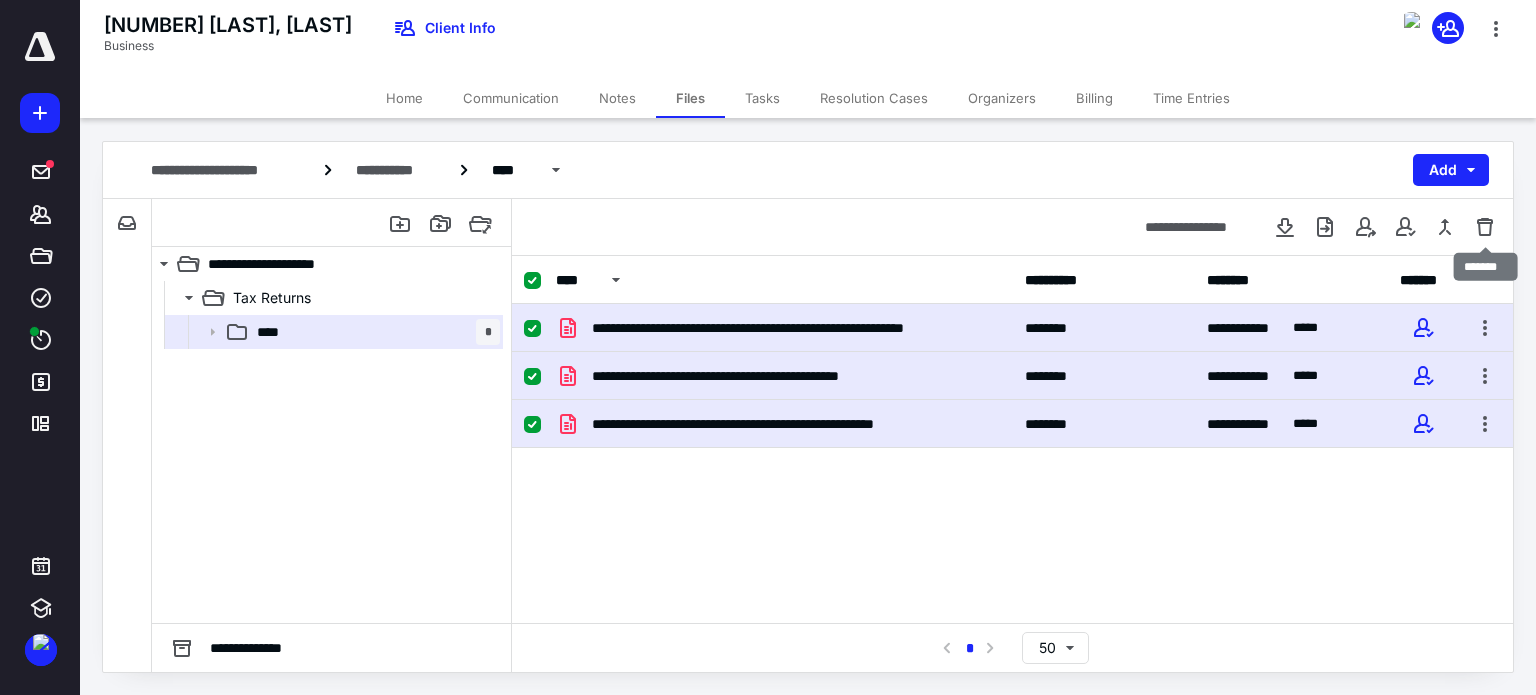 checkbox on "false" 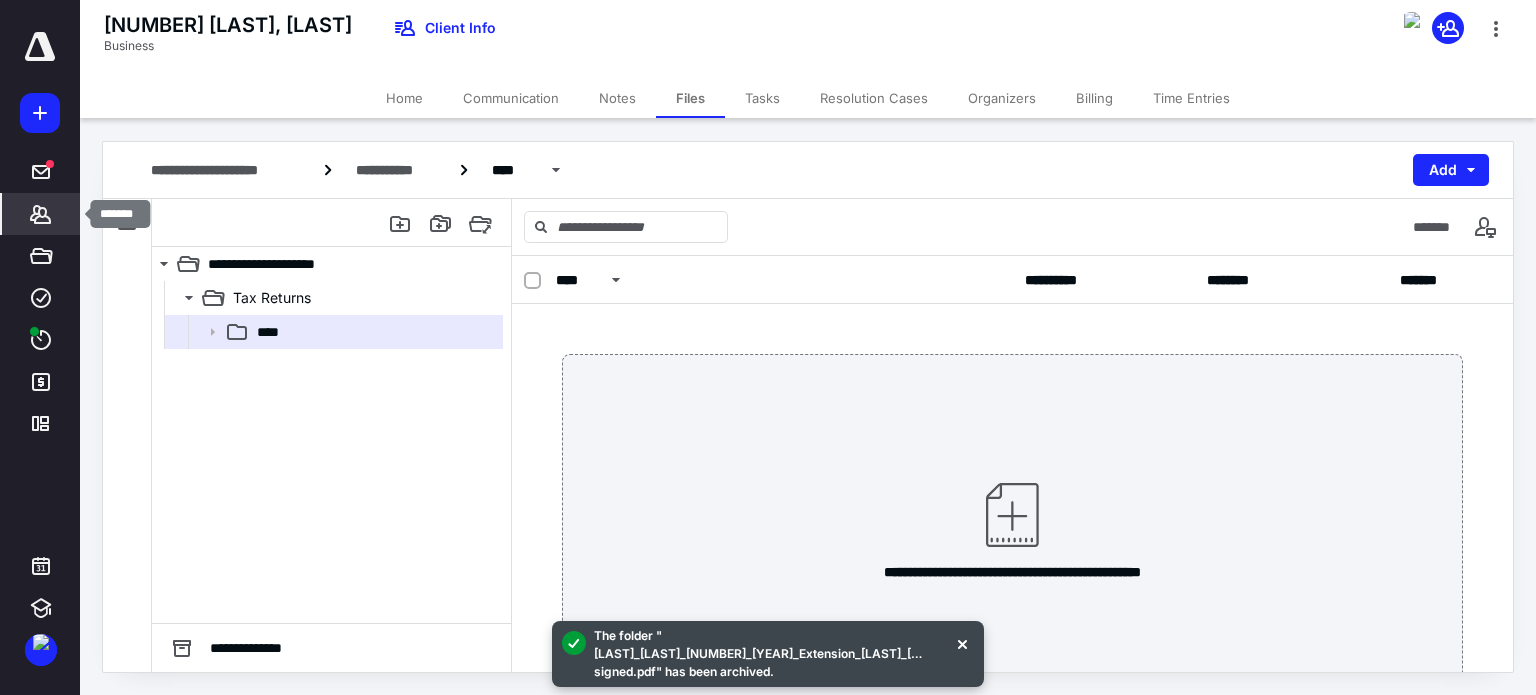 click 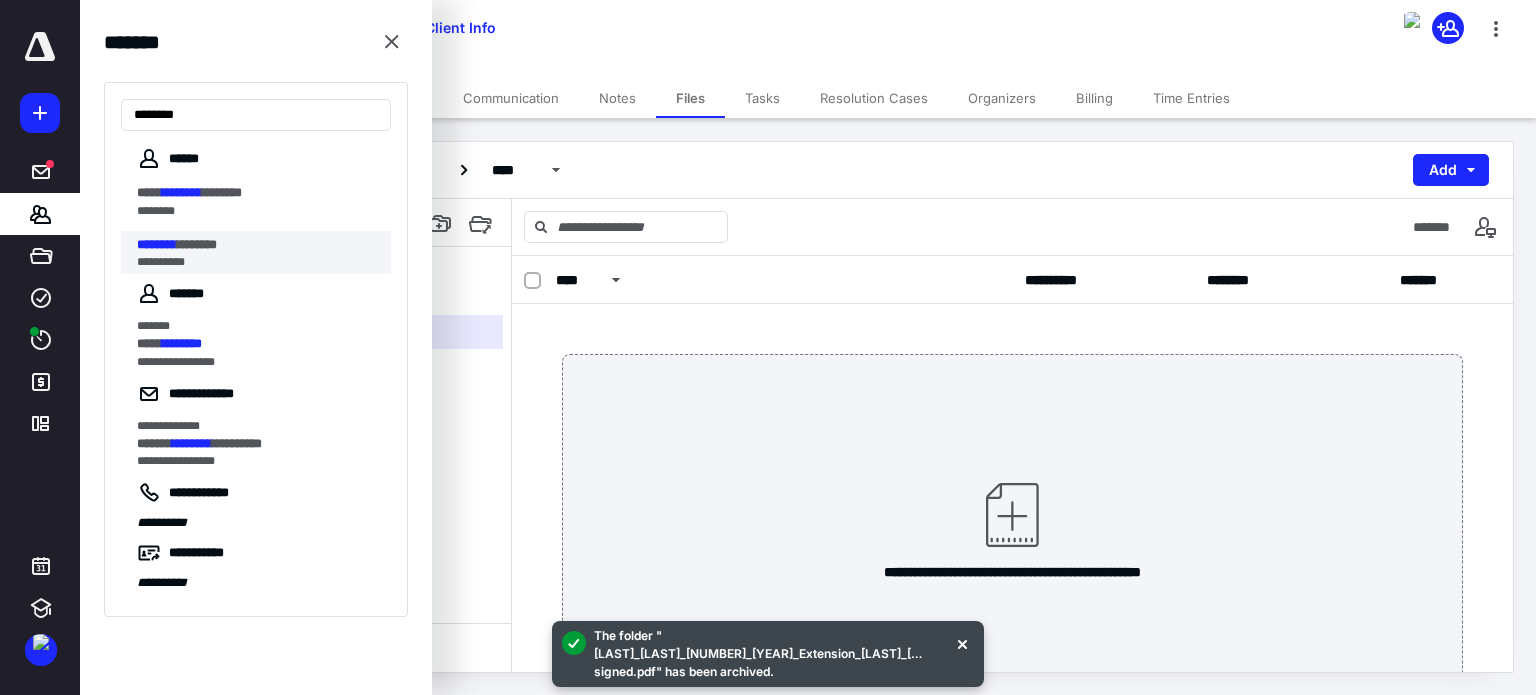 type on "********" 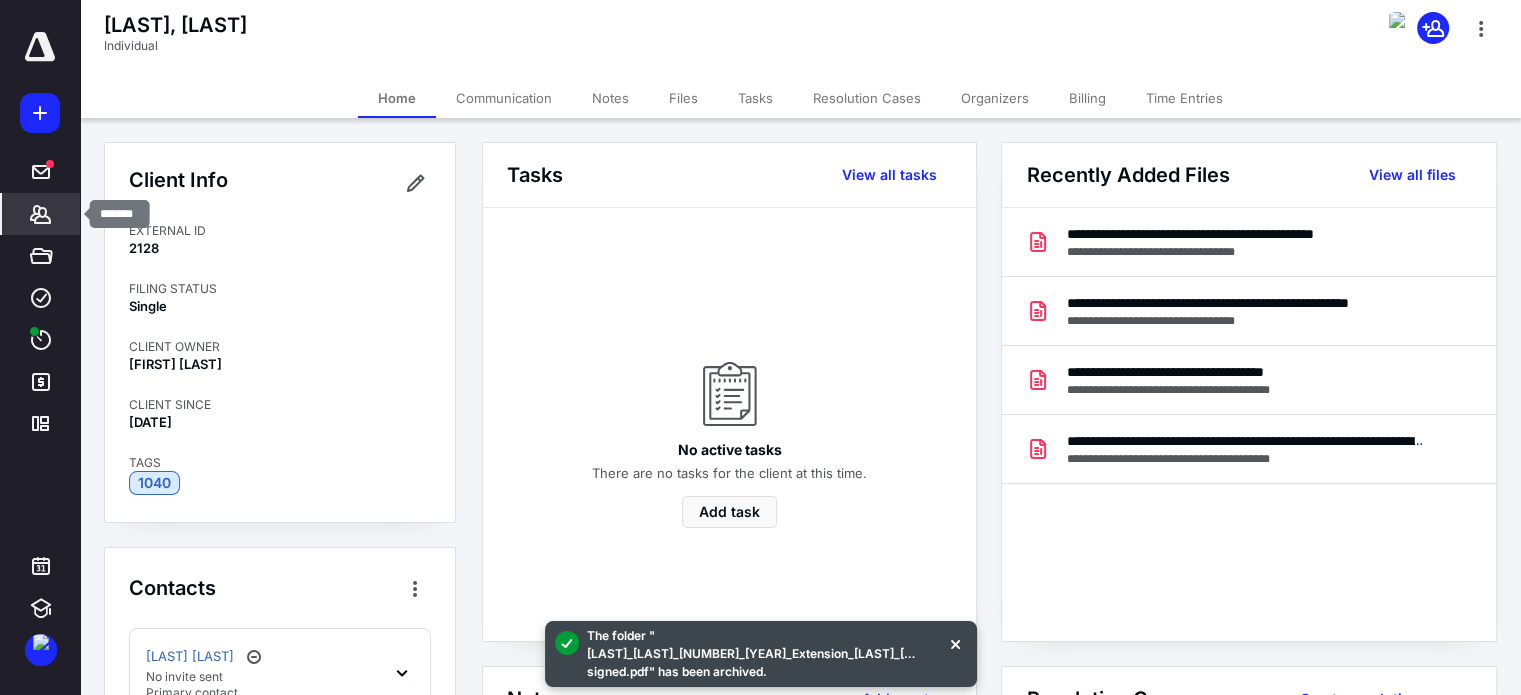 click on "*******" at bounding box center [41, 214] 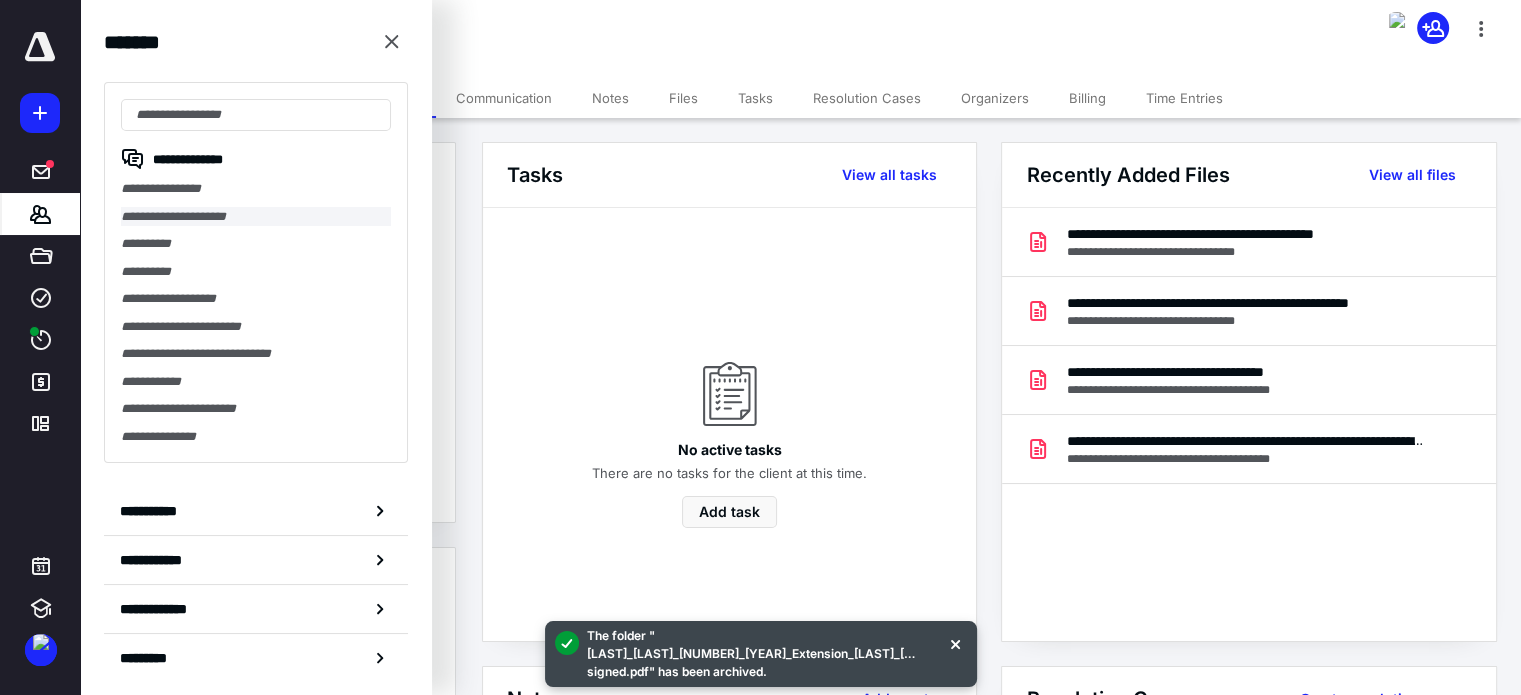 click on "**********" at bounding box center [256, 217] 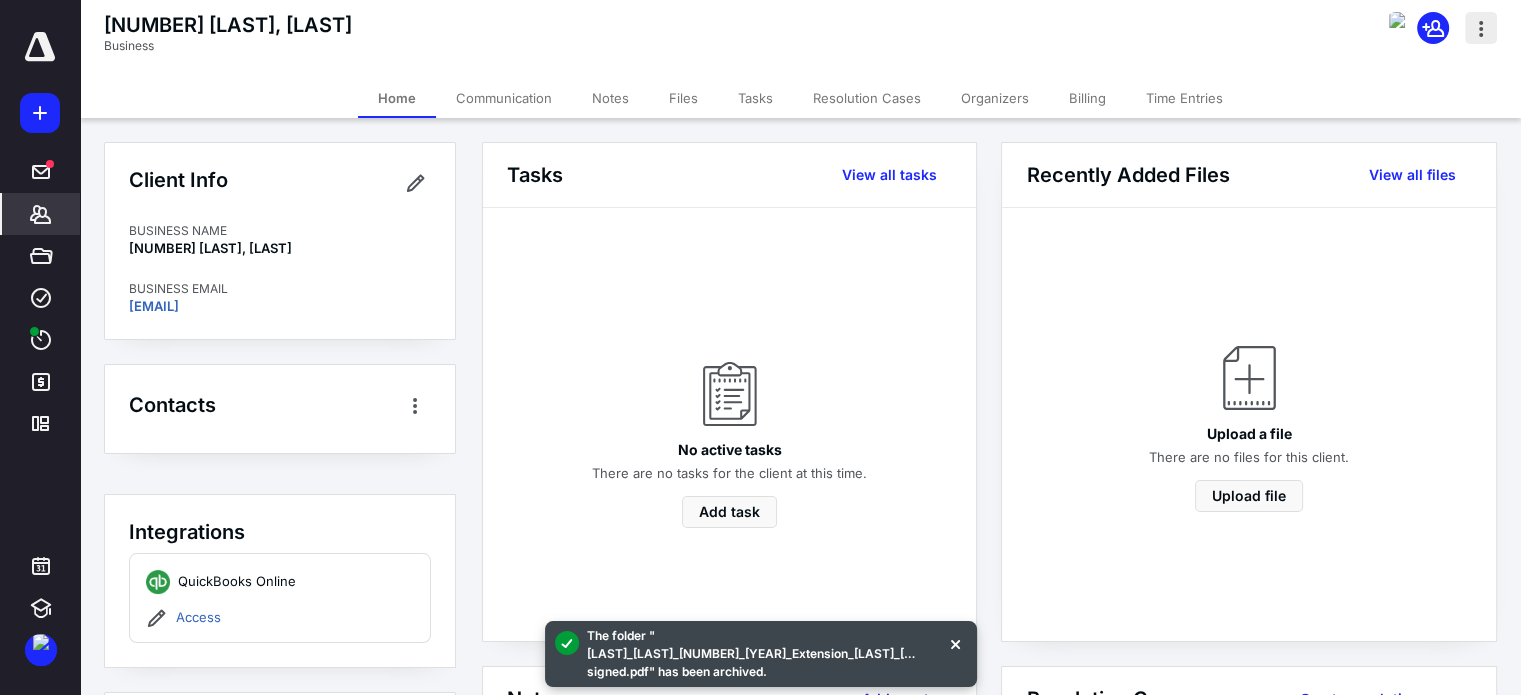 click at bounding box center [1481, 28] 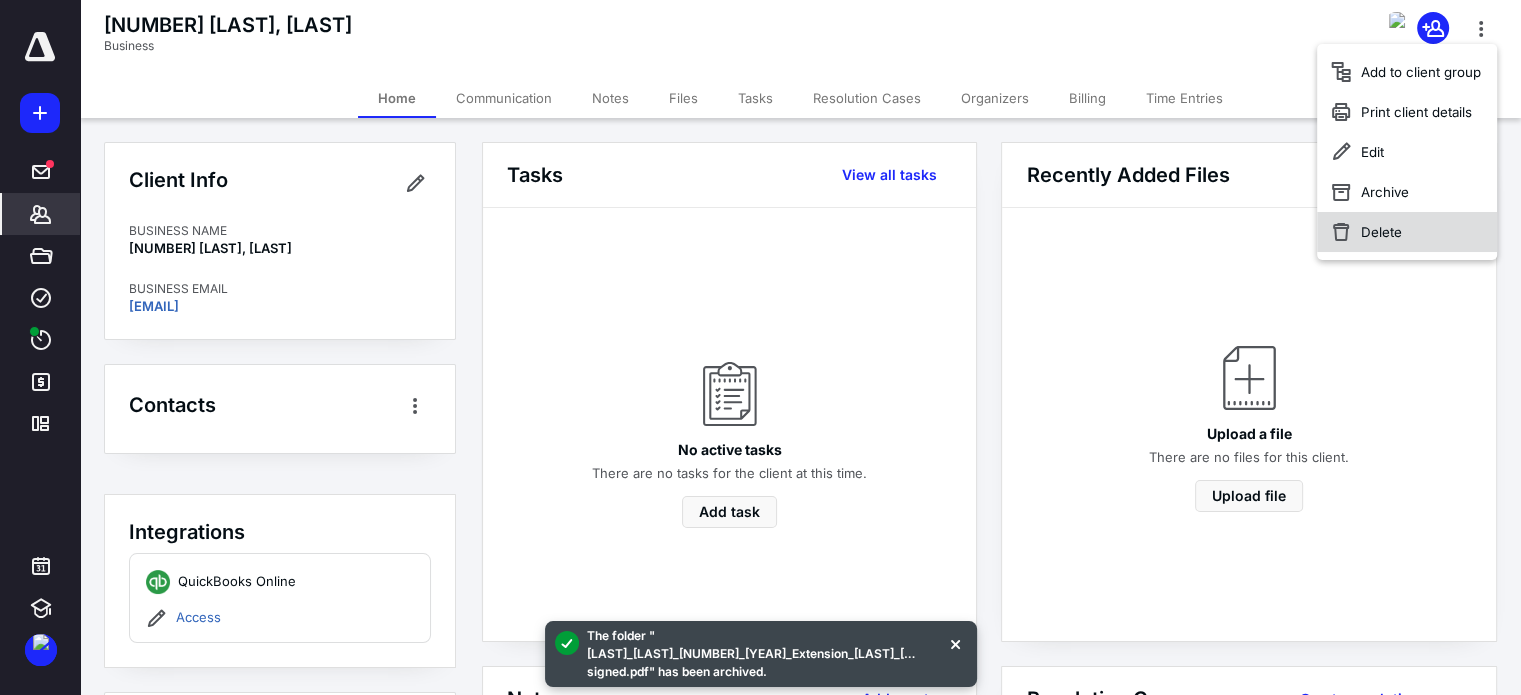 click on "Delete" at bounding box center (1407, 232) 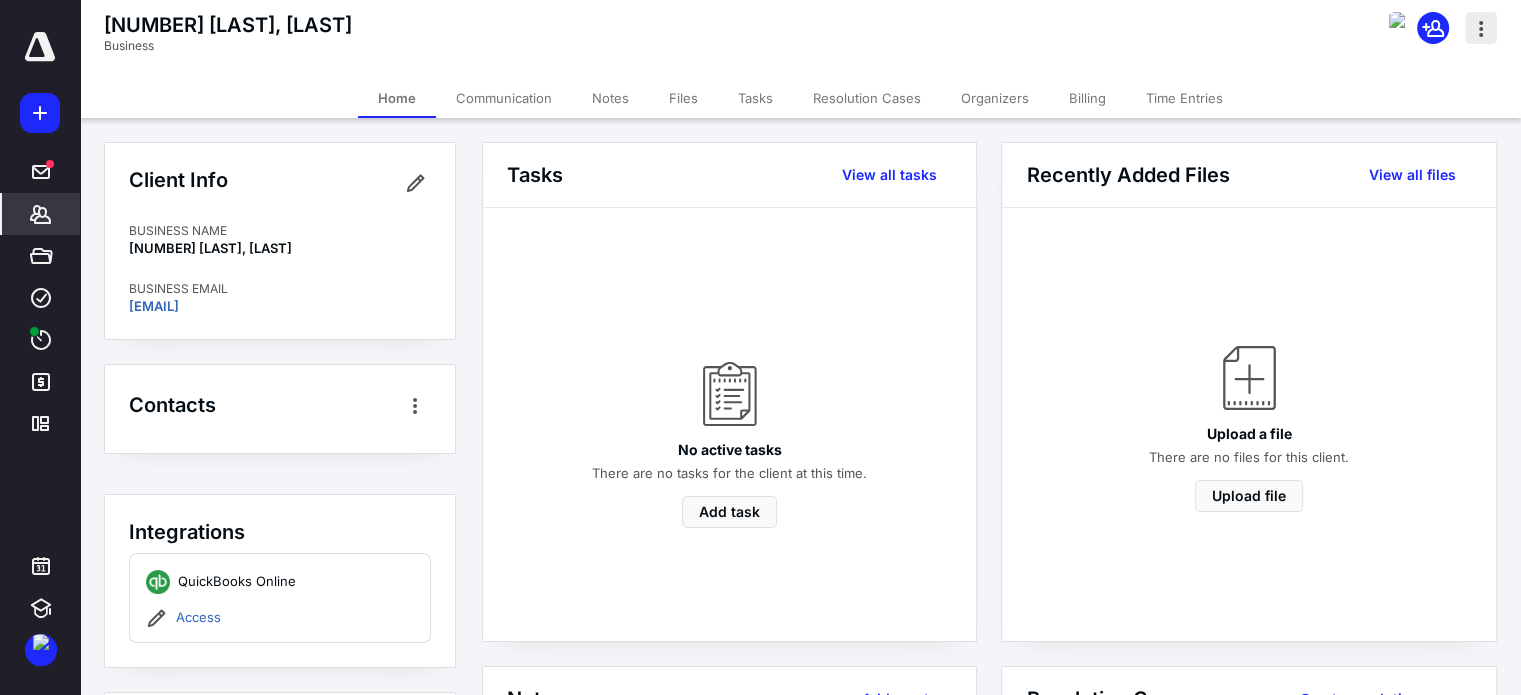 click at bounding box center (1481, 28) 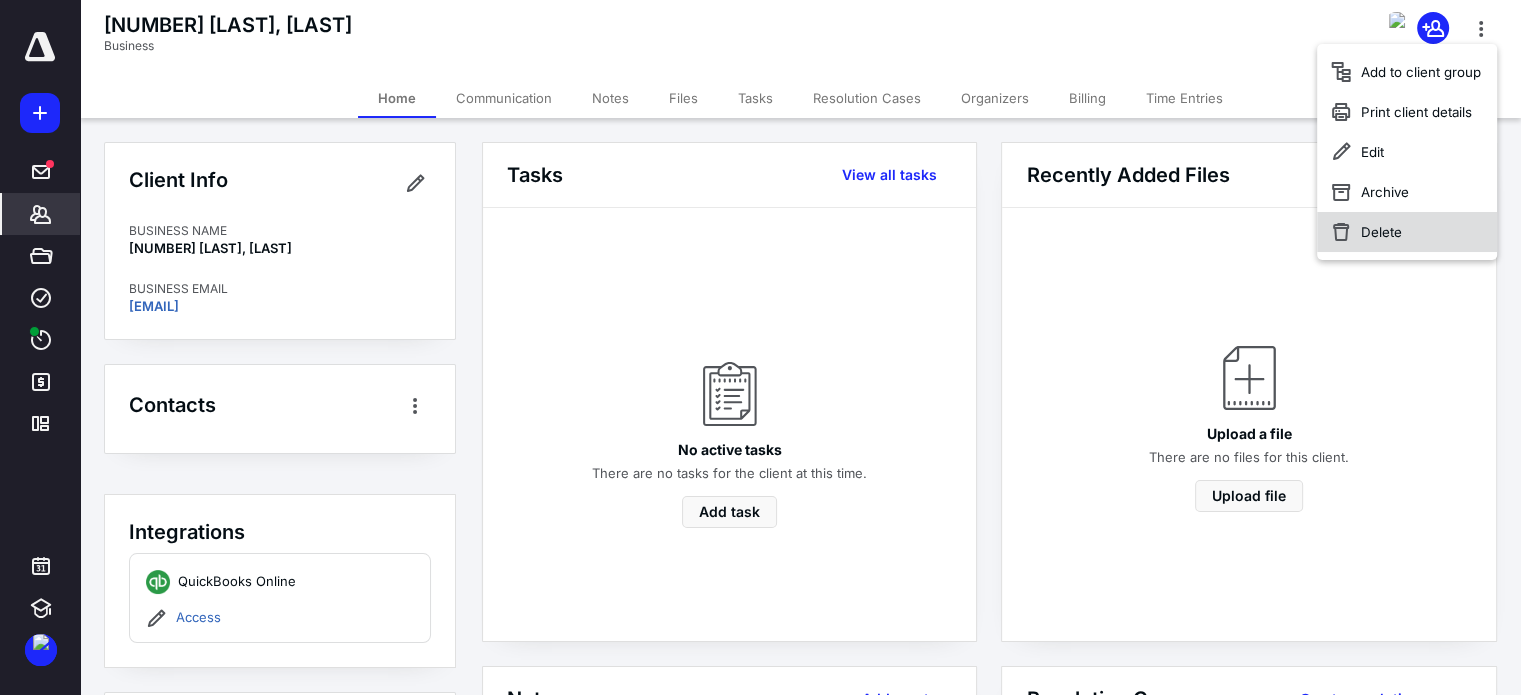 click on "Delete" at bounding box center [1407, 232] 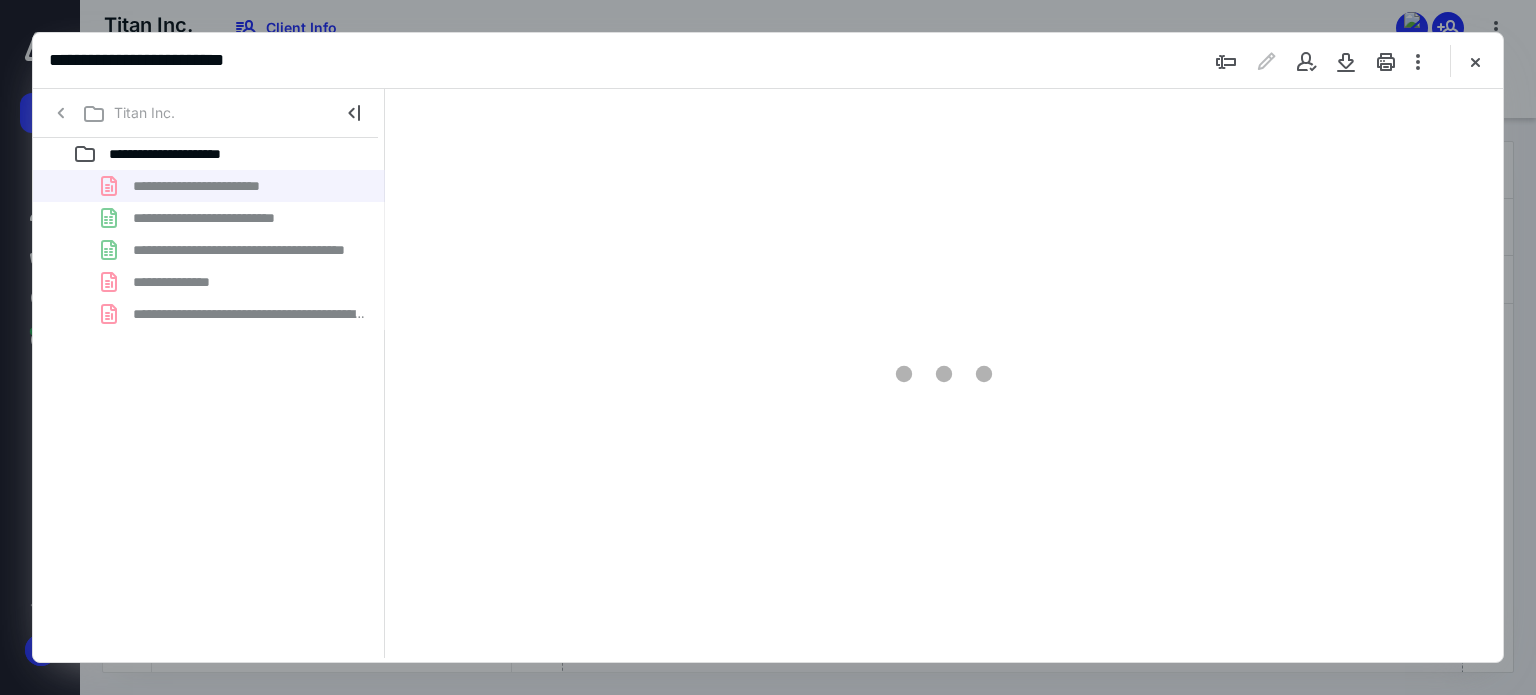 scroll, scrollTop: 0, scrollLeft: 0, axis: both 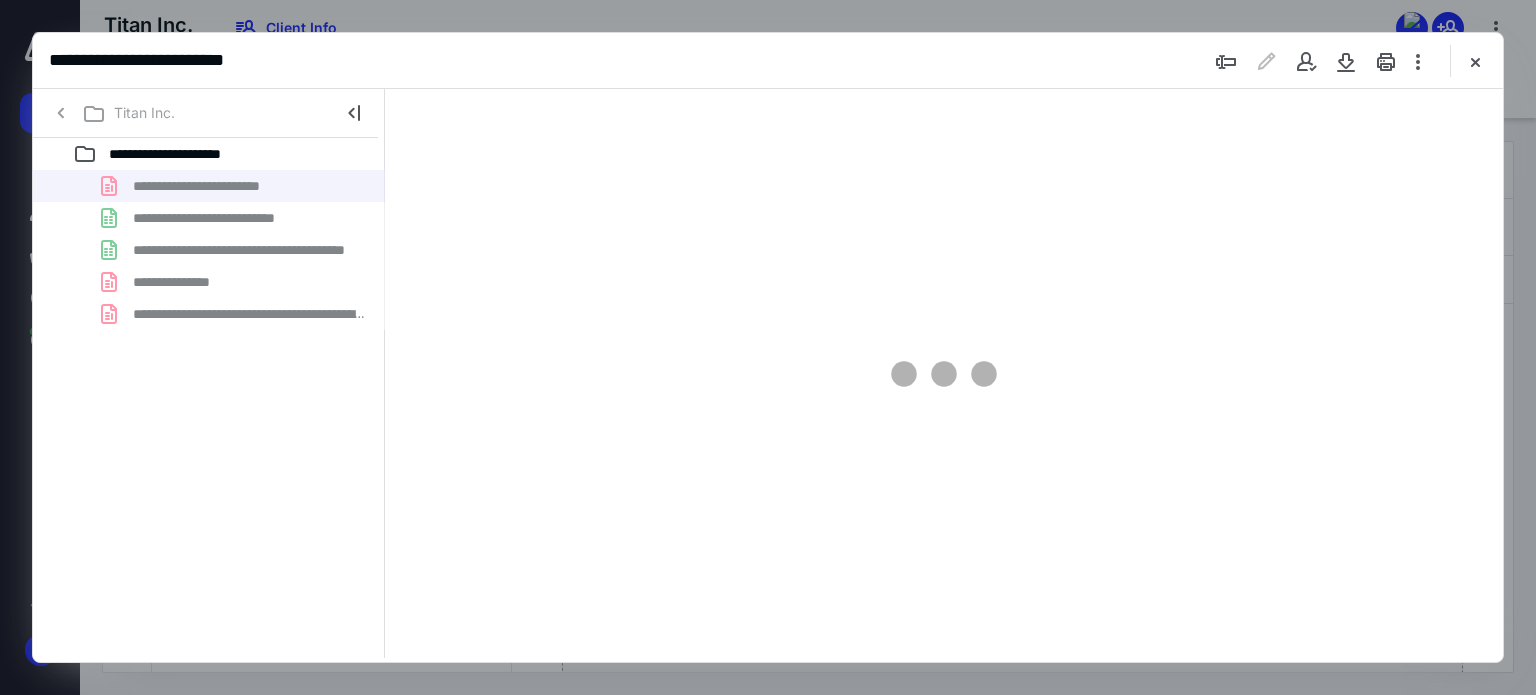type on "62" 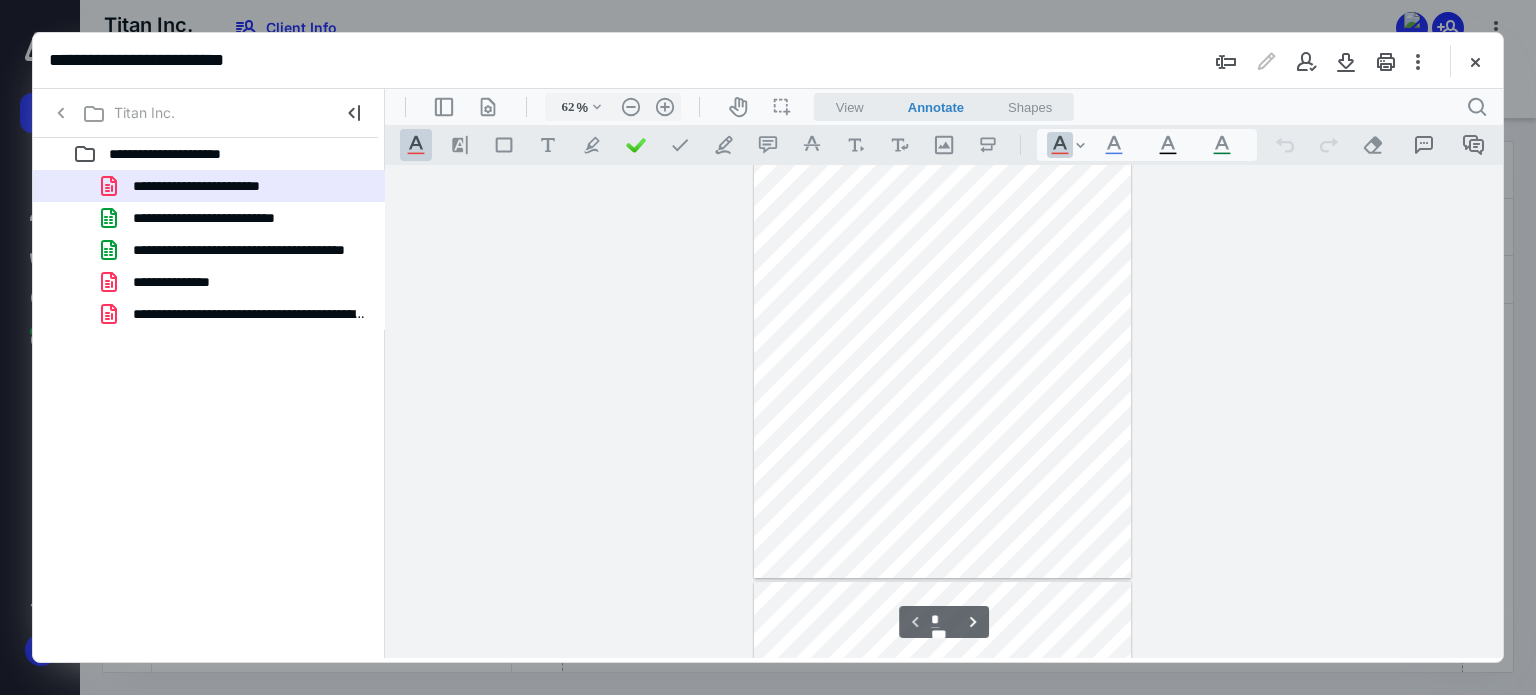 scroll, scrollTop: 0, scrollLeft: 0, axis: both 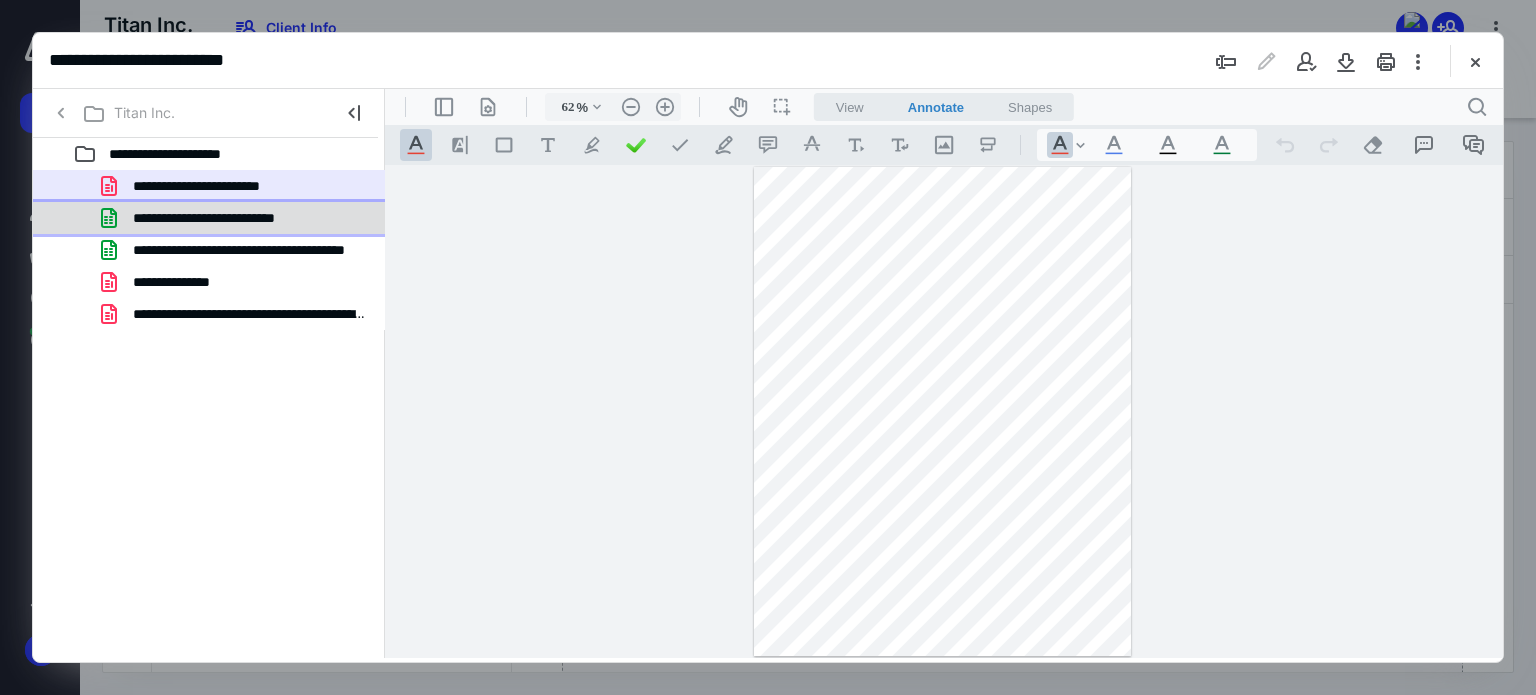 click on "**********" at bounding box center [230, 218] 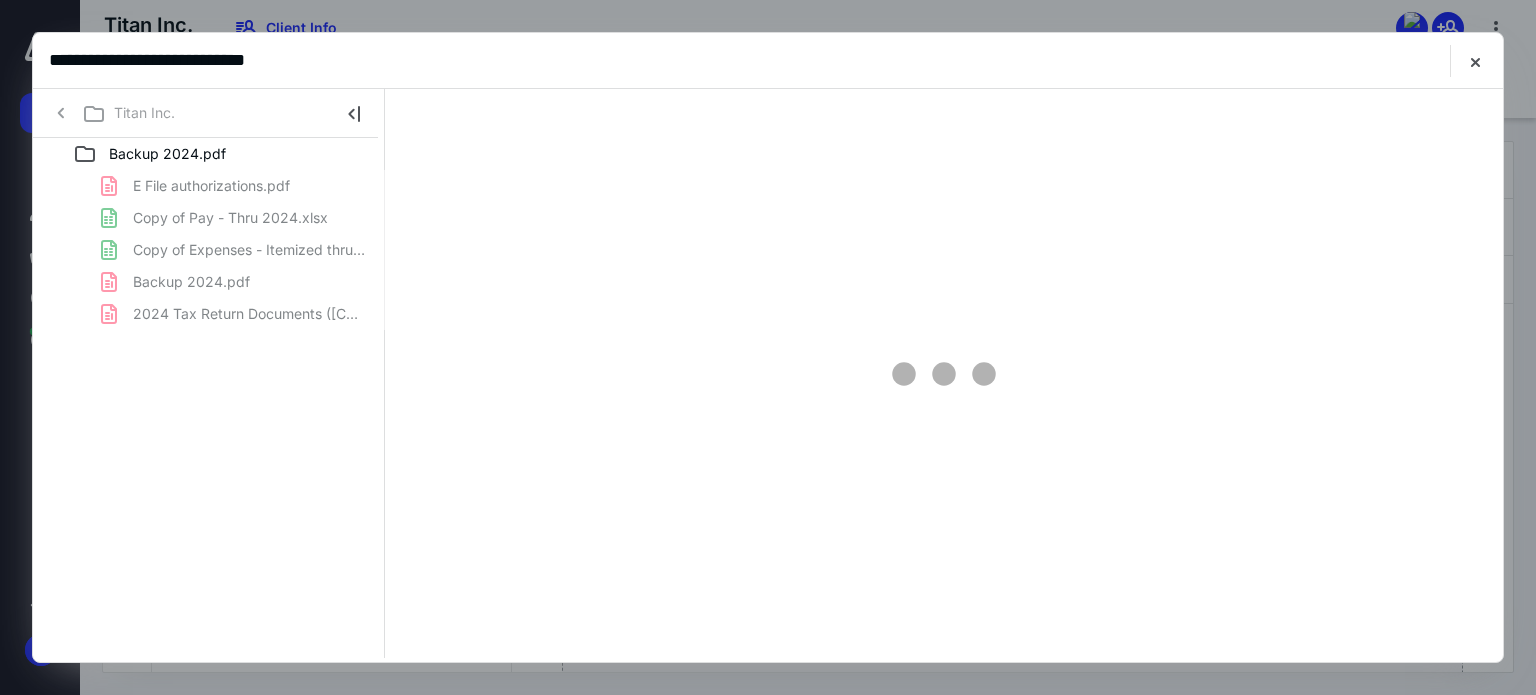 scroll, scrollTop: 0, scrollLeft: 0, axis: both 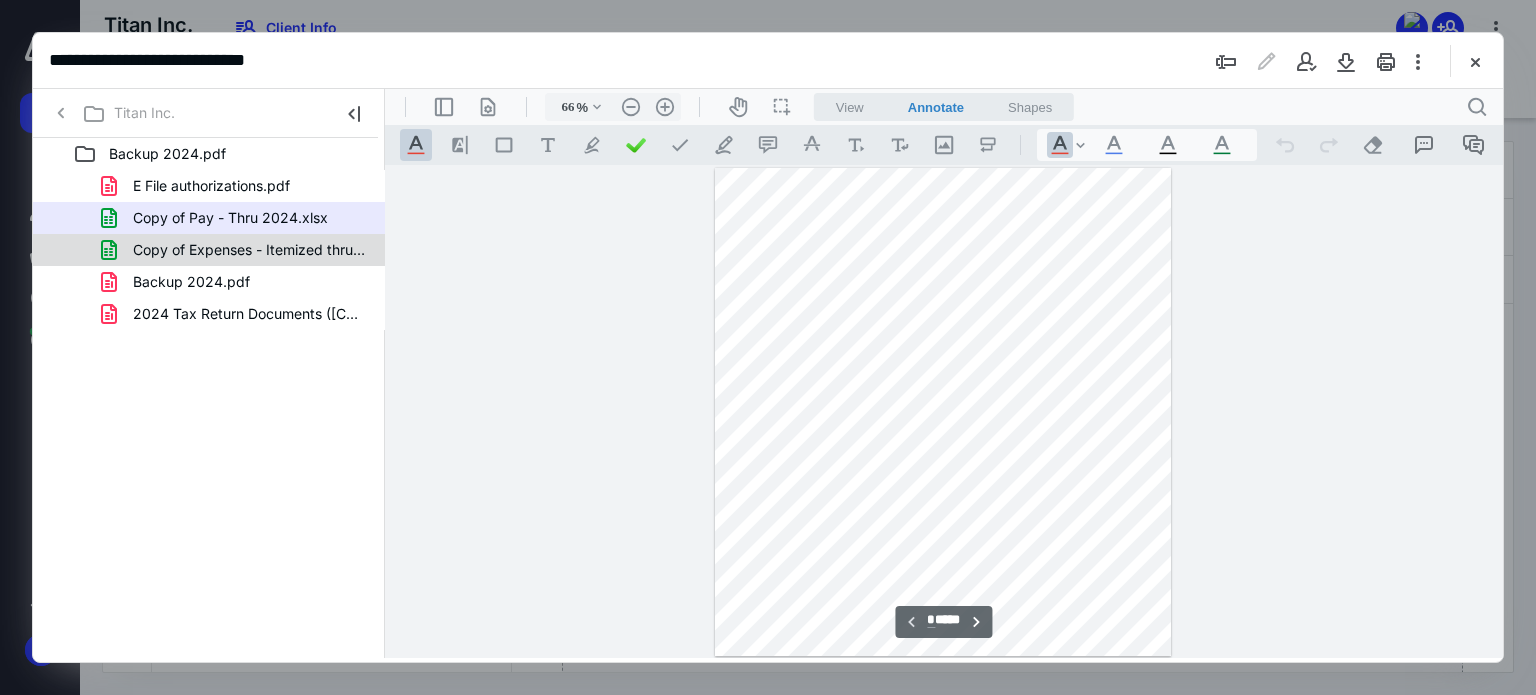 click on "Copy of Expenses - Itemized thru 2024.xlsx" at bounding box center (249, 250) 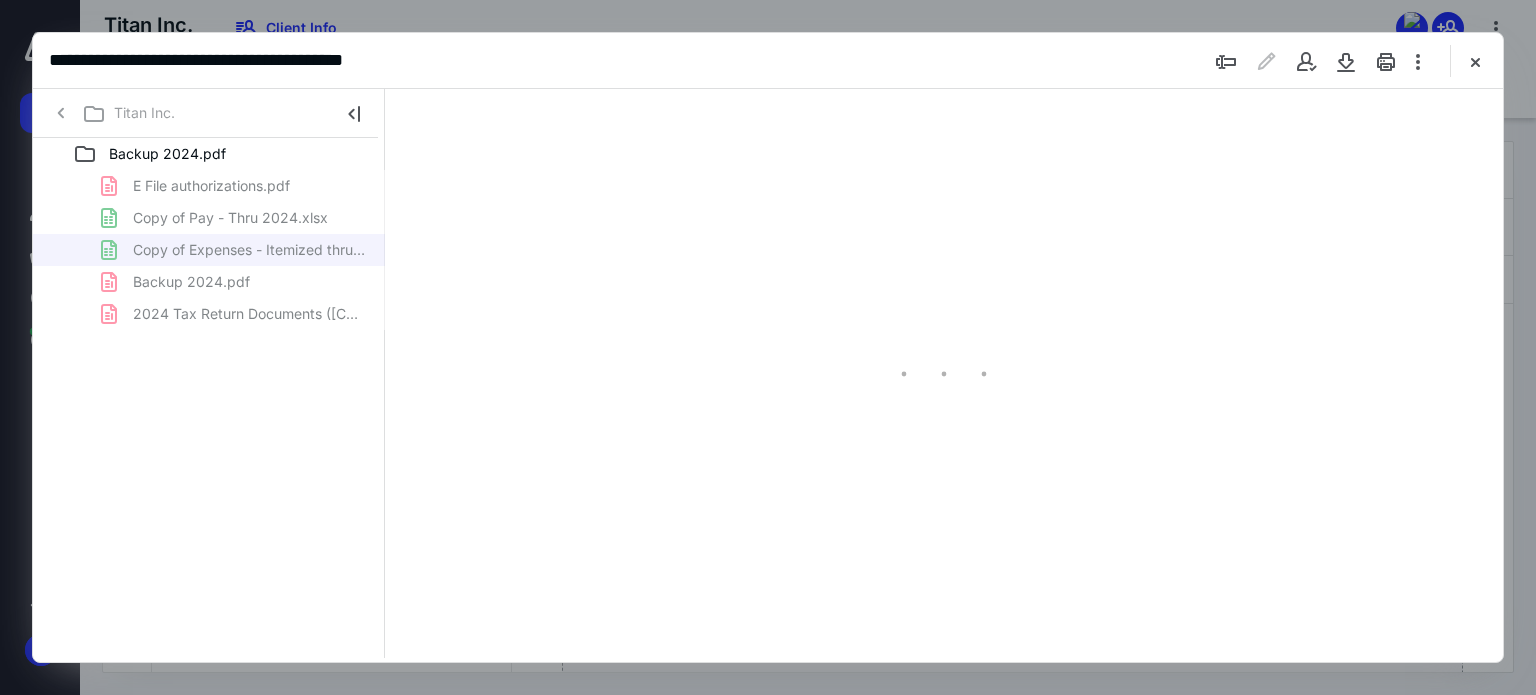 scroll, scrollTop: 78, scrollLeft: 0, axis: vertical 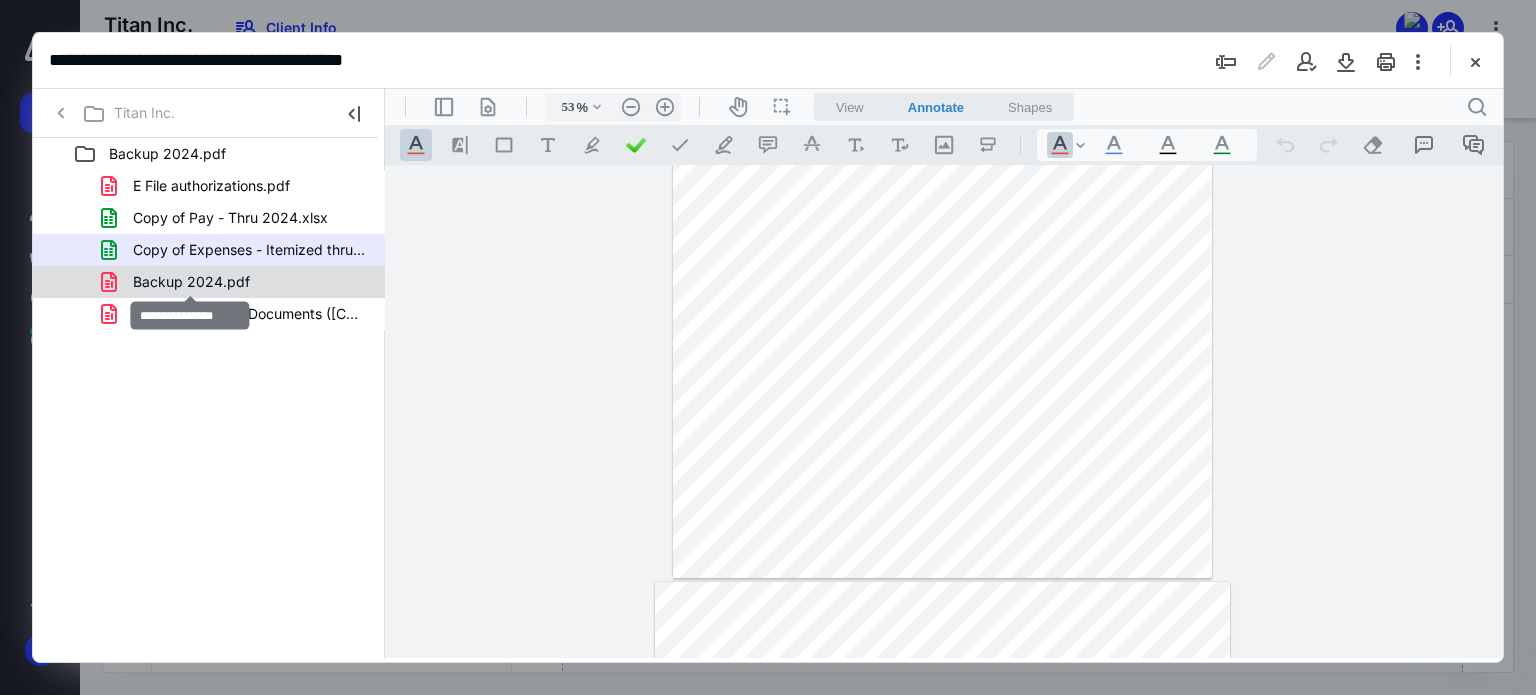 click on "Backup 2024.pdf" at bounding box center (191, 282) 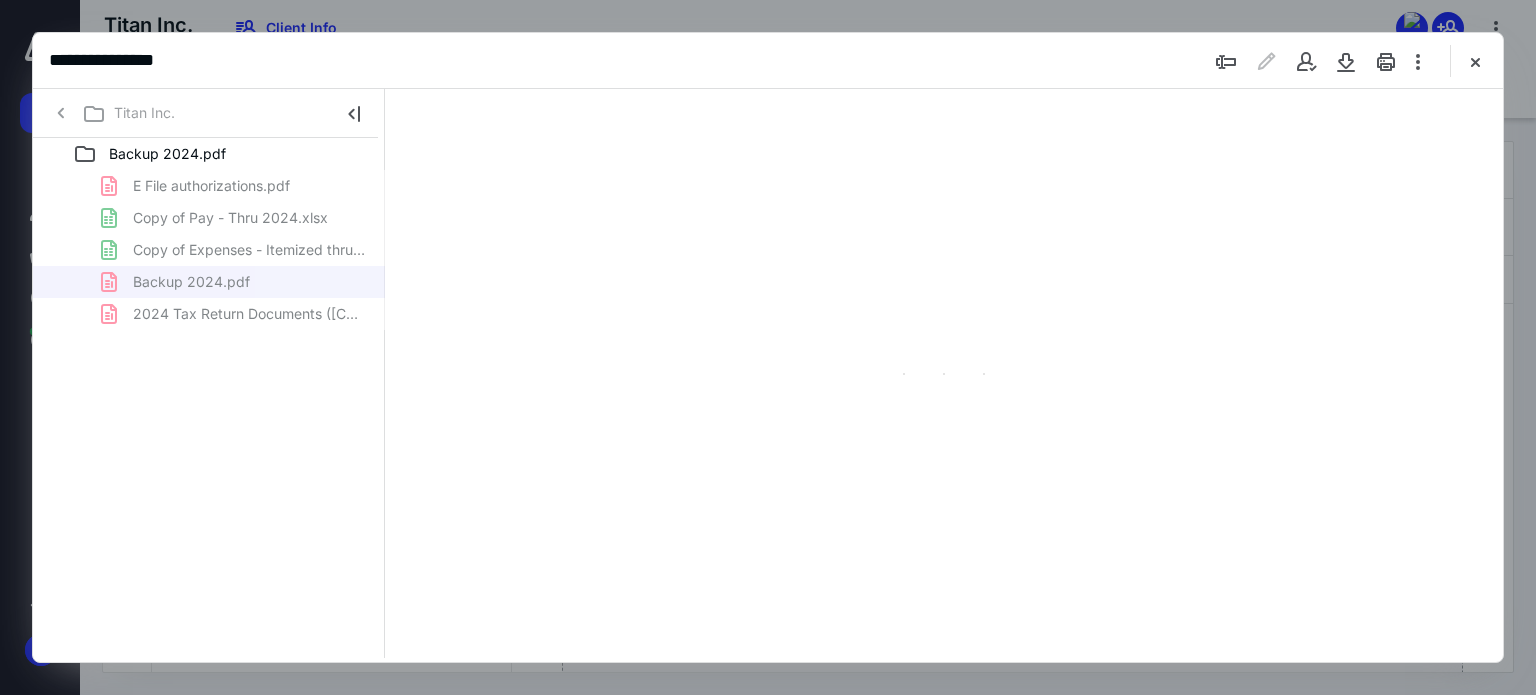 type on "62" 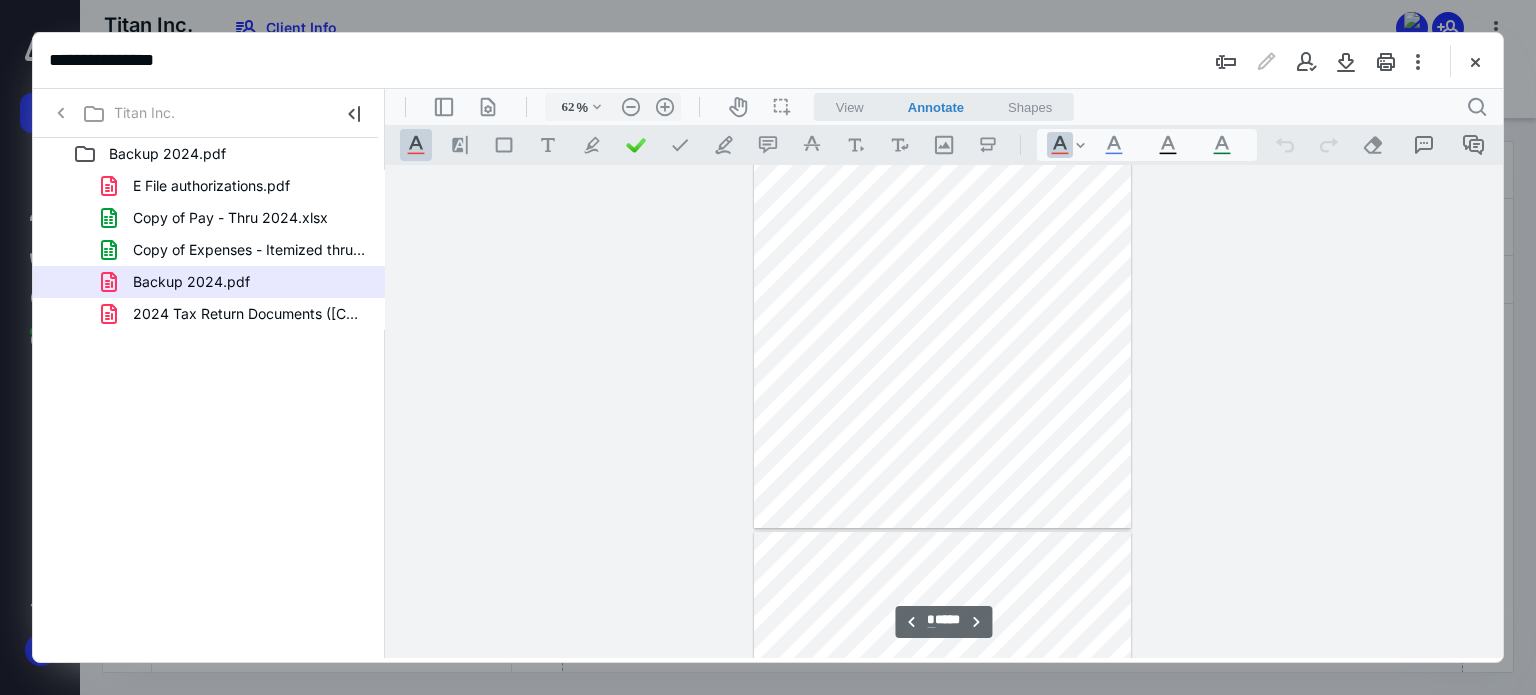 scroll, scrollTop: 2000, scrollLeft: 0, axis: vertical 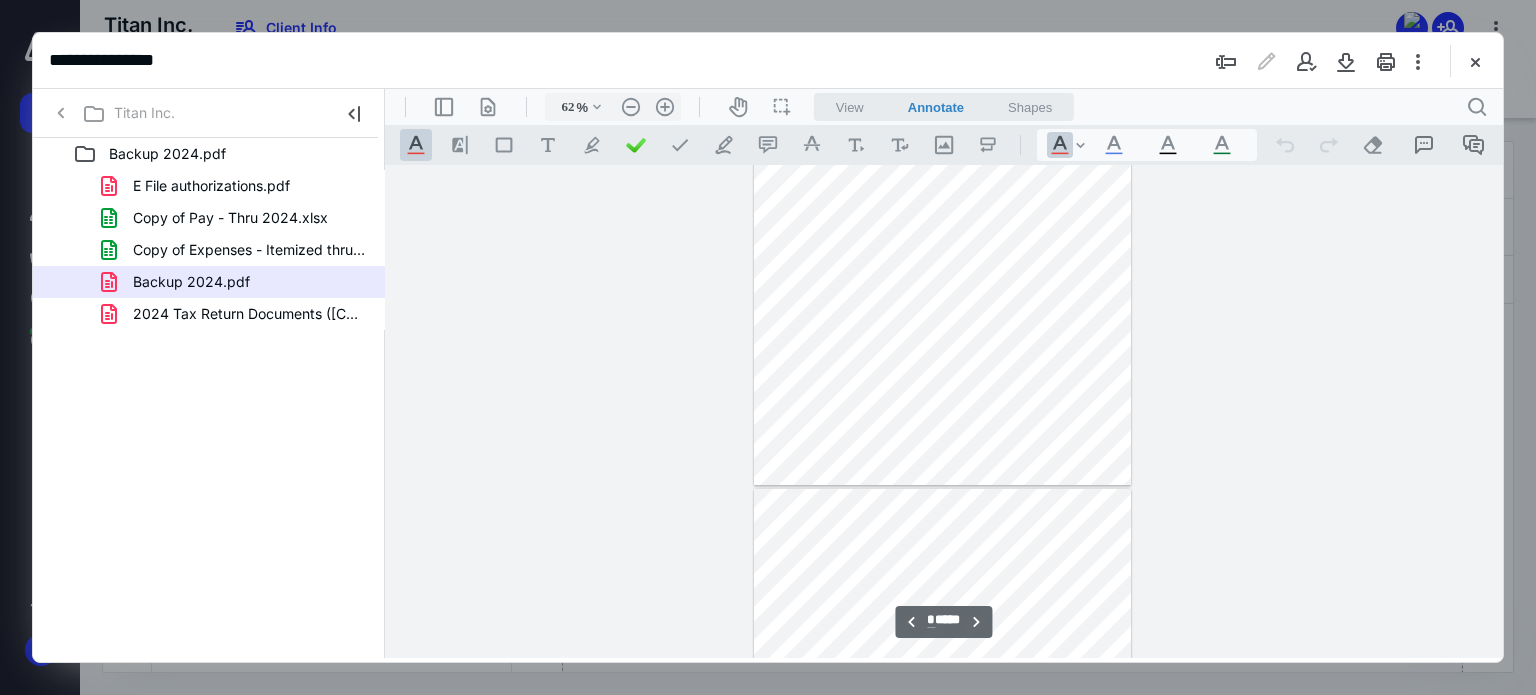 type on "*" 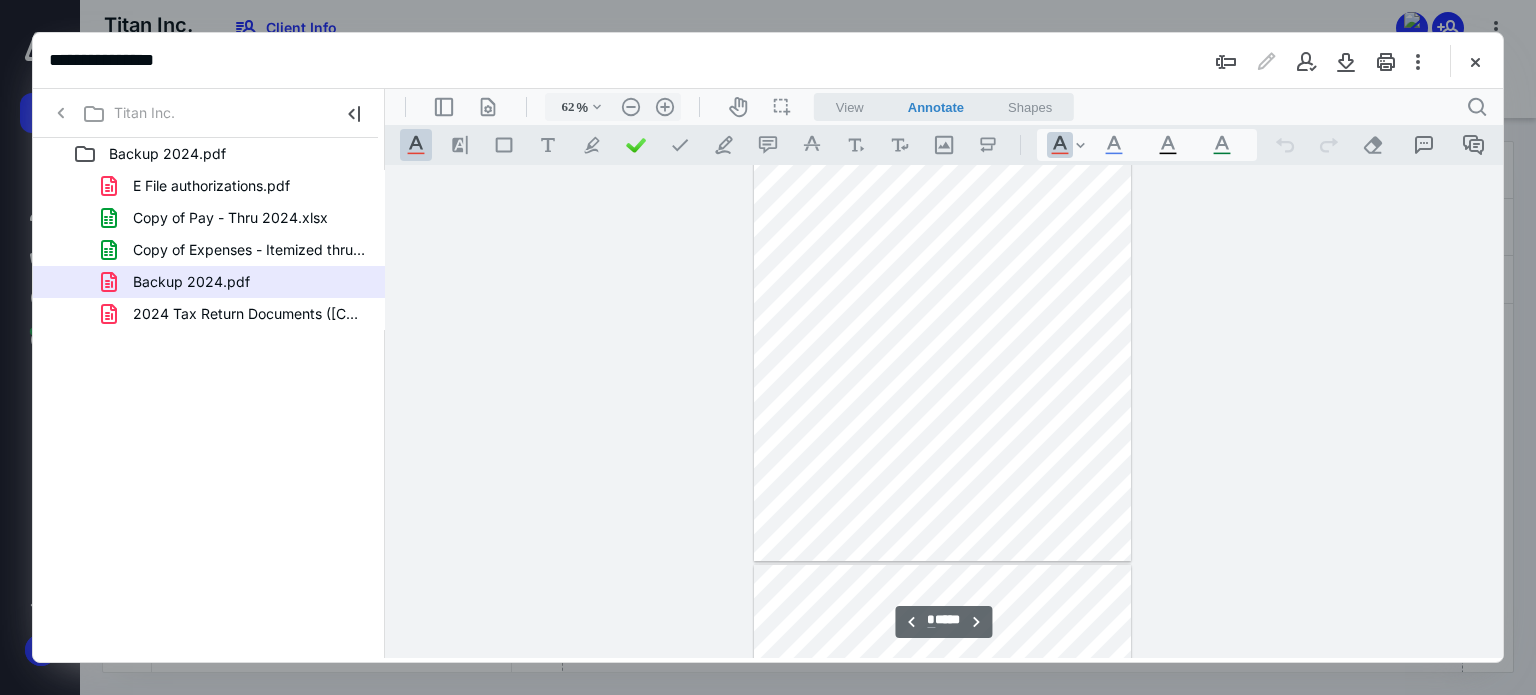 scroll, scrollTop: 2600, scrollLeft: 0, axis: vertical 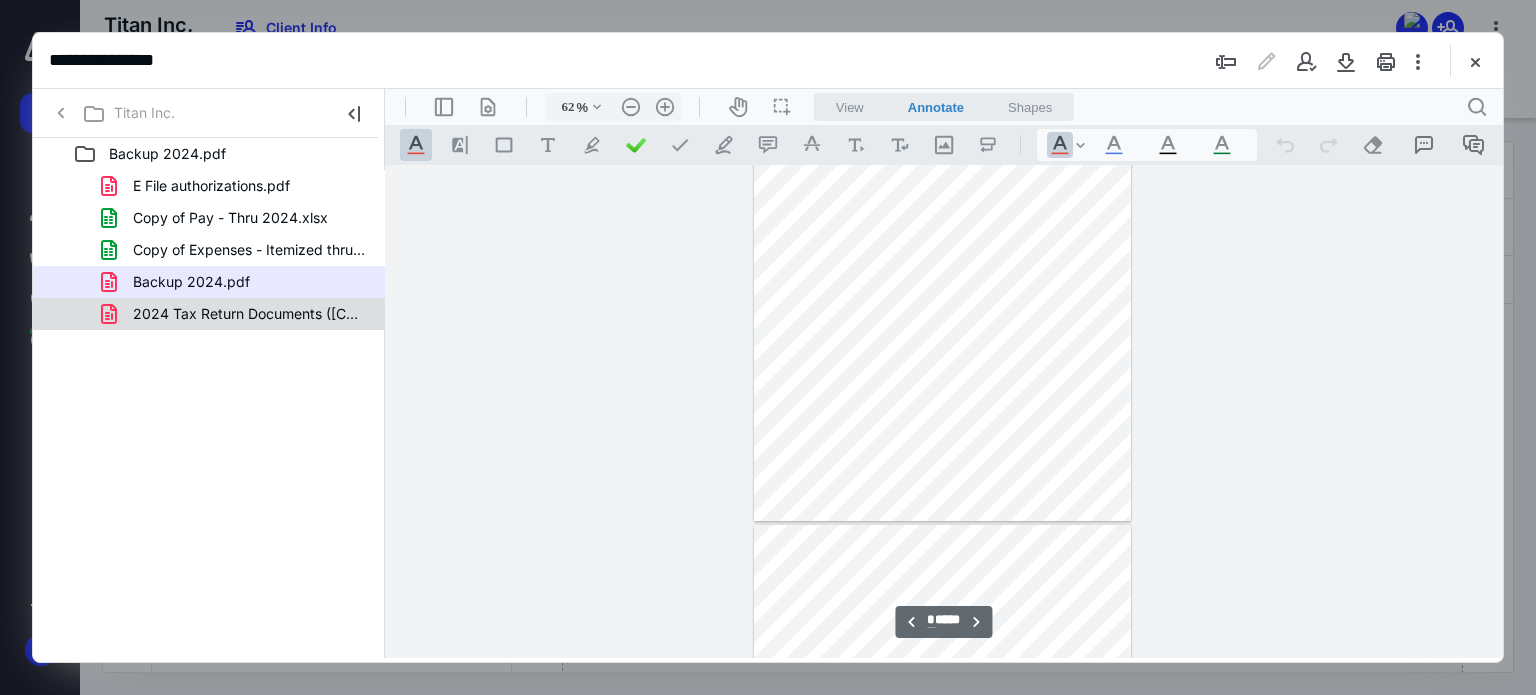 click on "2024 Tax Return Documents ([COMPANY] - Preparer Copy).pdf" at bounding box center [249, 314] 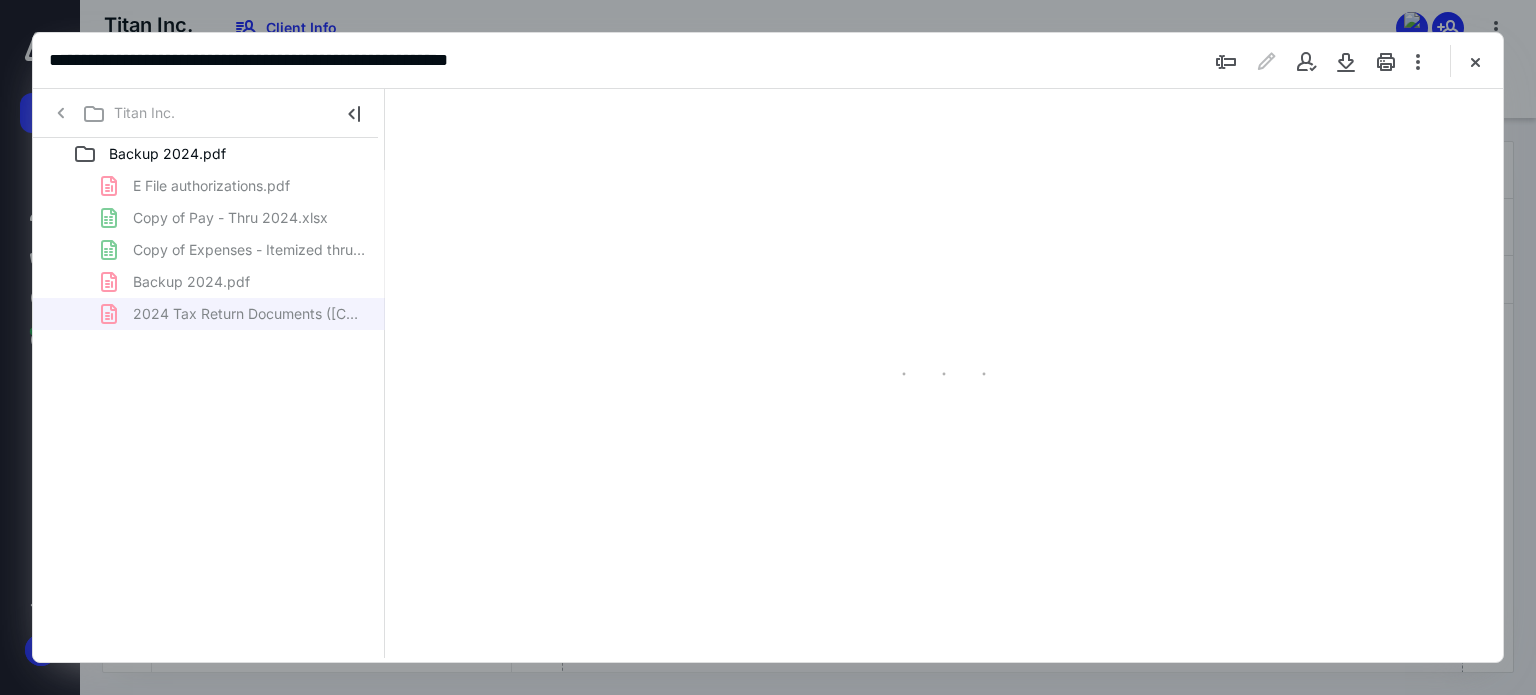 type on "62" 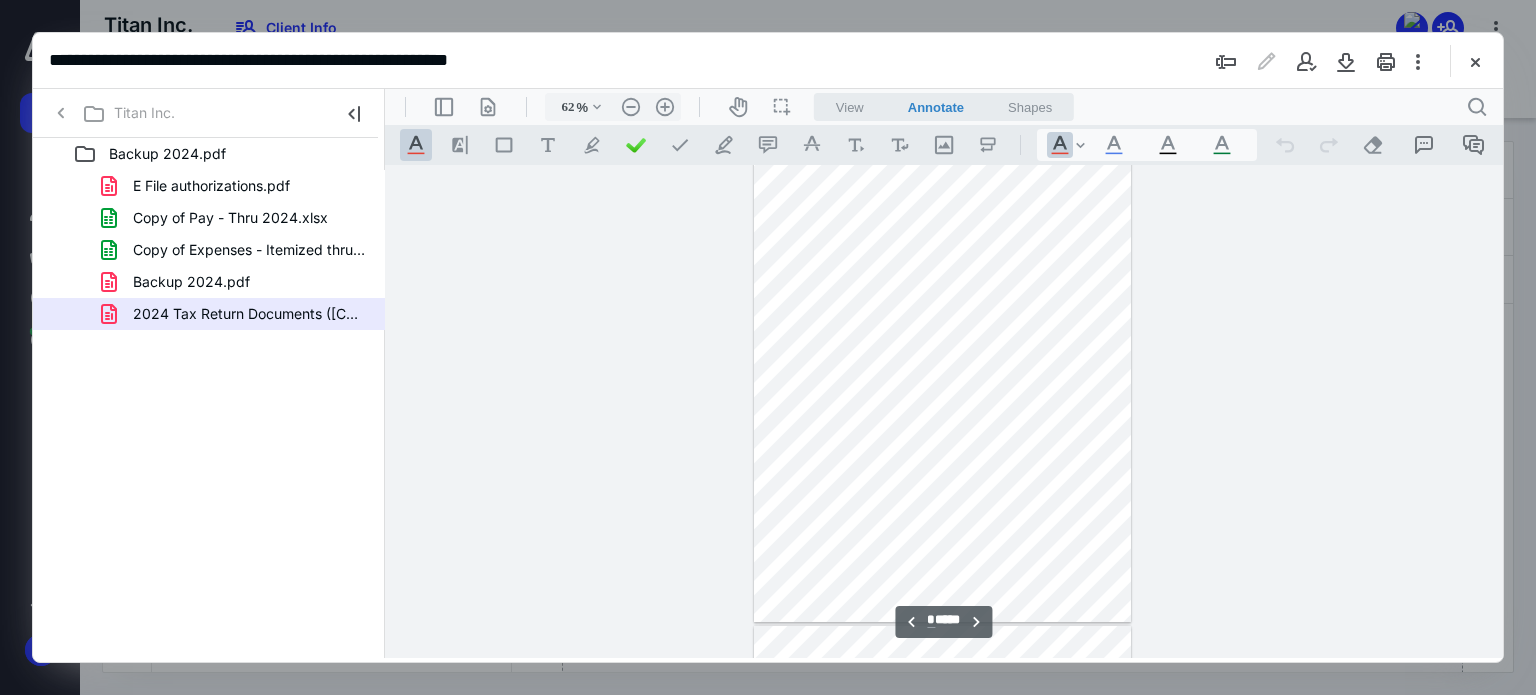 scroll, scrollTop: 1500, scrollLeft: 0, axis: vertical 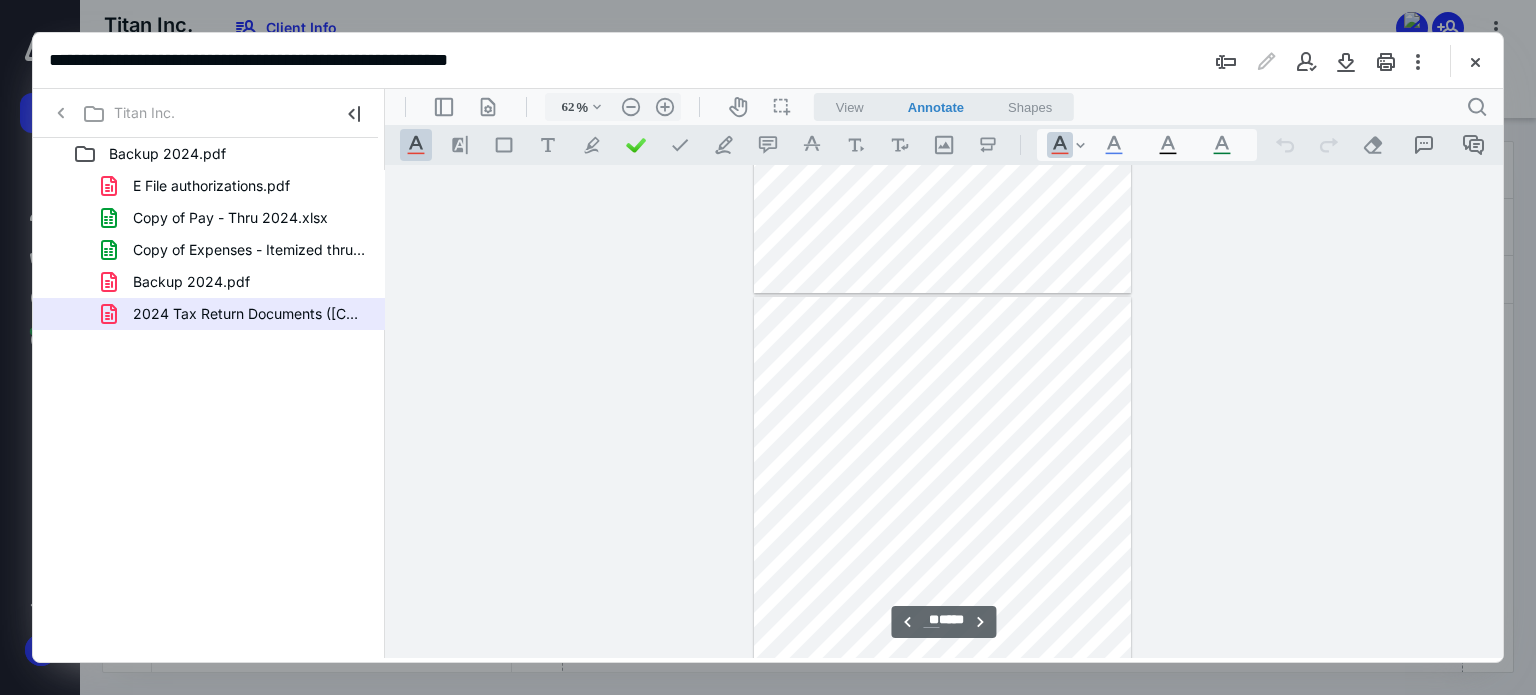 type on "**" 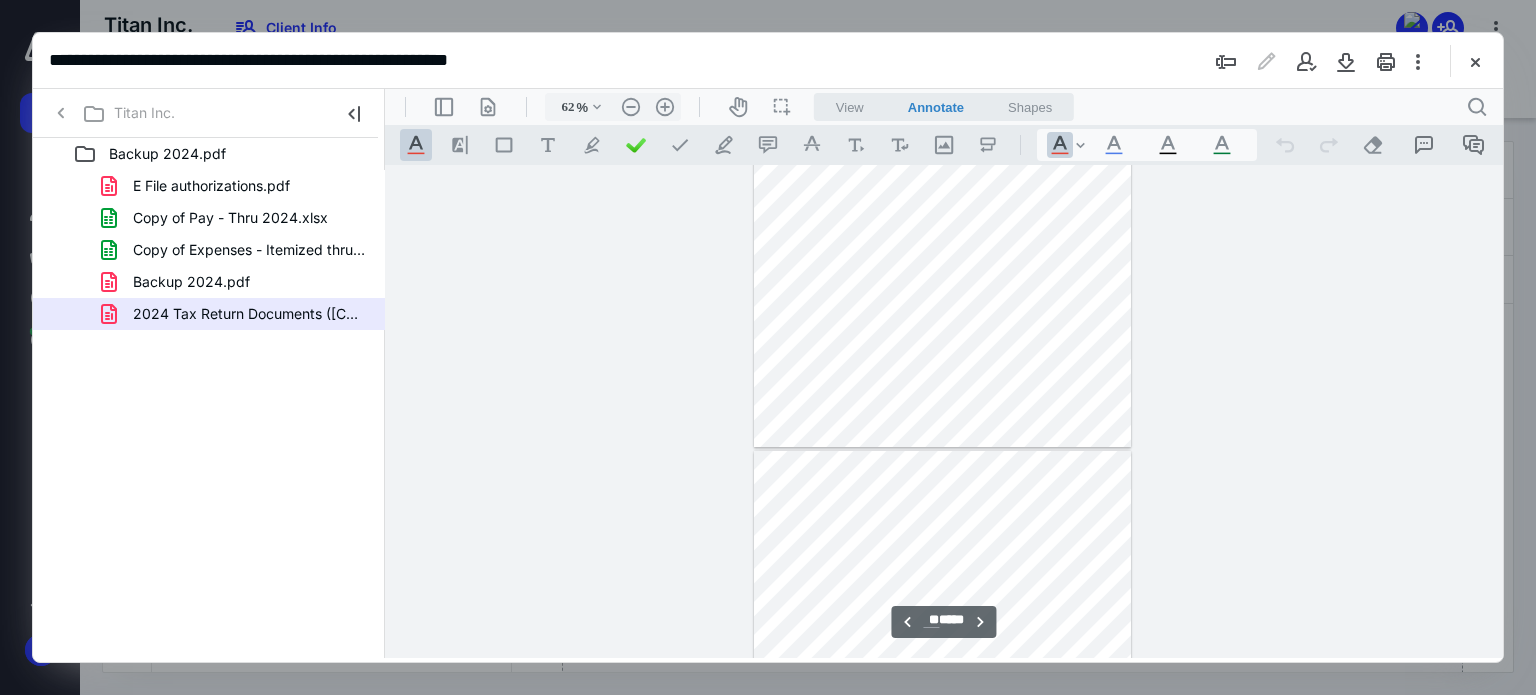 drag, startPoint x: 1498, startPoint y: 218, endPoint x: 1896, endPoint y: 678, distance: 608.27954 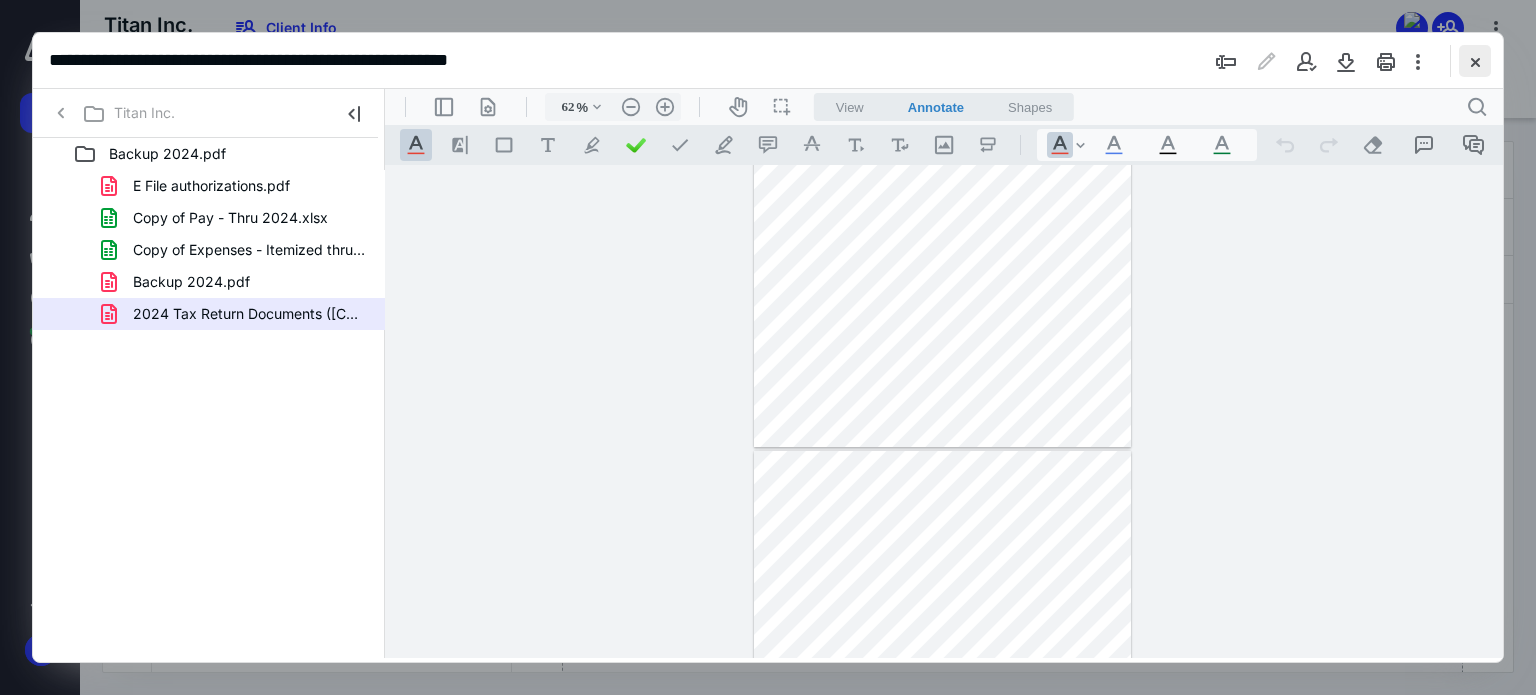 click at bounding box center (1475, 61) 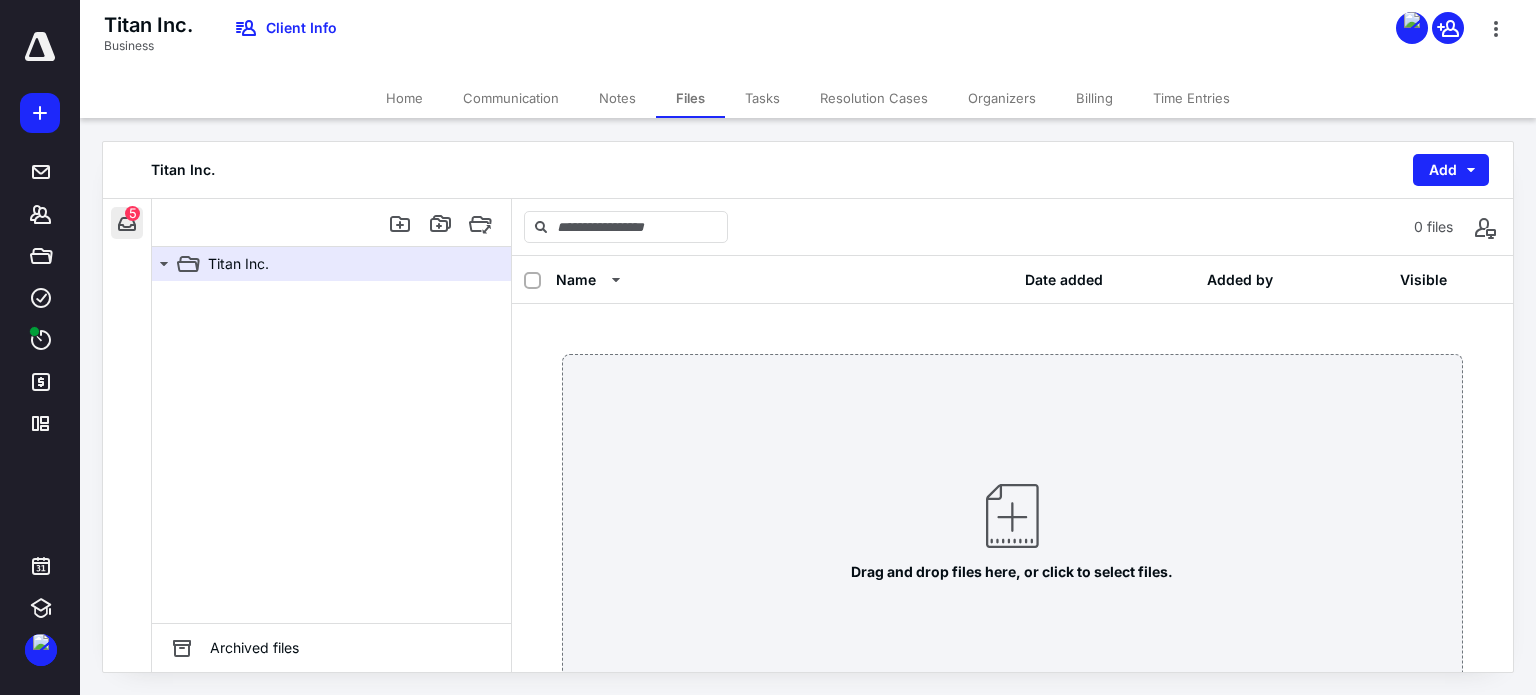 click at bounding box center [127, 223] 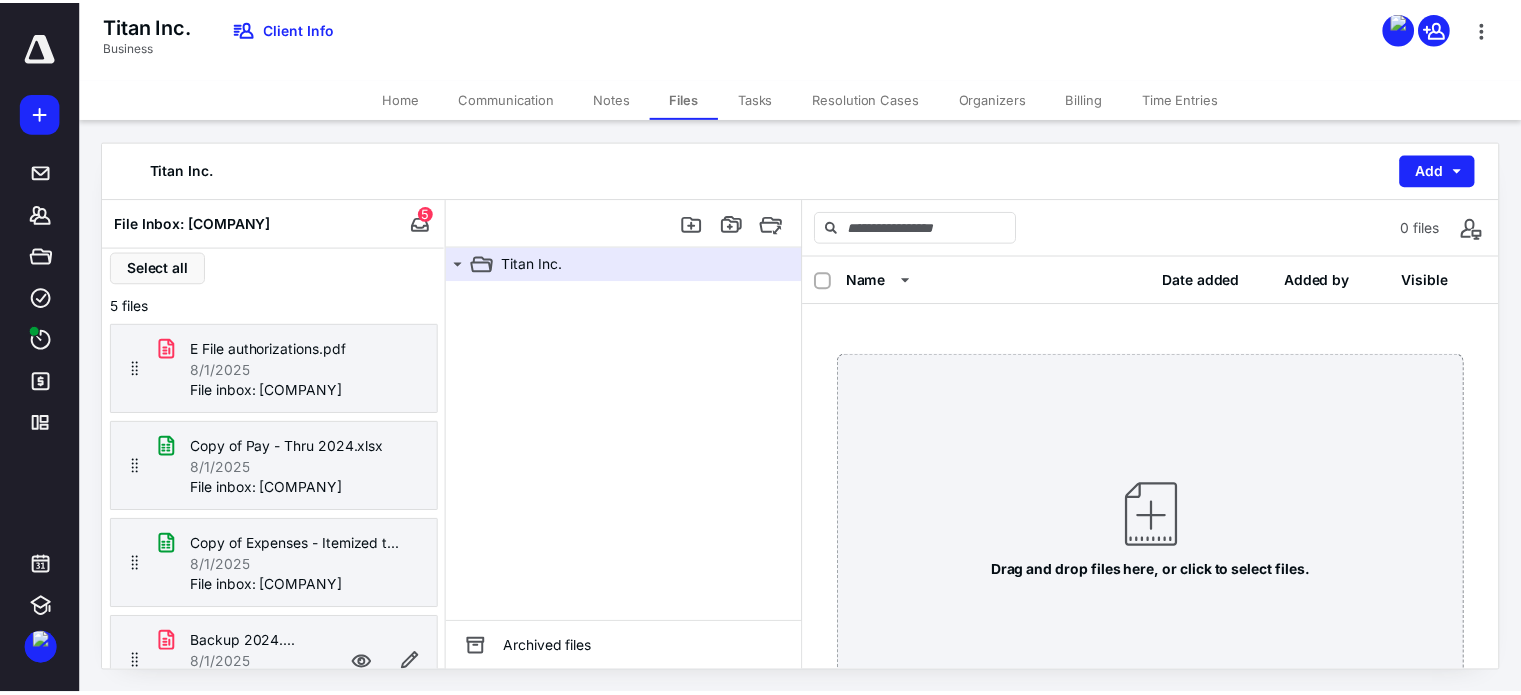 scroll, scrollTop: 0, scrollLeft: 0, axis: both 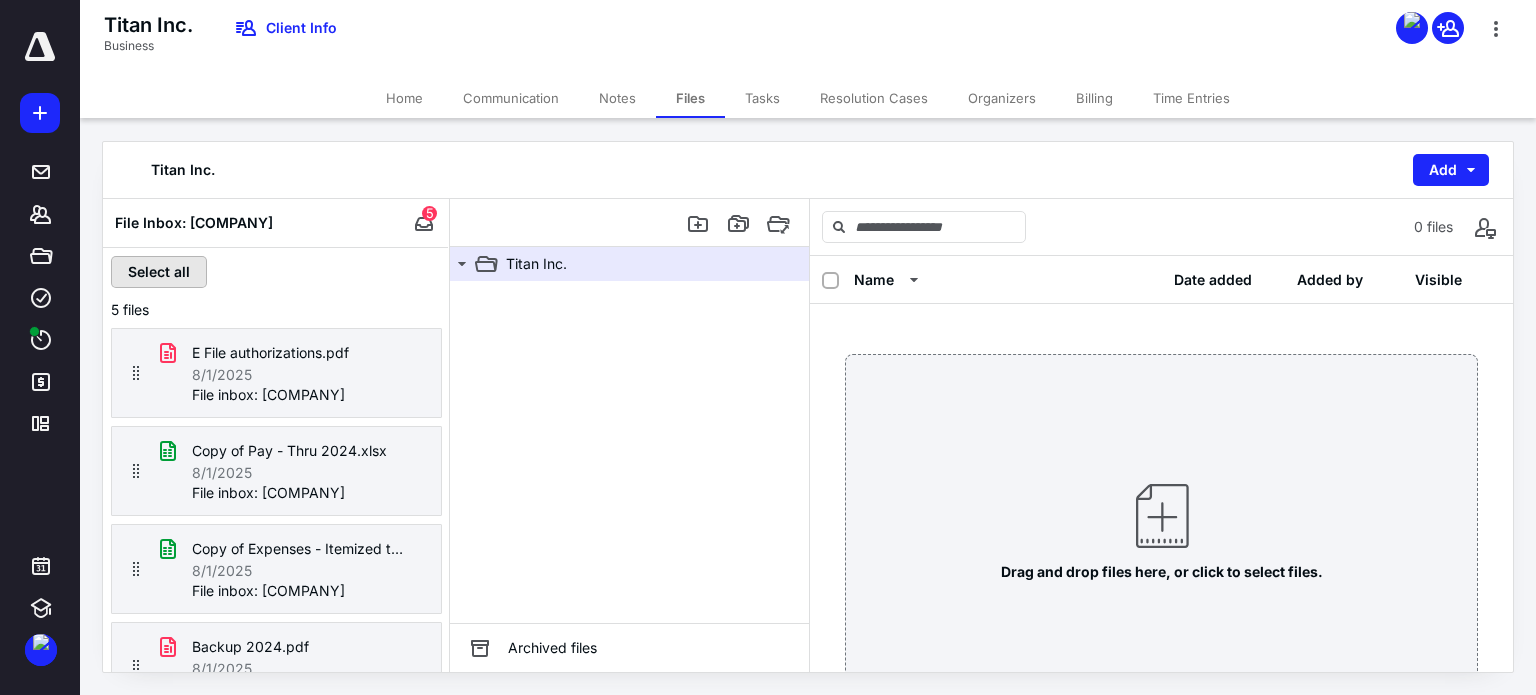 click on "Select all" at bounding box center (159, 272) 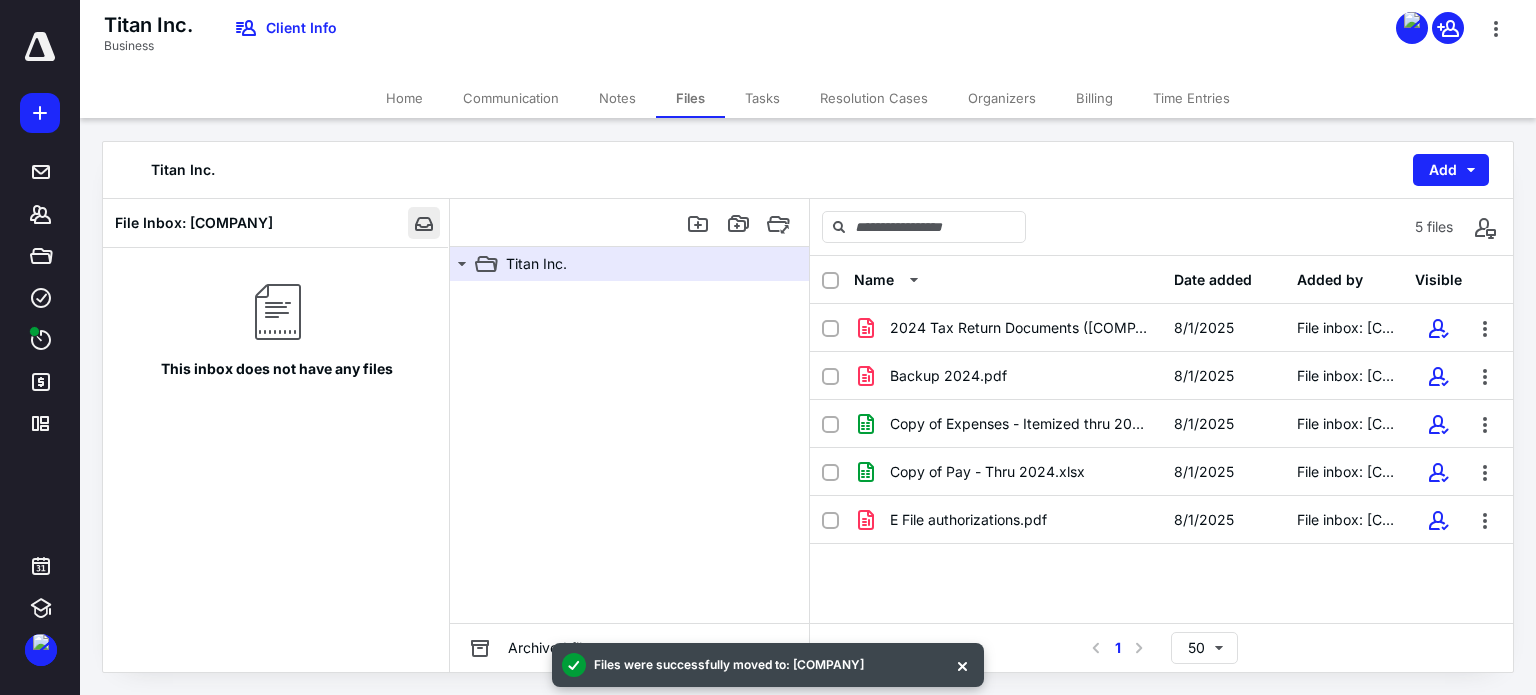 click at bounding box center [424, 223] 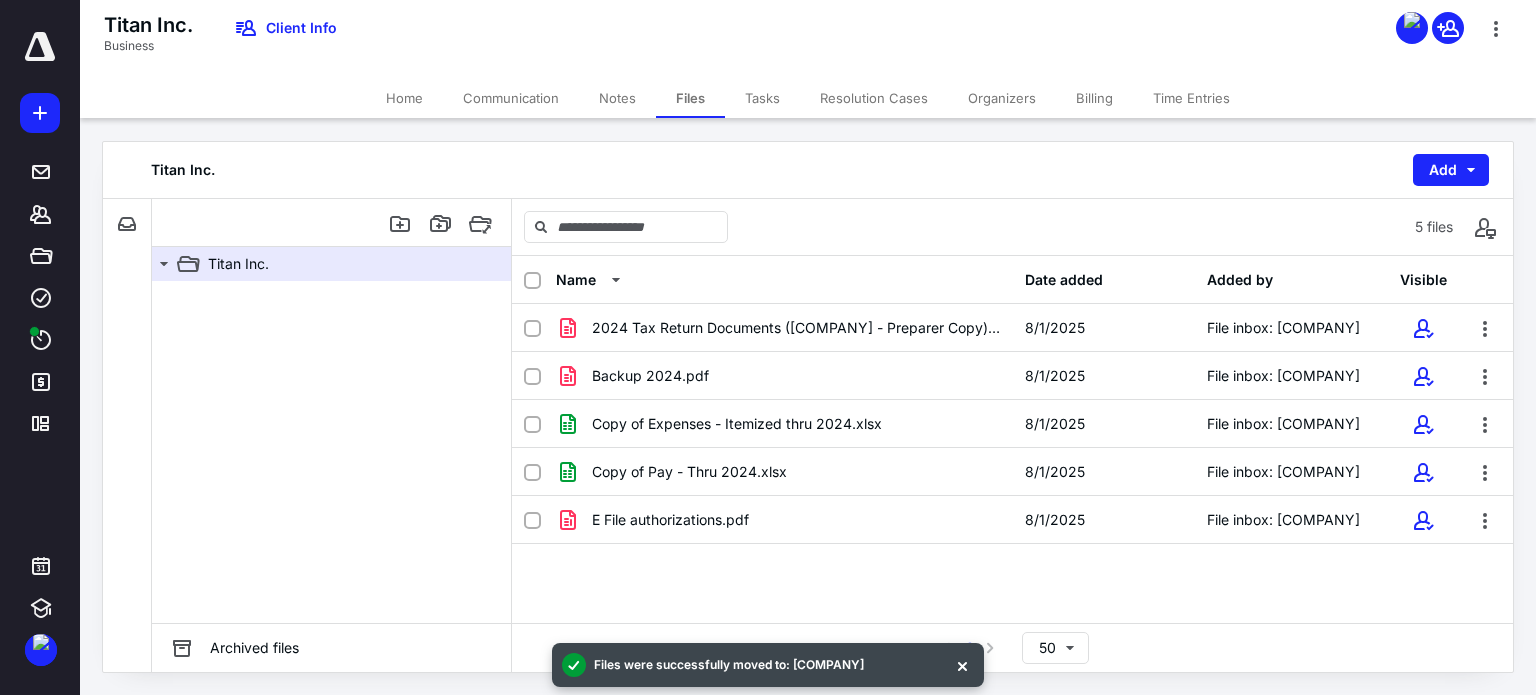 click on "Home" at bounding box center (404, 98) 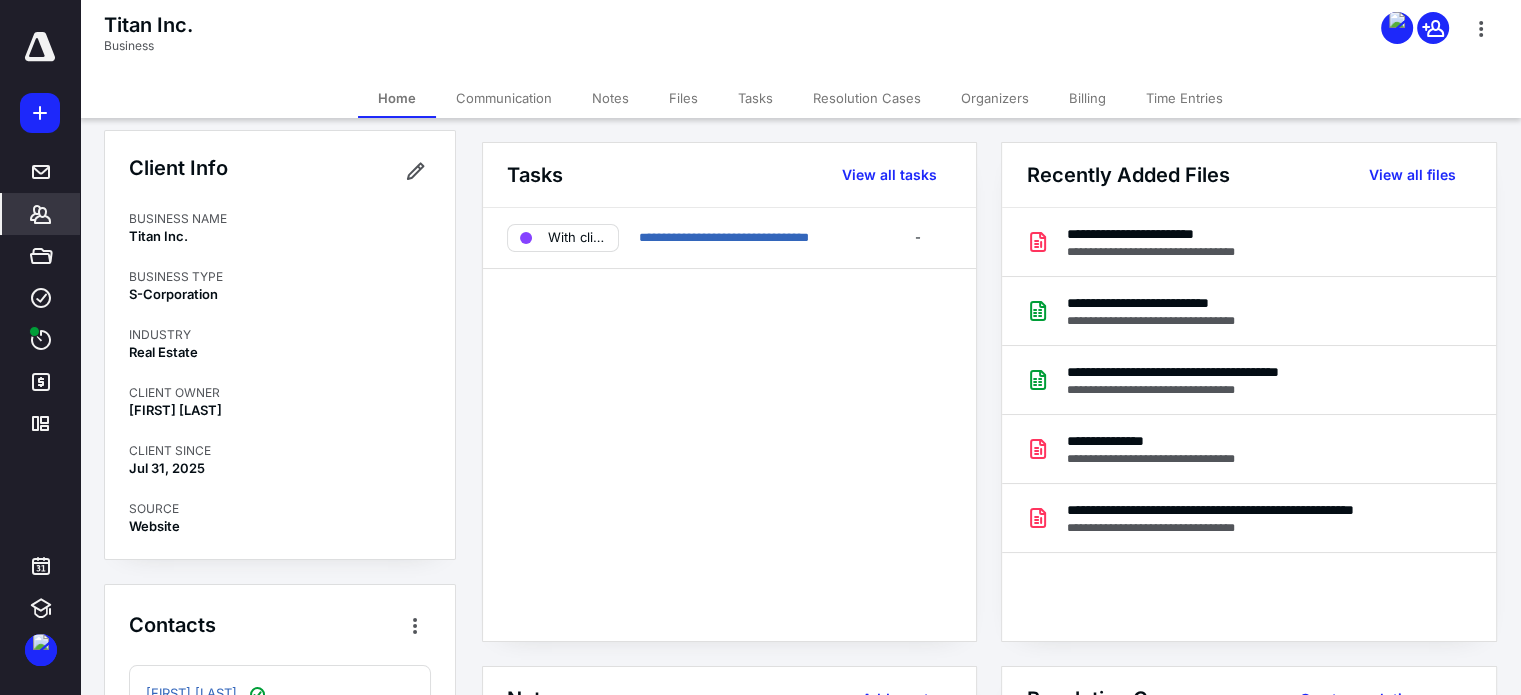 scroll, scrollTop: 0, scrollLeft: 0, axis: both 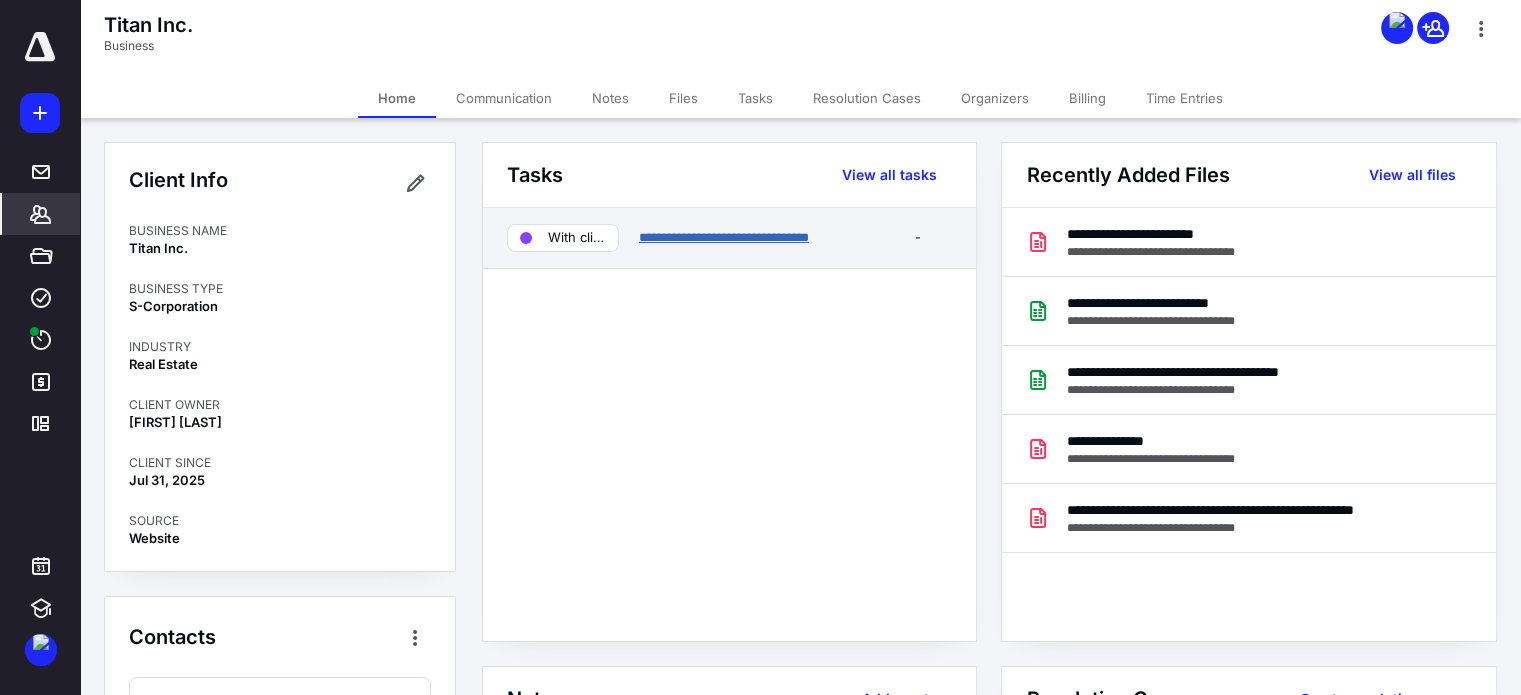 click on "**********" at bounding box center (724, 237) 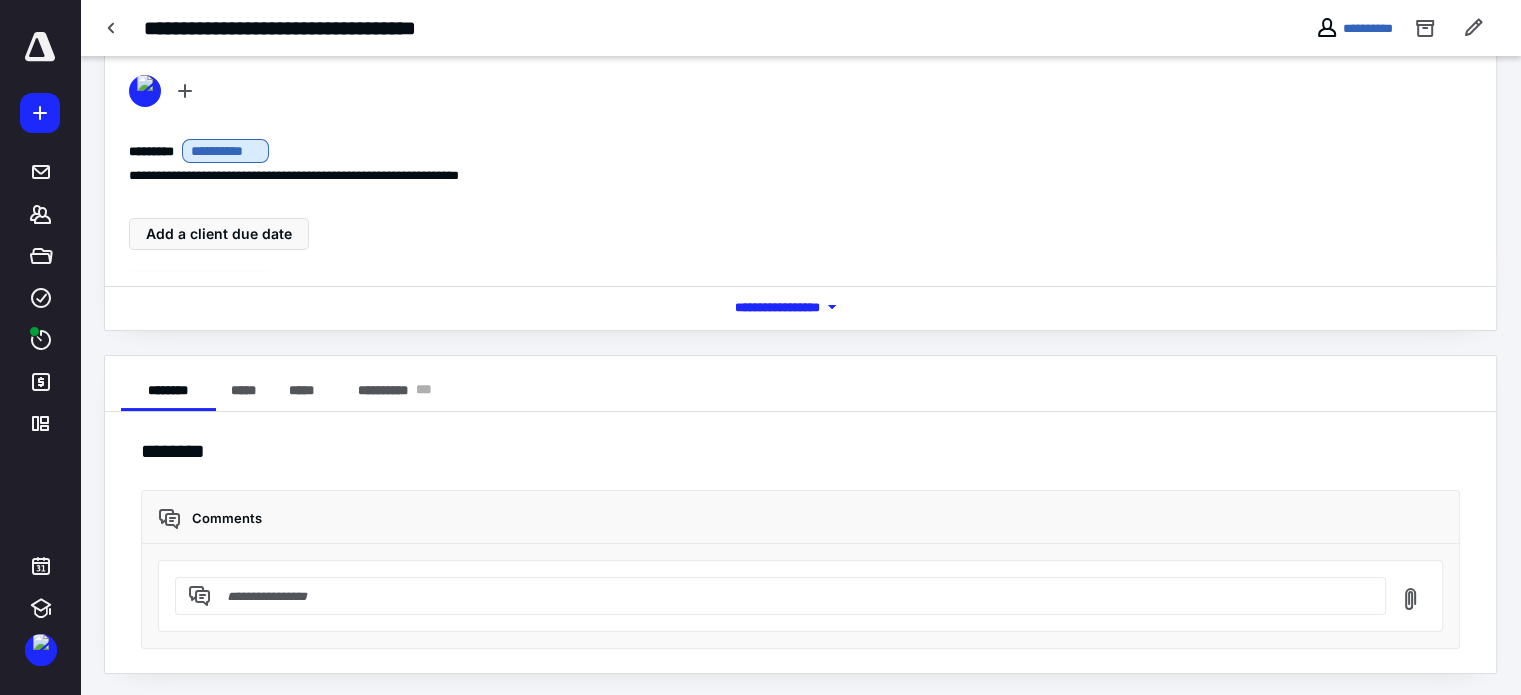 scroll, scrollTop: 87, scrollLeft: 0, axis: vertical 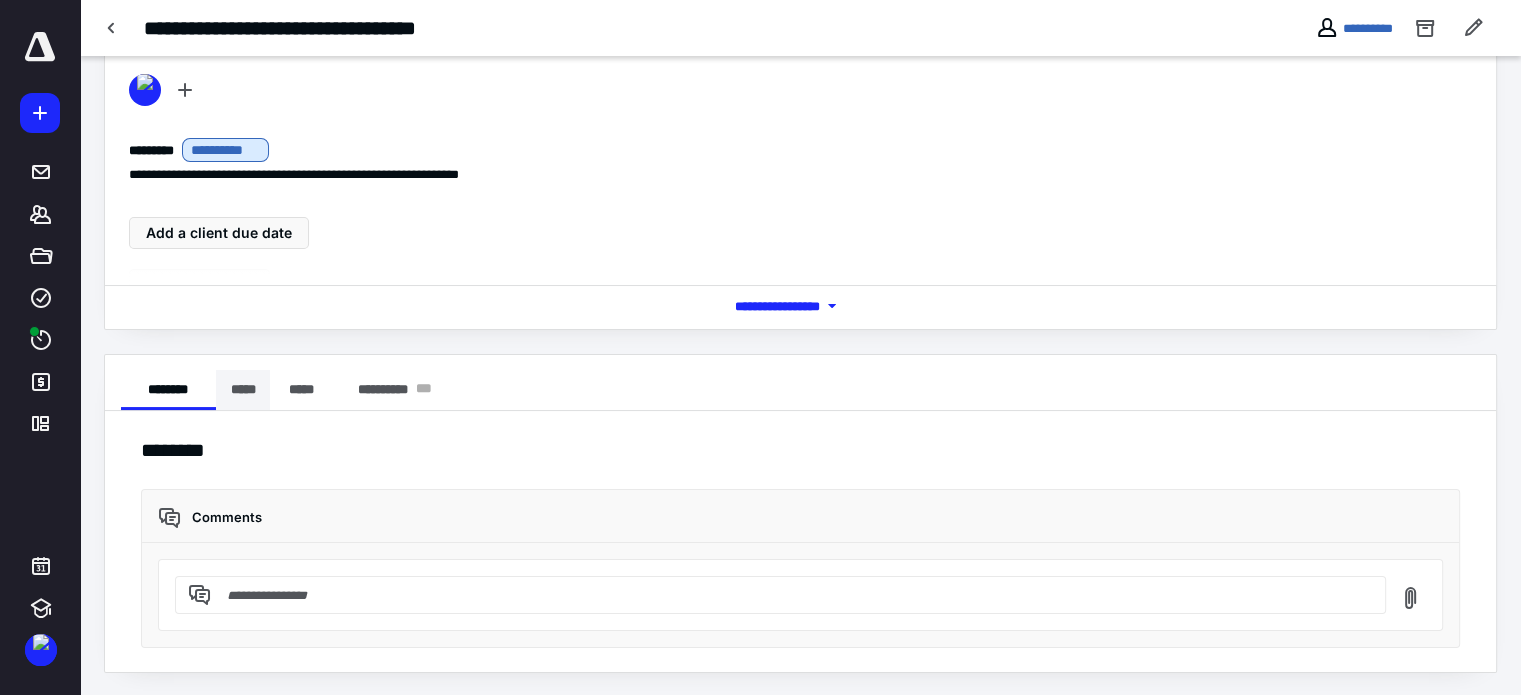 click on "*****" at bounding box center [243, 390] 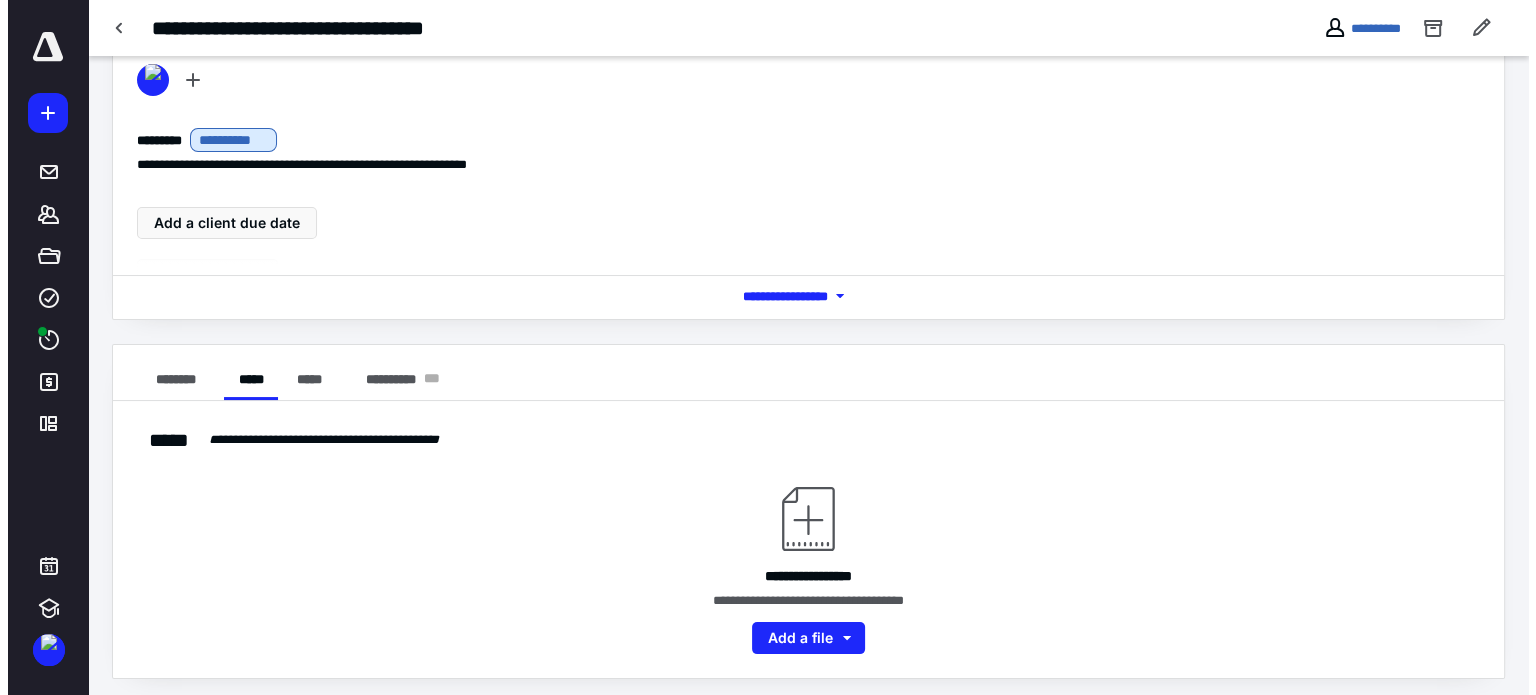 scroll, scrollTop: 103, scrollLeft: 0, axis: vertical 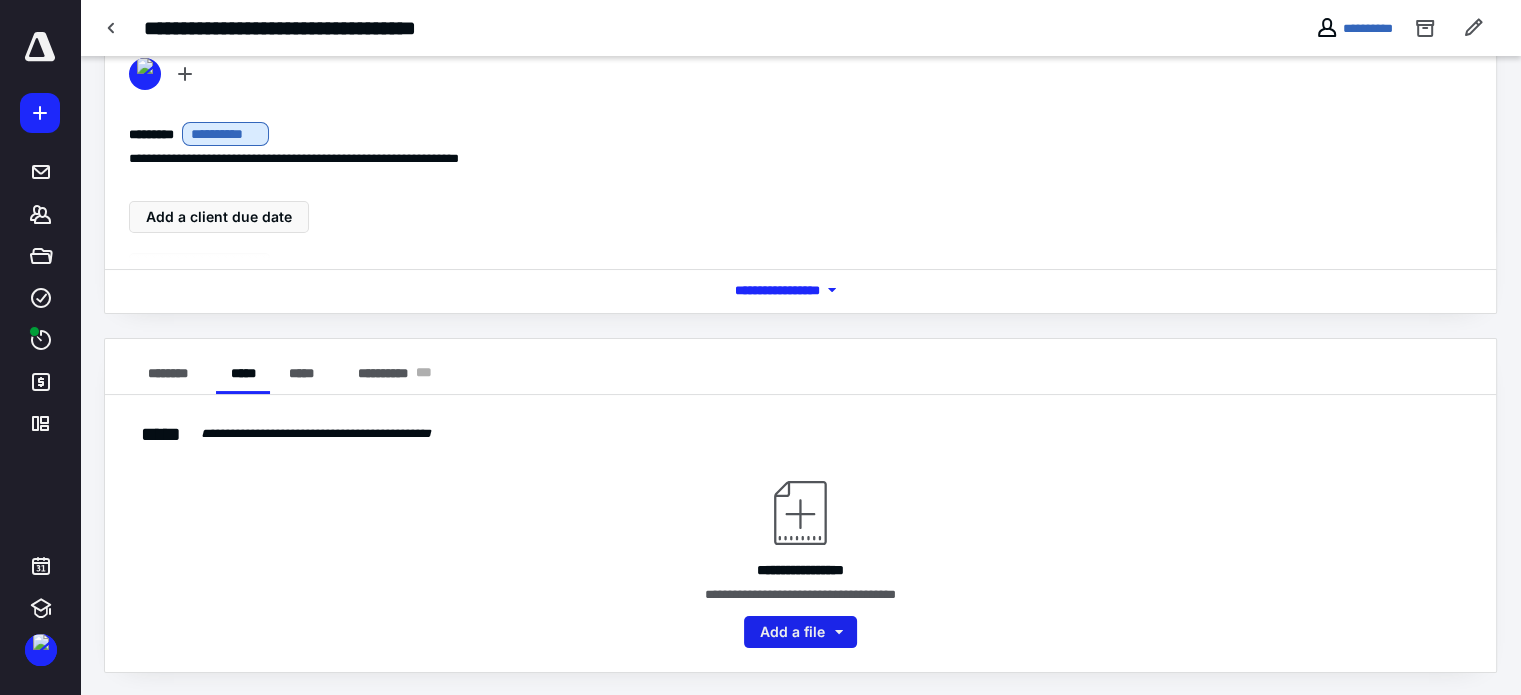 click on "Add a file" at bounding box center (800, 632) 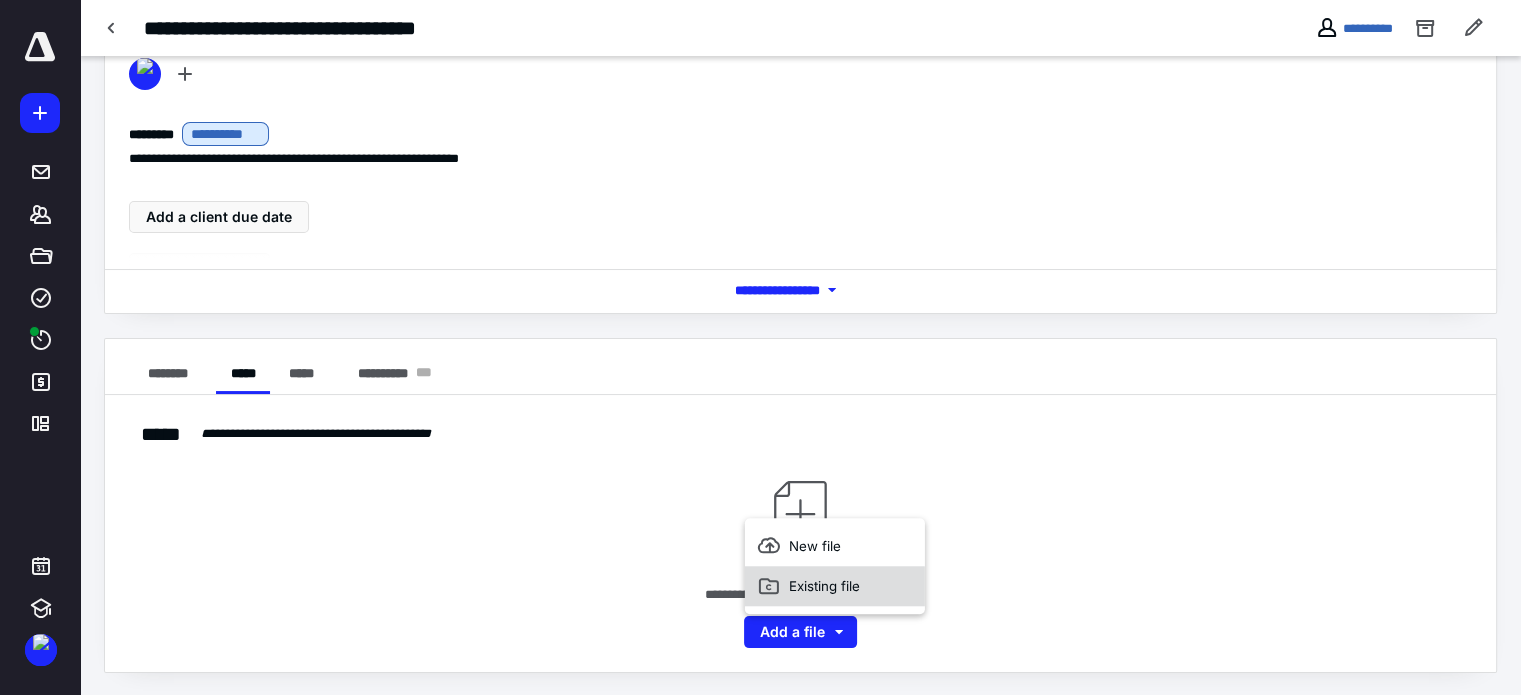 click on "Existing file" at bounding box center (835, 586) 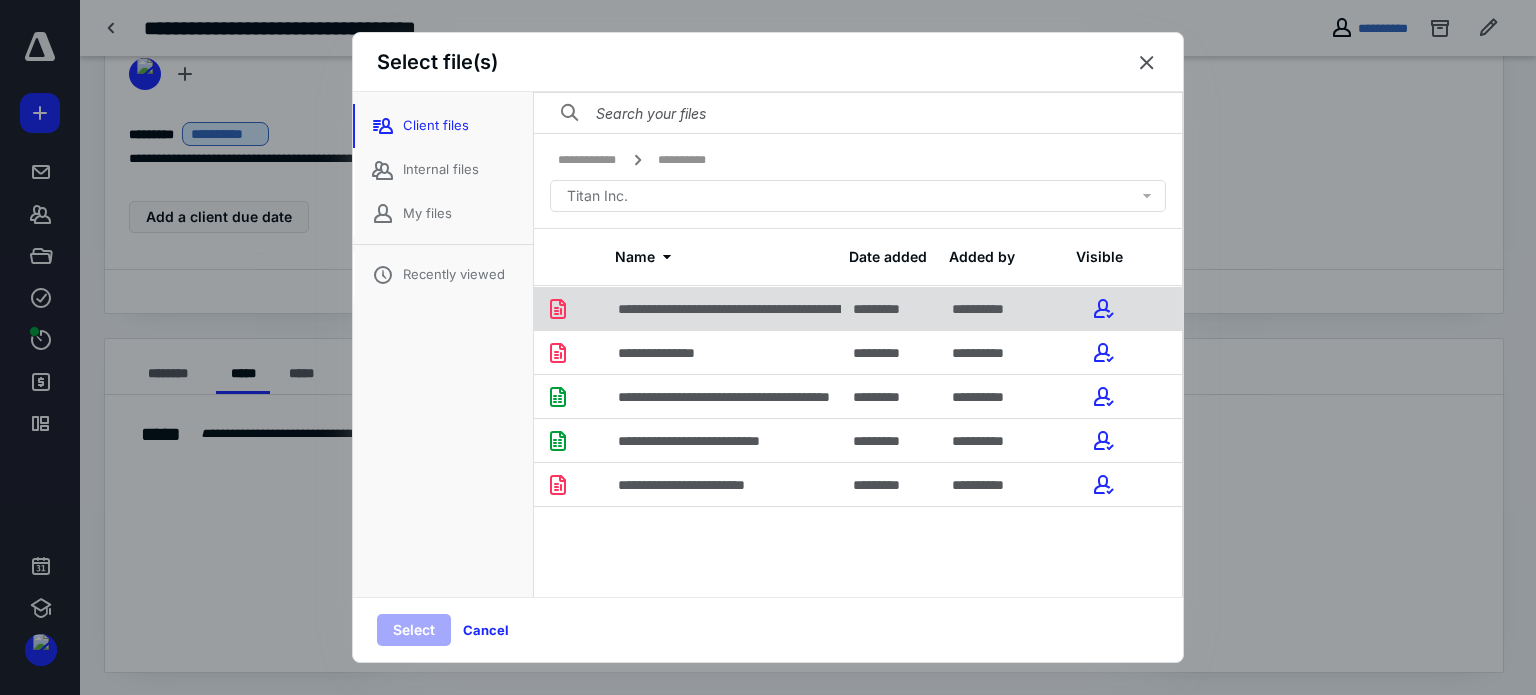 click on "**********" at bounding box center (816, 309) 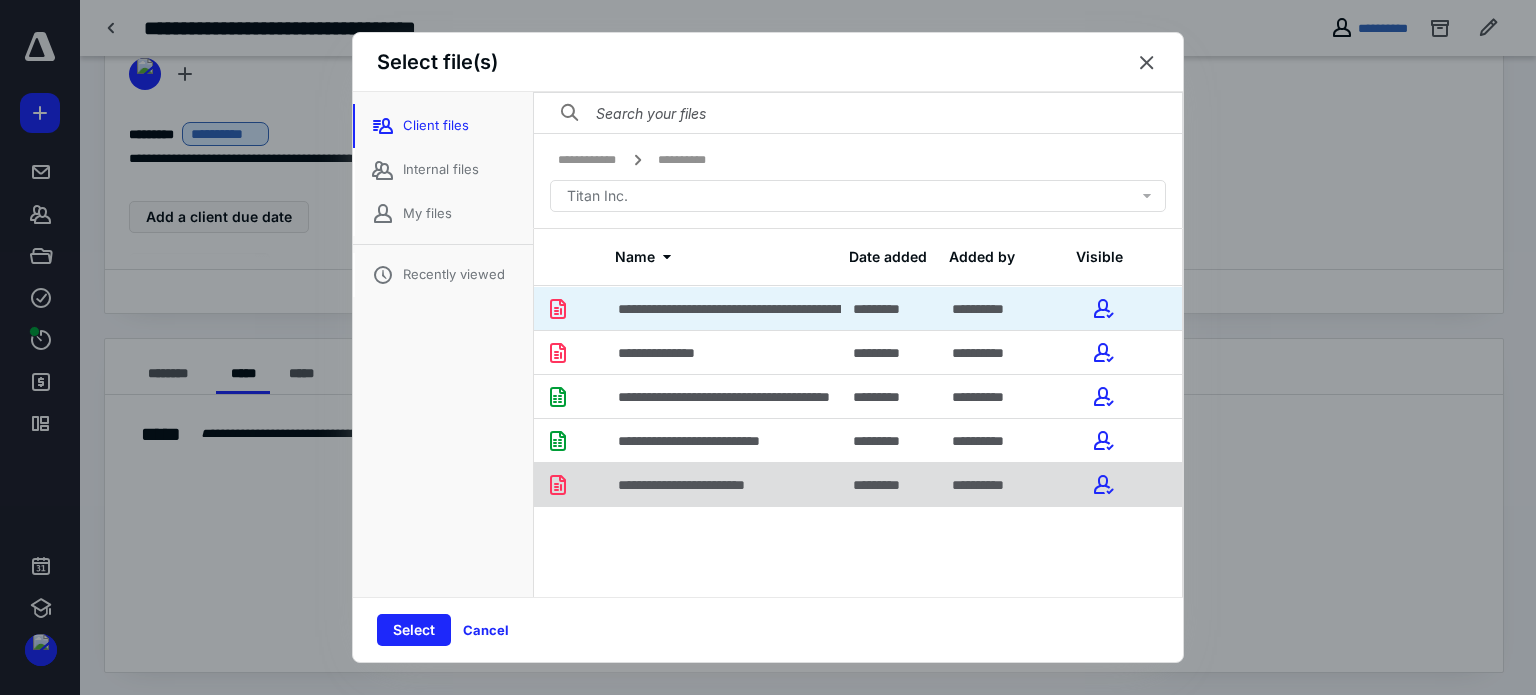 click on "**********" at bounding box center (698, 485) 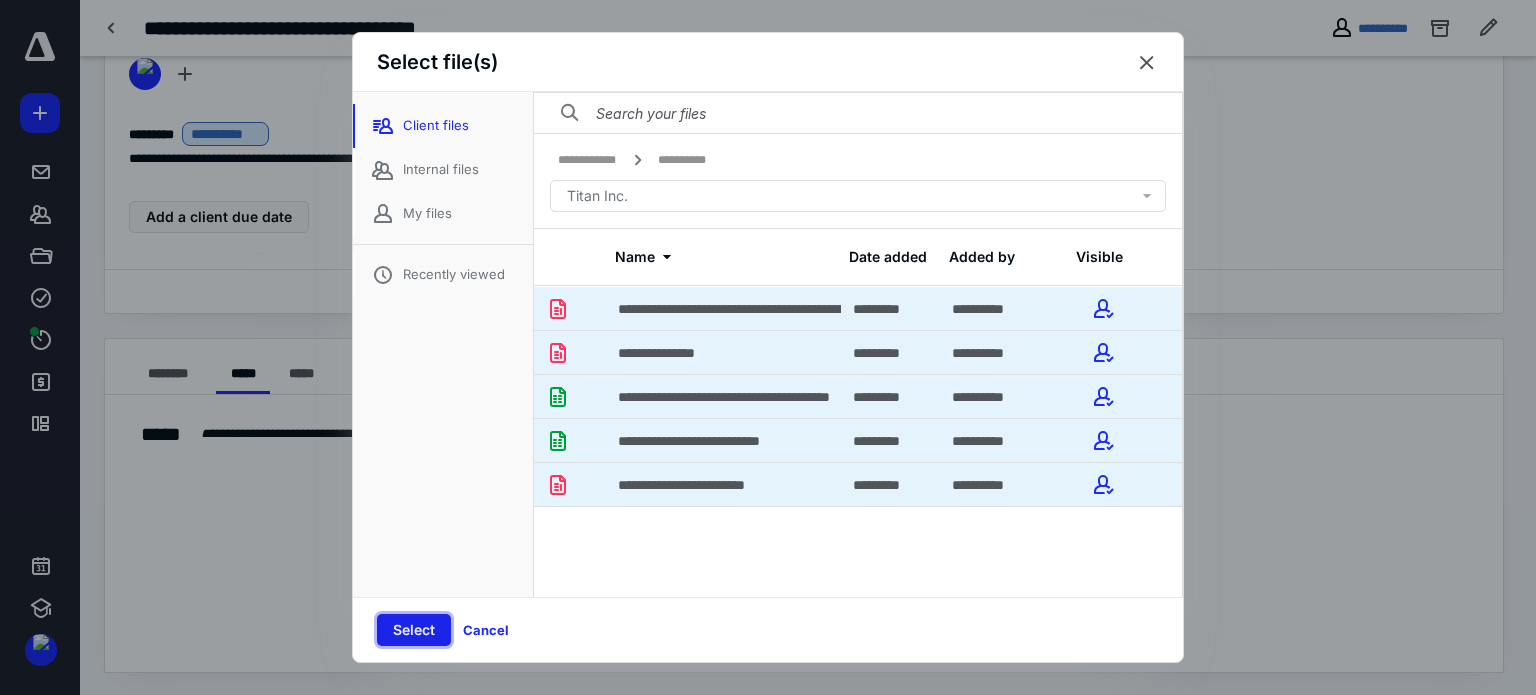 click on "Select" at bounding box center (414, 630) 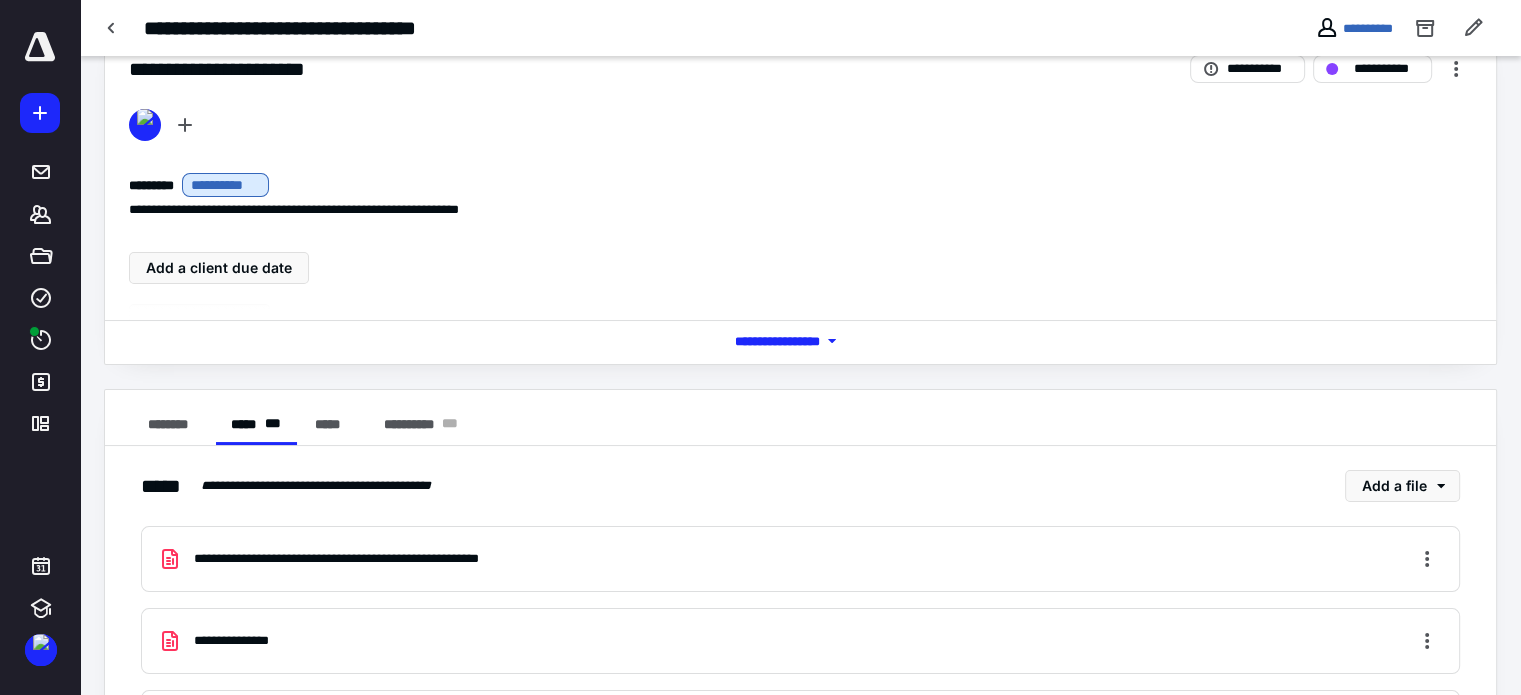 scroll, scrollTop: 0, scrollLeft: 0, axis: both 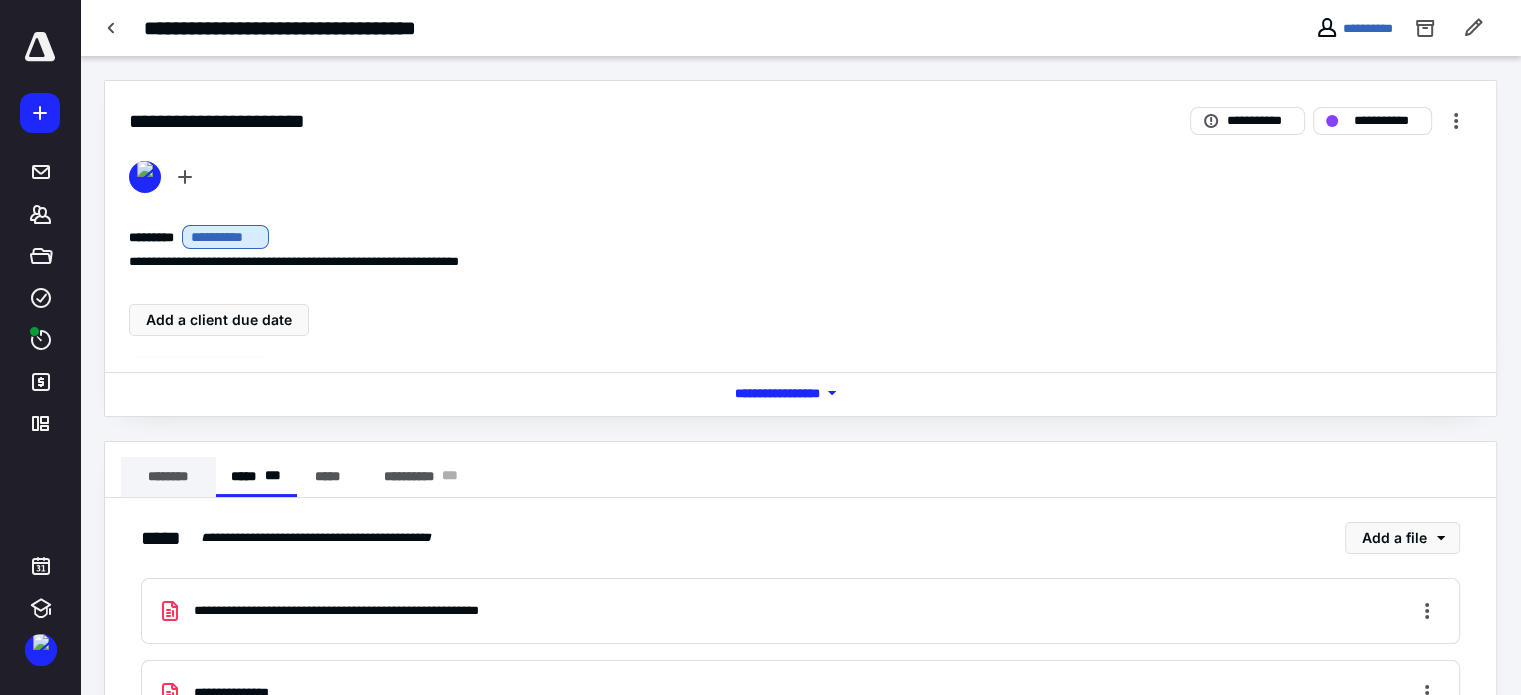 click on "********" at bounding box center (168, 477) 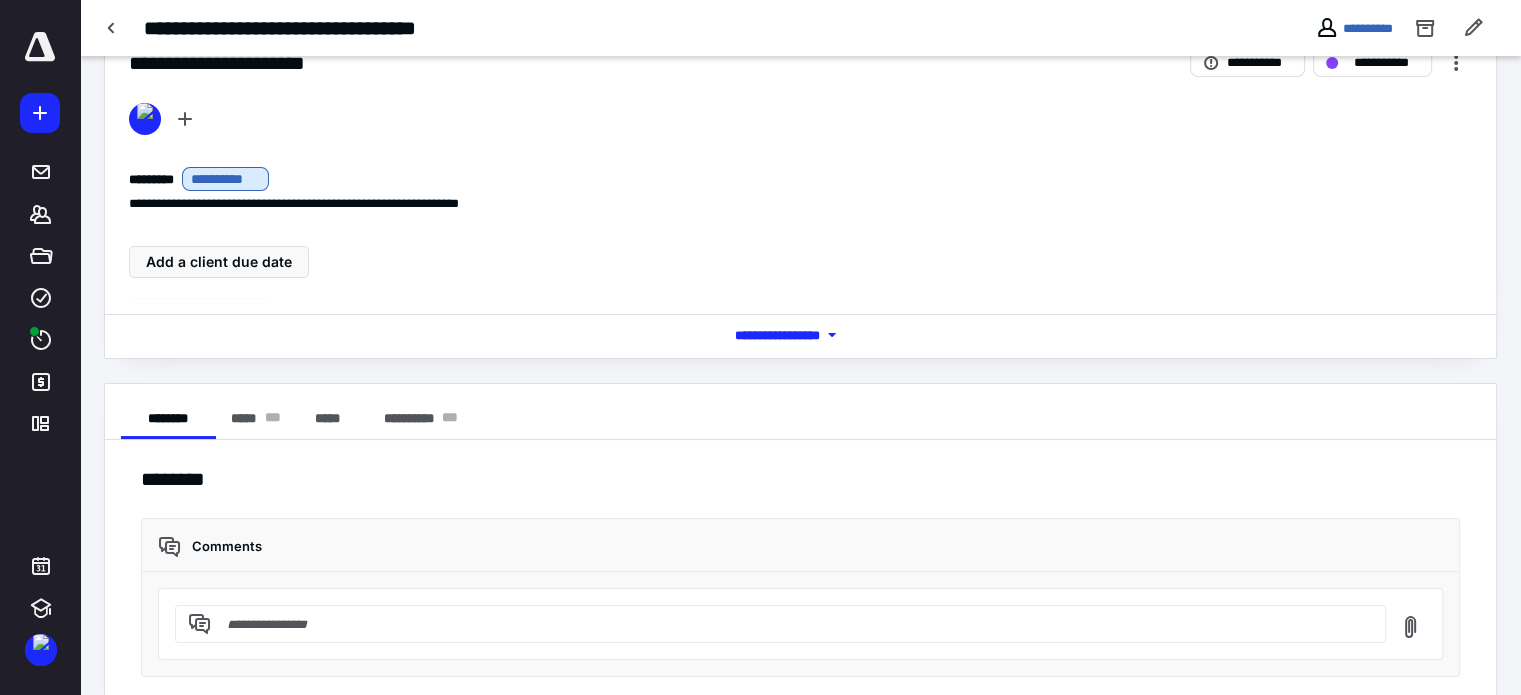 scroll, scrollTop: 87, scrollLeft: 0, axis: vertical 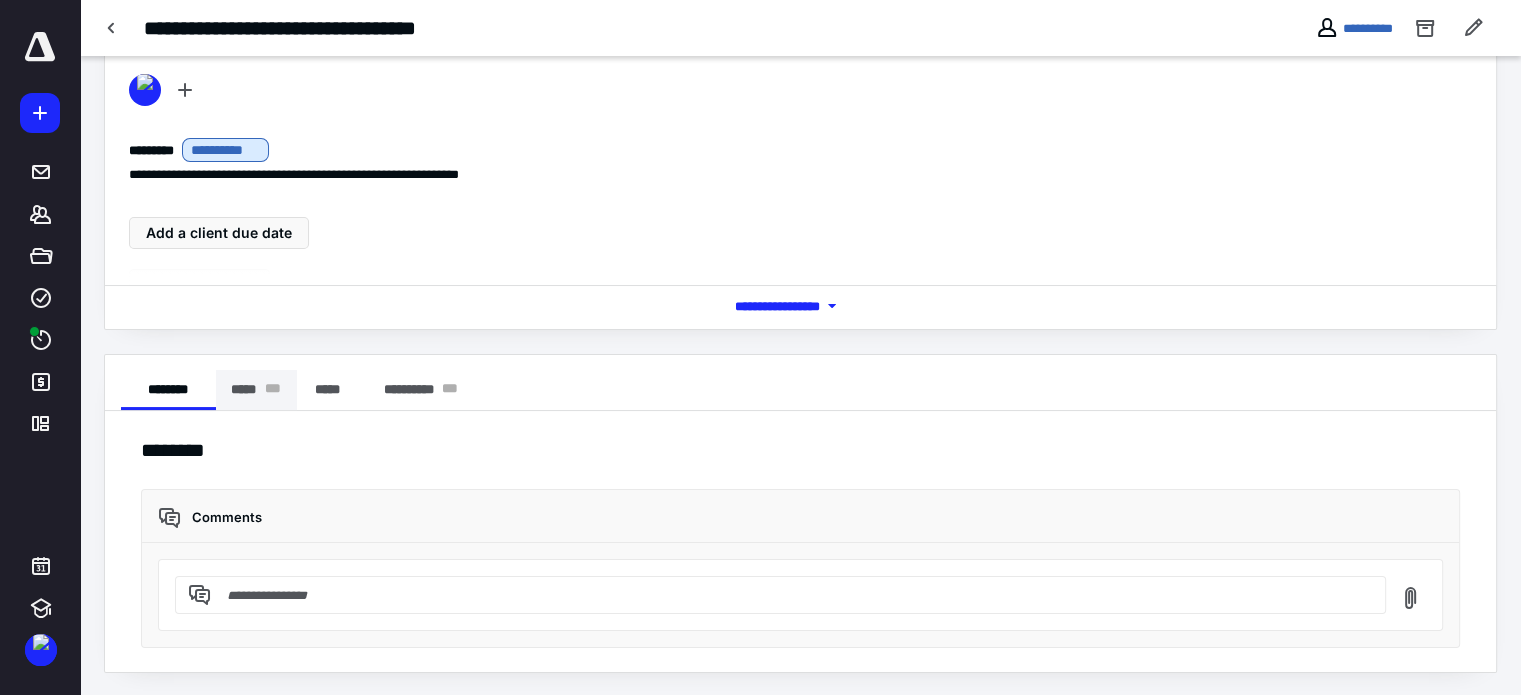 click on "***** * * *" at bounding box center [256, 390] 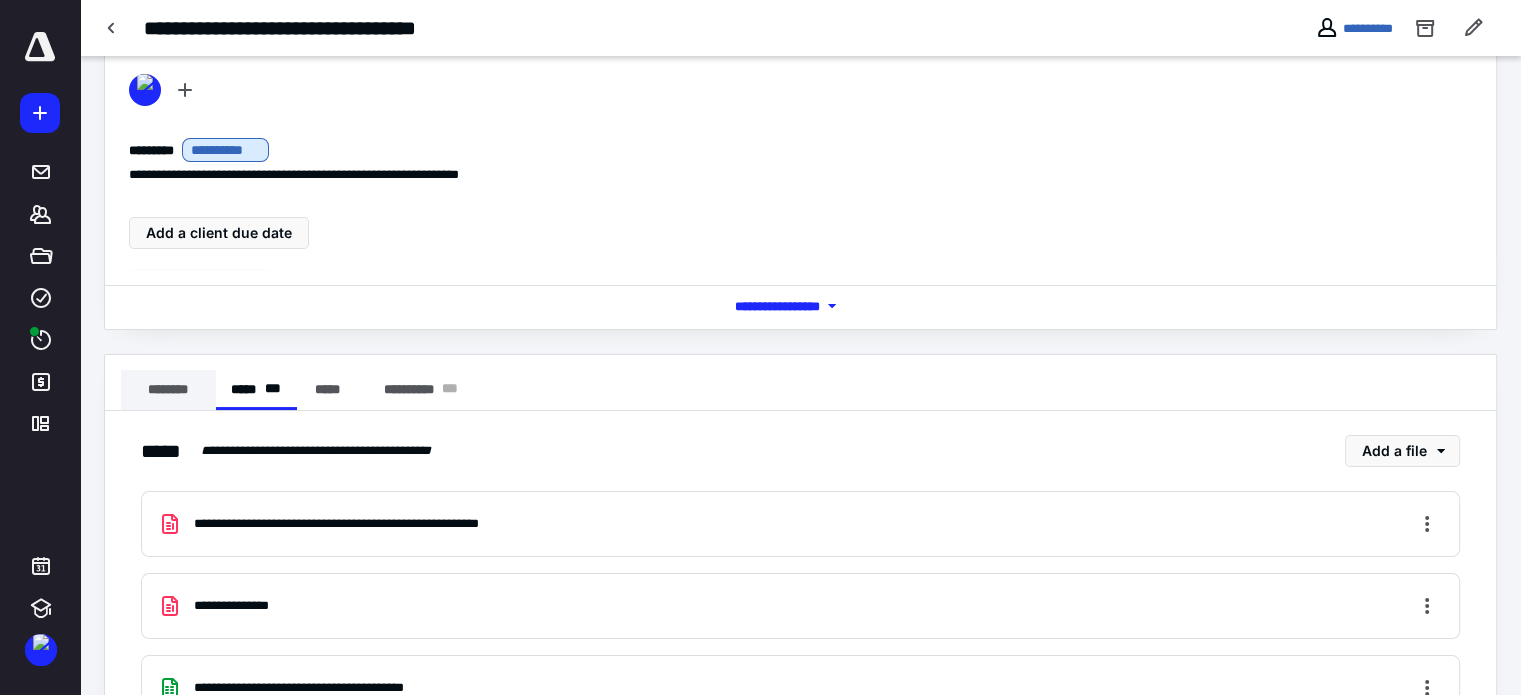 click on "********" at bounding box center [168, 390] 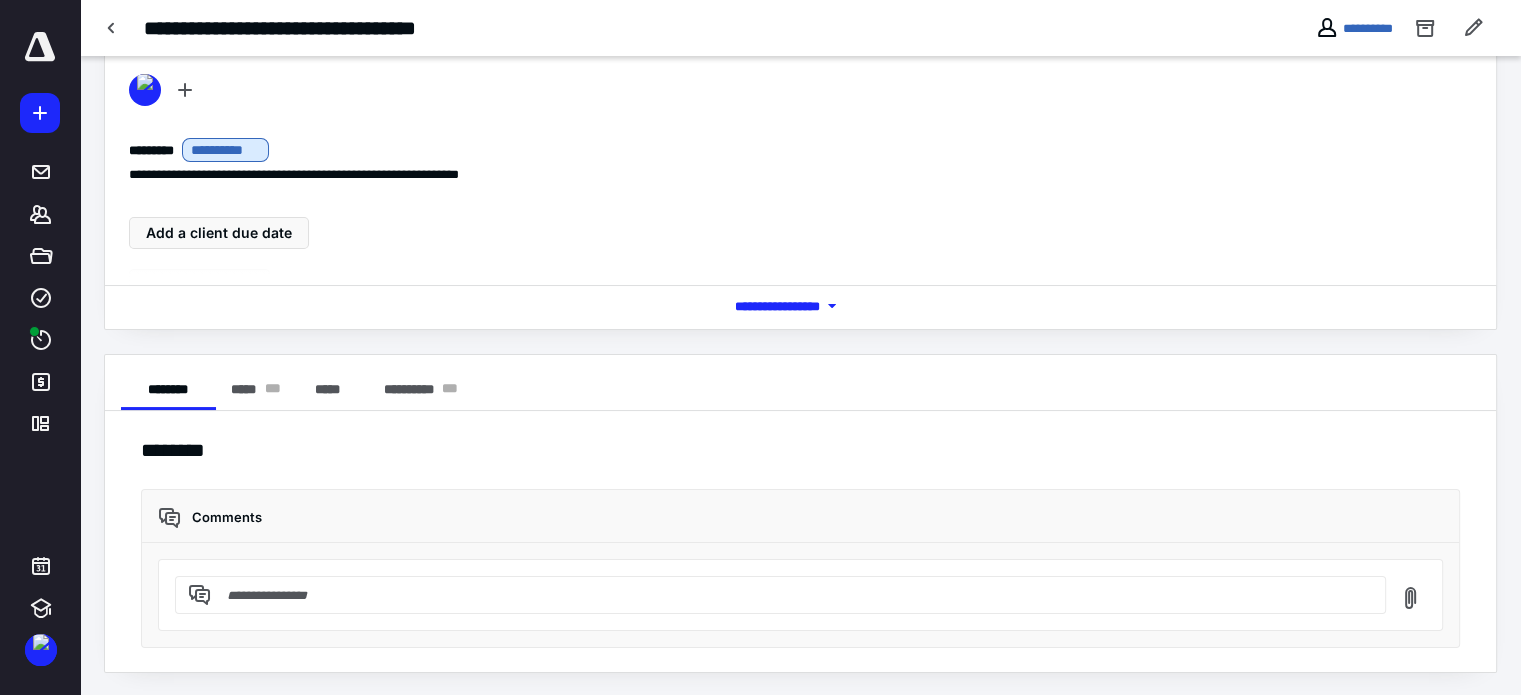 click on "*** **** *******" at bounding box center [801, 306] 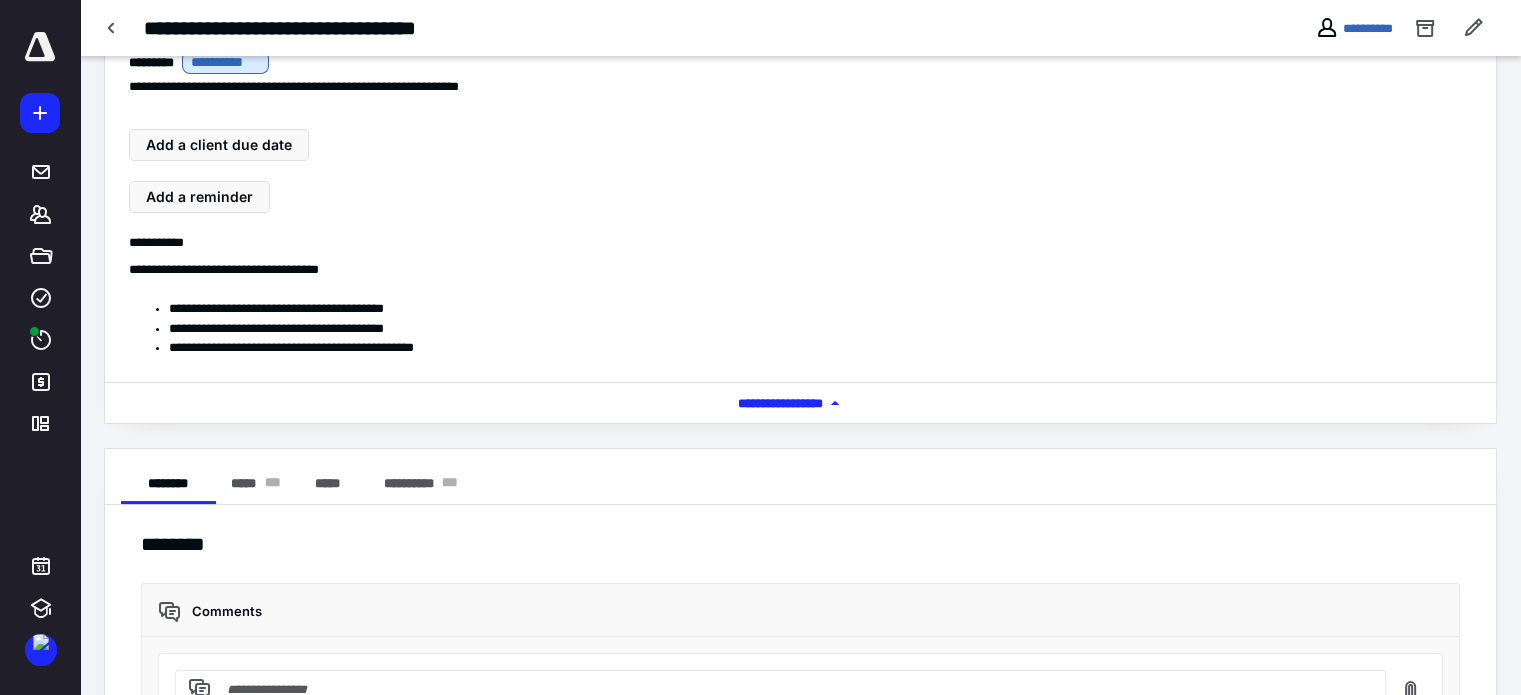 scroll, scrollTop: 0, scrollLeft: 0, axis: both 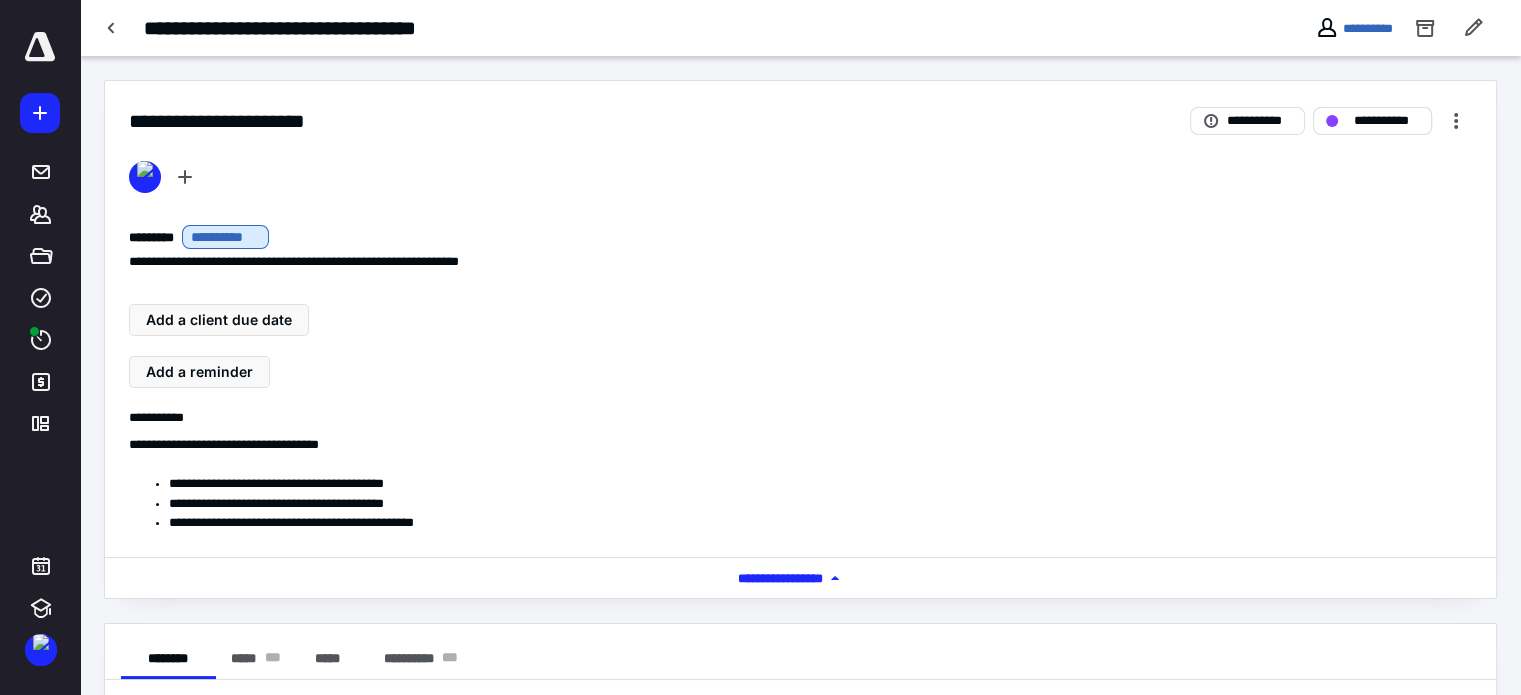 click on "**********" at bounding box center (1386, 121) 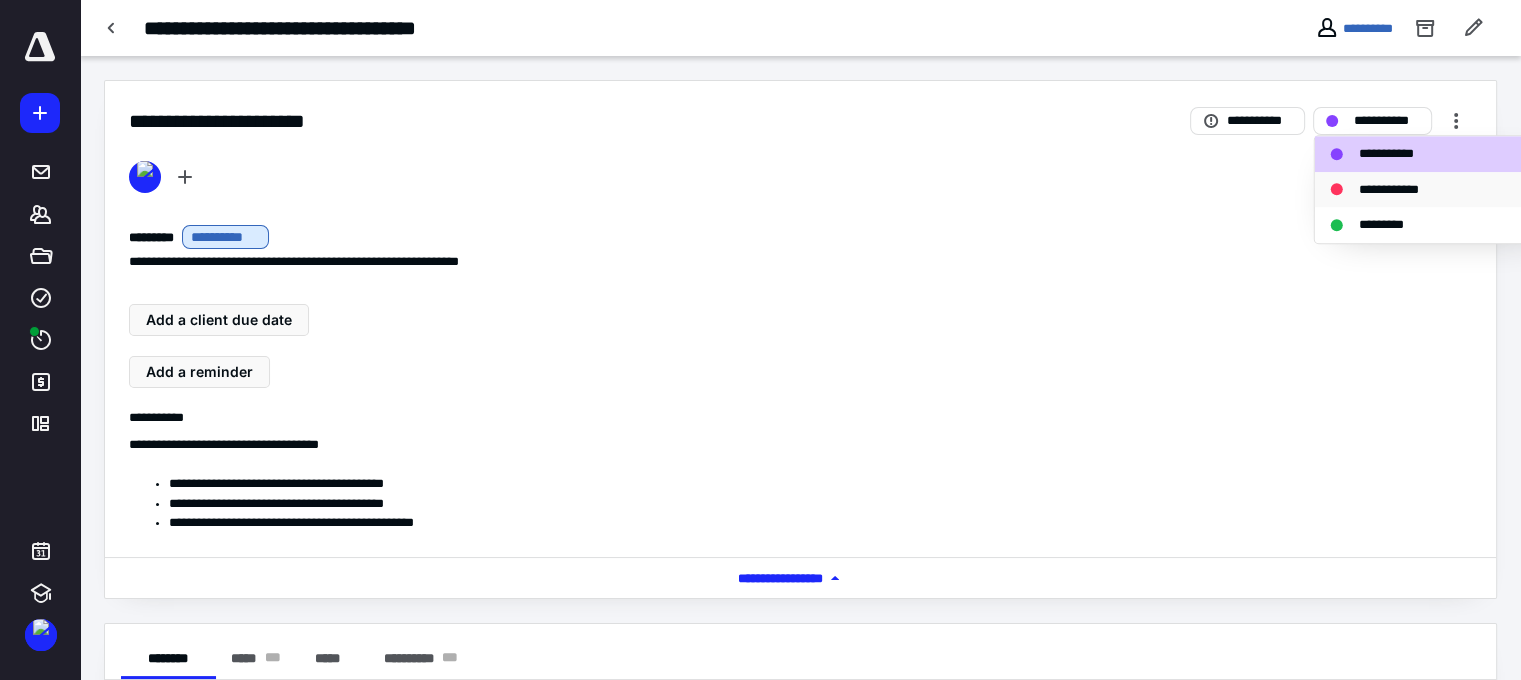 click on "**********" at bounding box center [1401, 190] 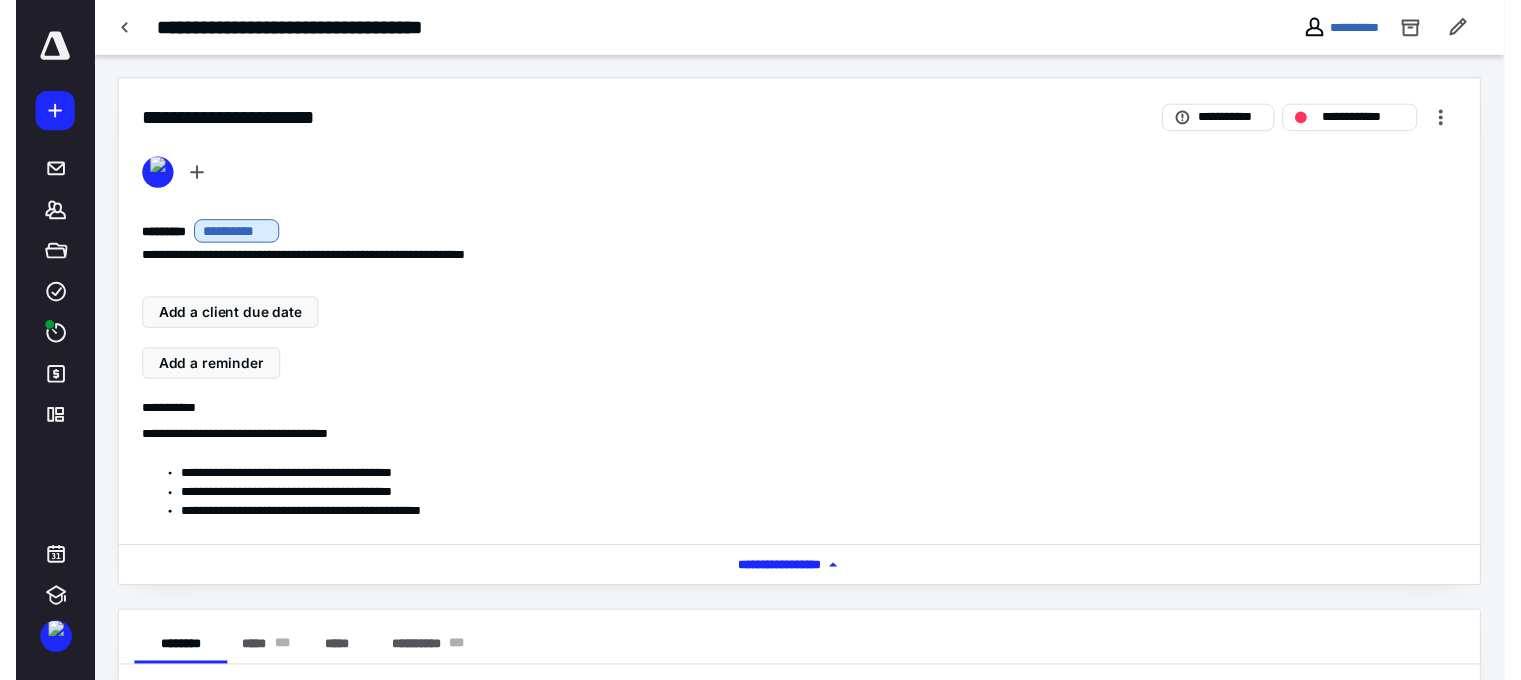 scroll, scrollTop: 0, scrollLeft: 0, axis: both 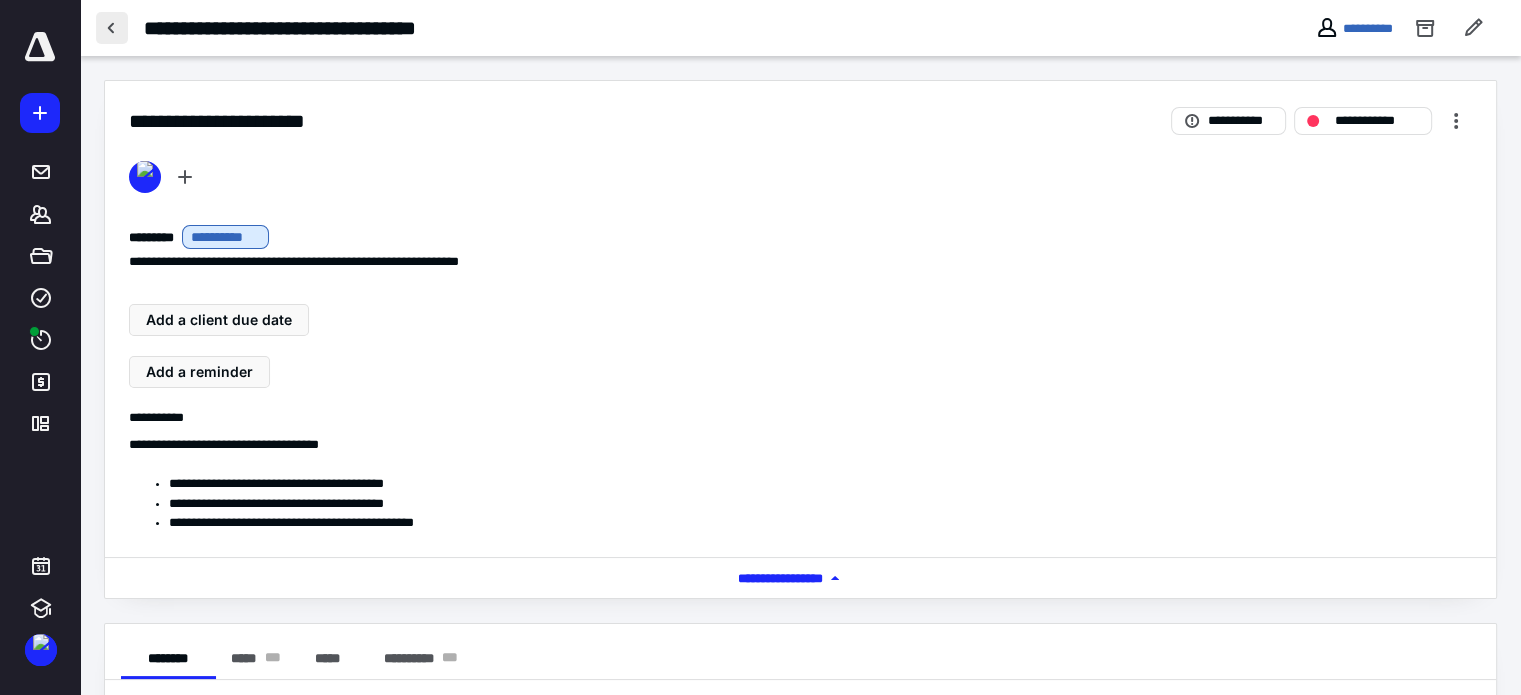 click at bounding box center [112, 28] 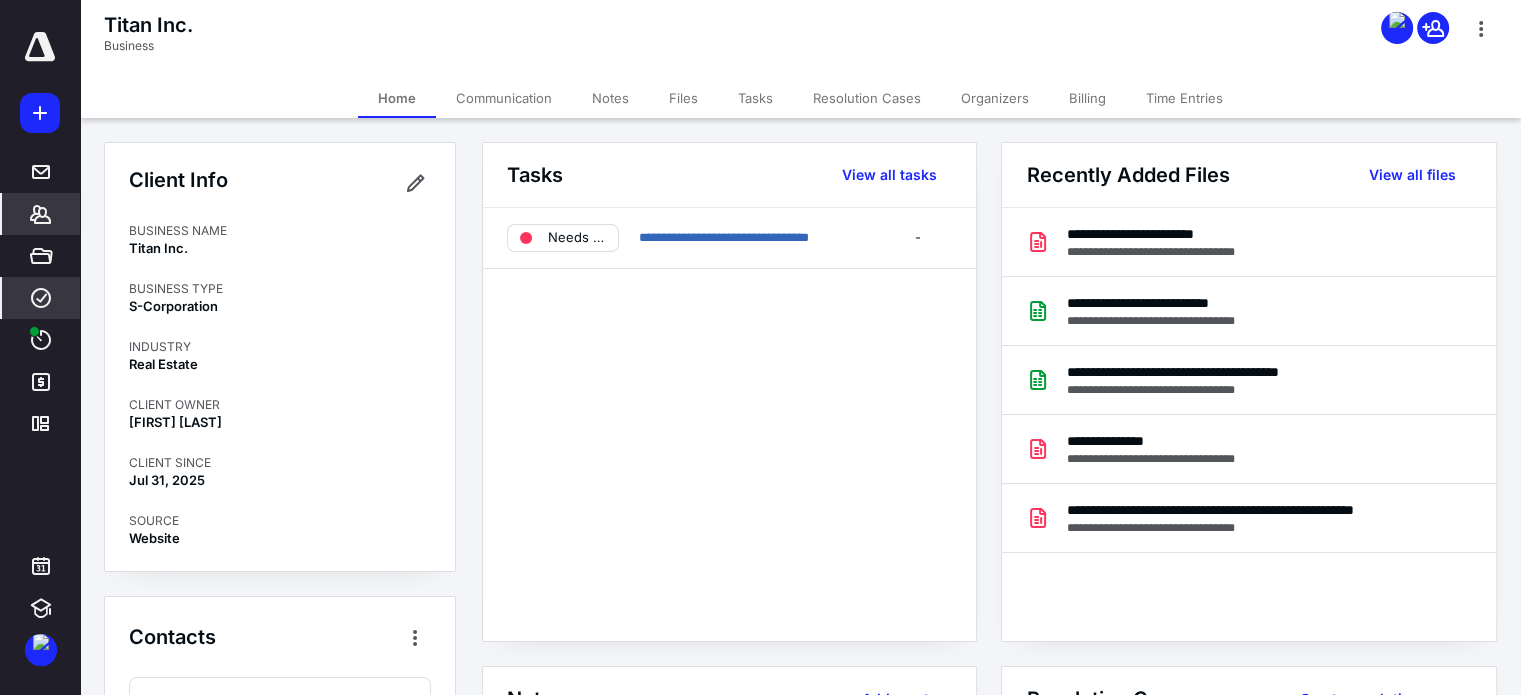 click 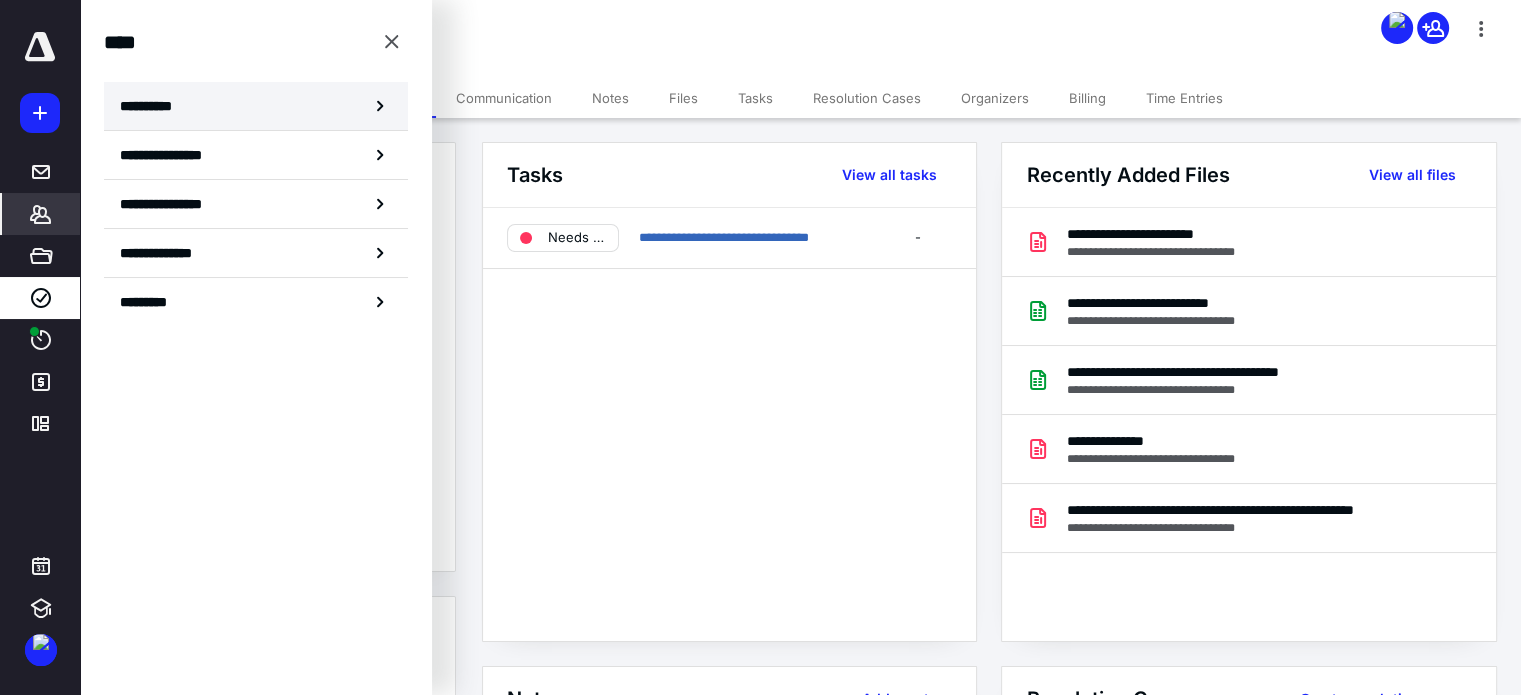 click on "**********" at bounding box center (153, 106) 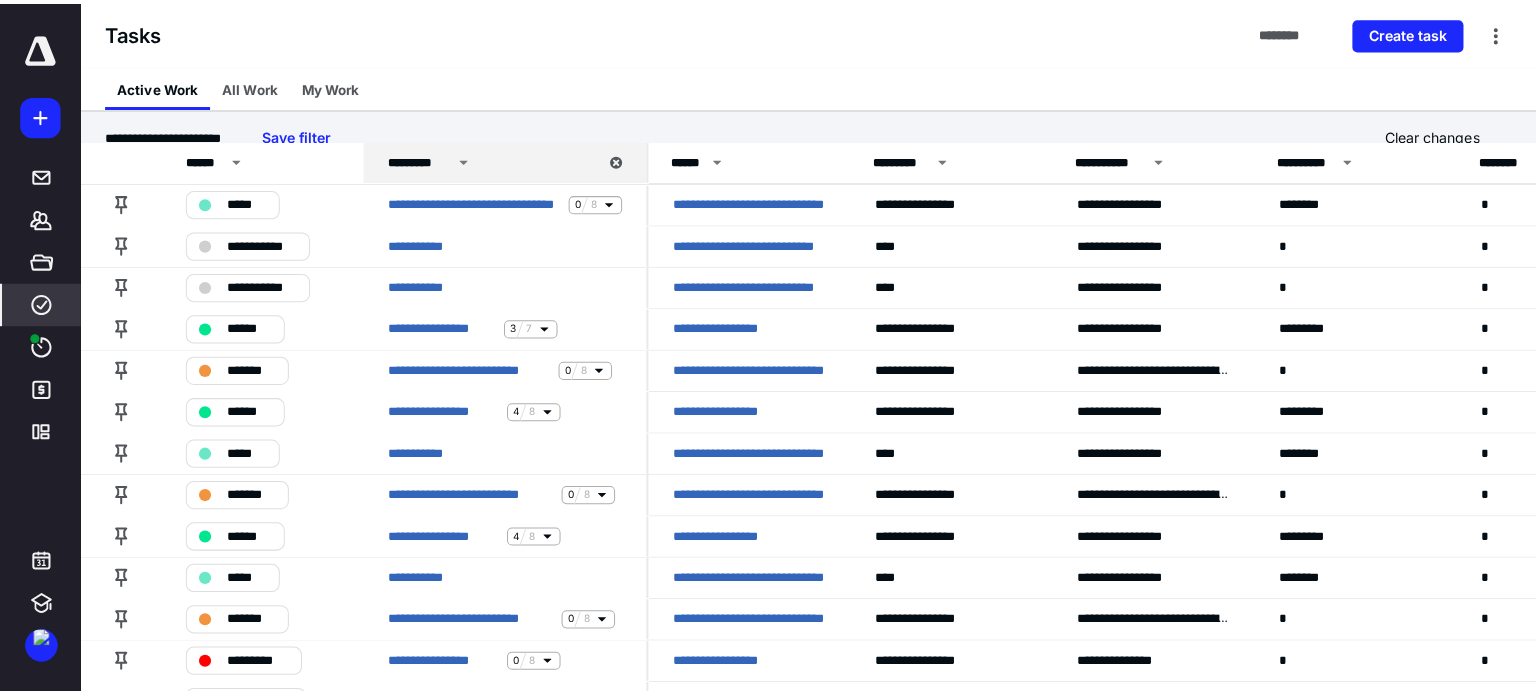 scroll, scrollTop: 0, scrollLeft: 0, axis: both 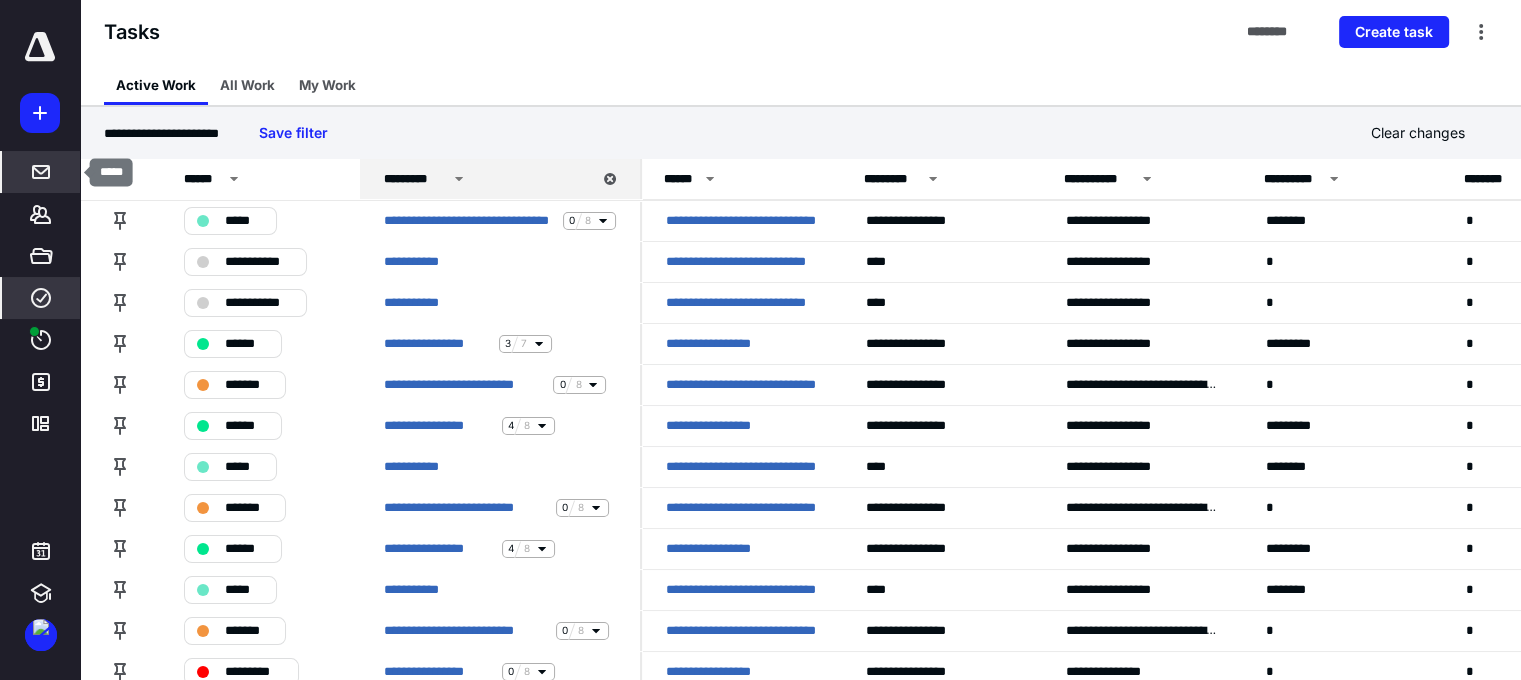 click 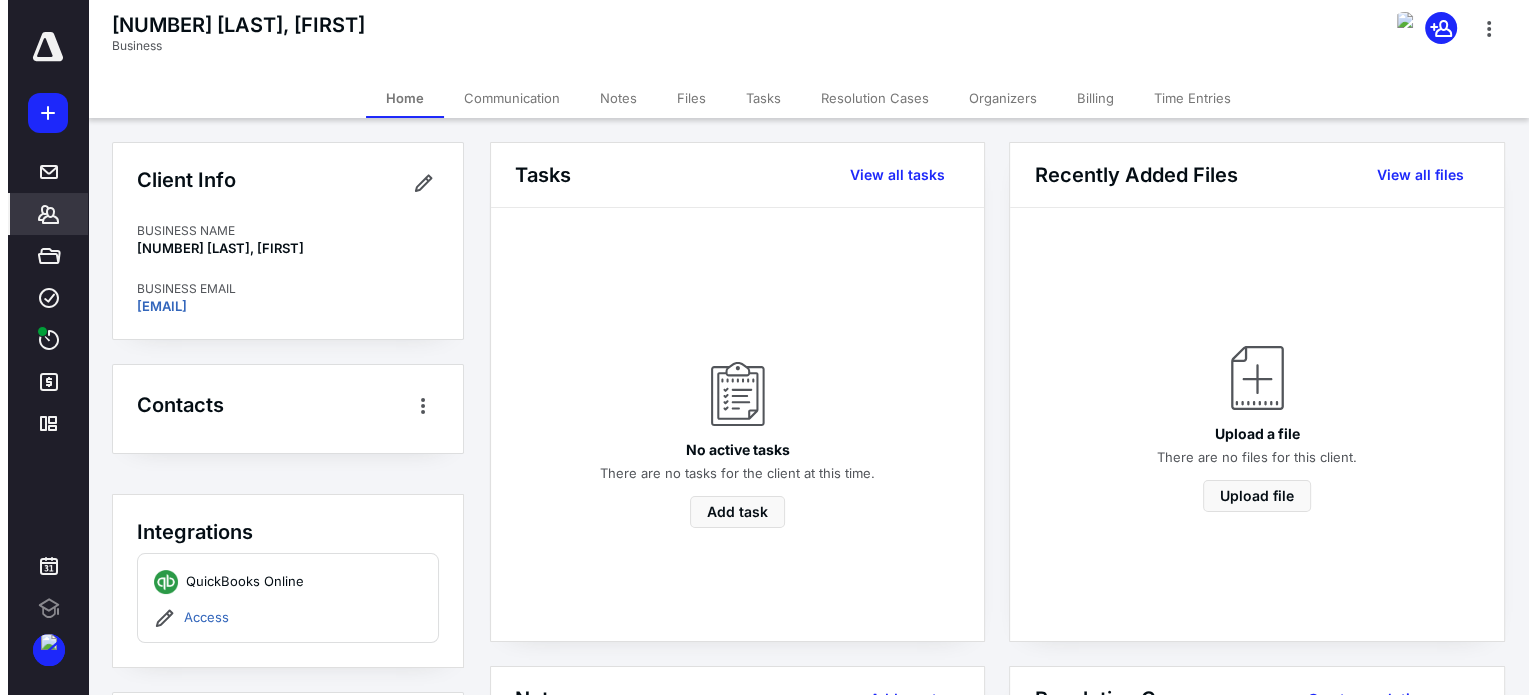 scroll, scrollTop: 0, scrollLeft: 0, axis: both 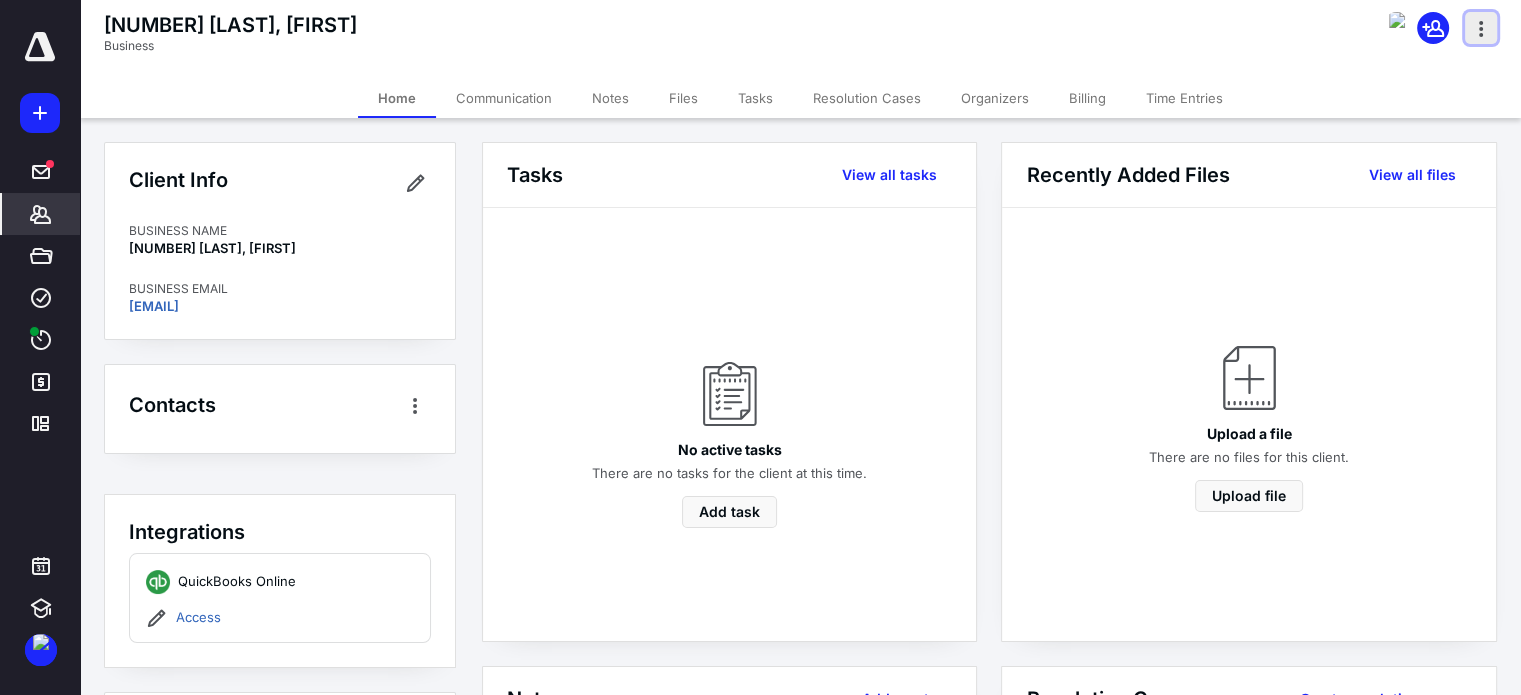 click at bounding box center (1481, 28) 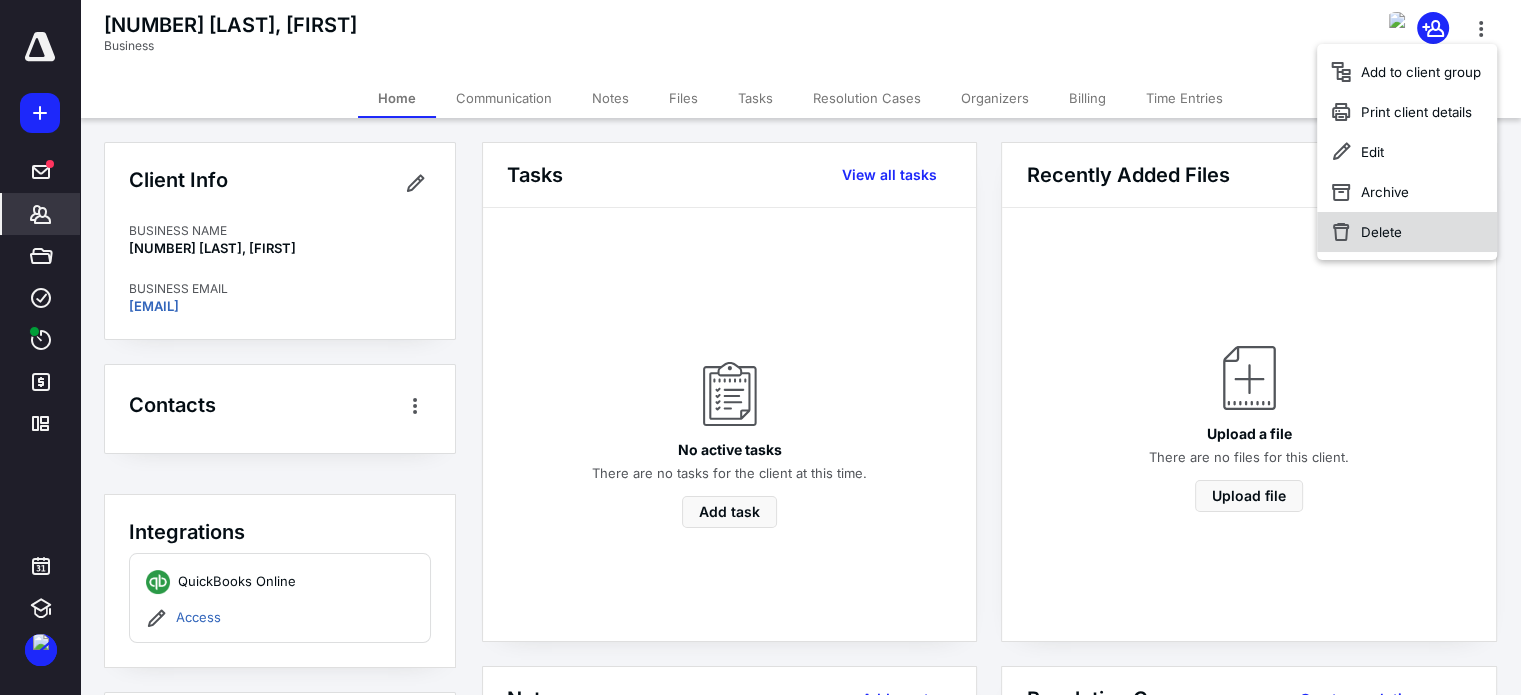 click on "Delete" at bounding box center [1407, 232] 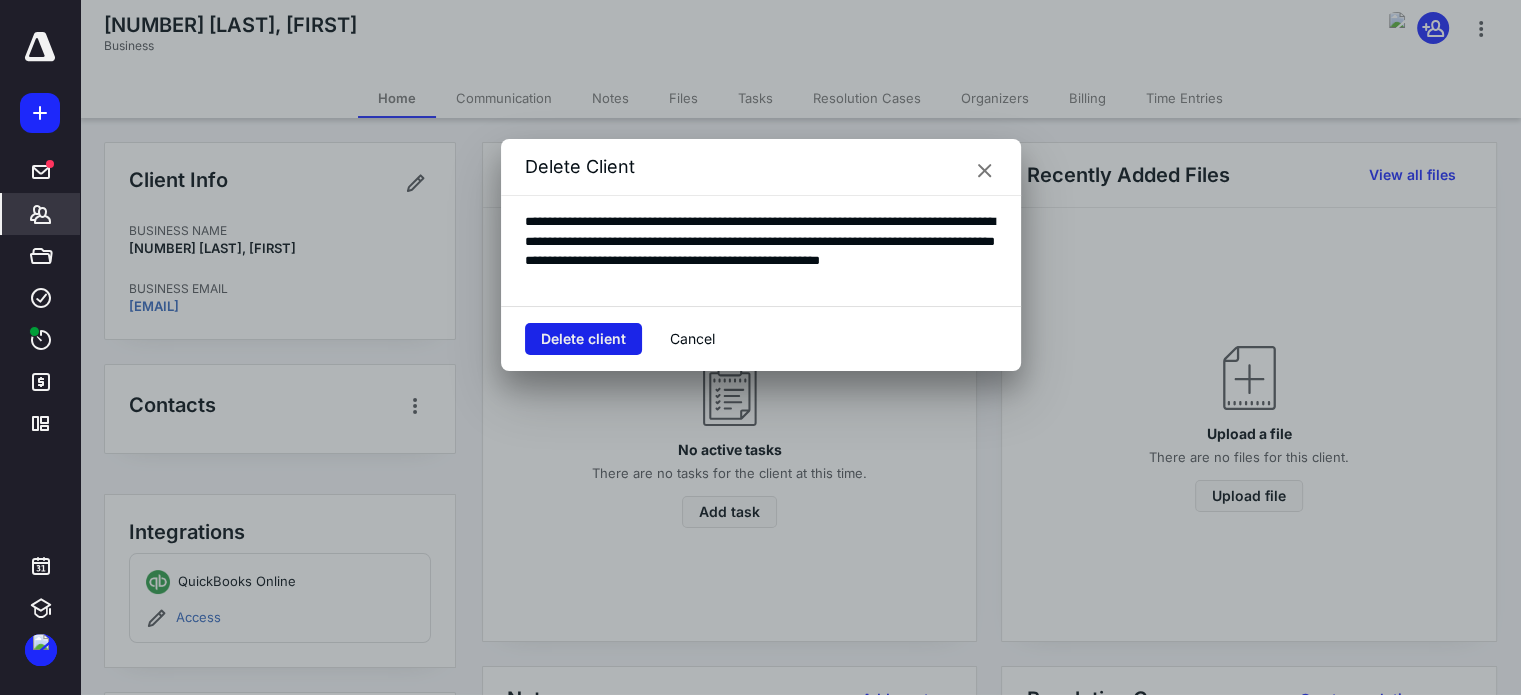 click on "Delete client" at bounding box center (583, 339) 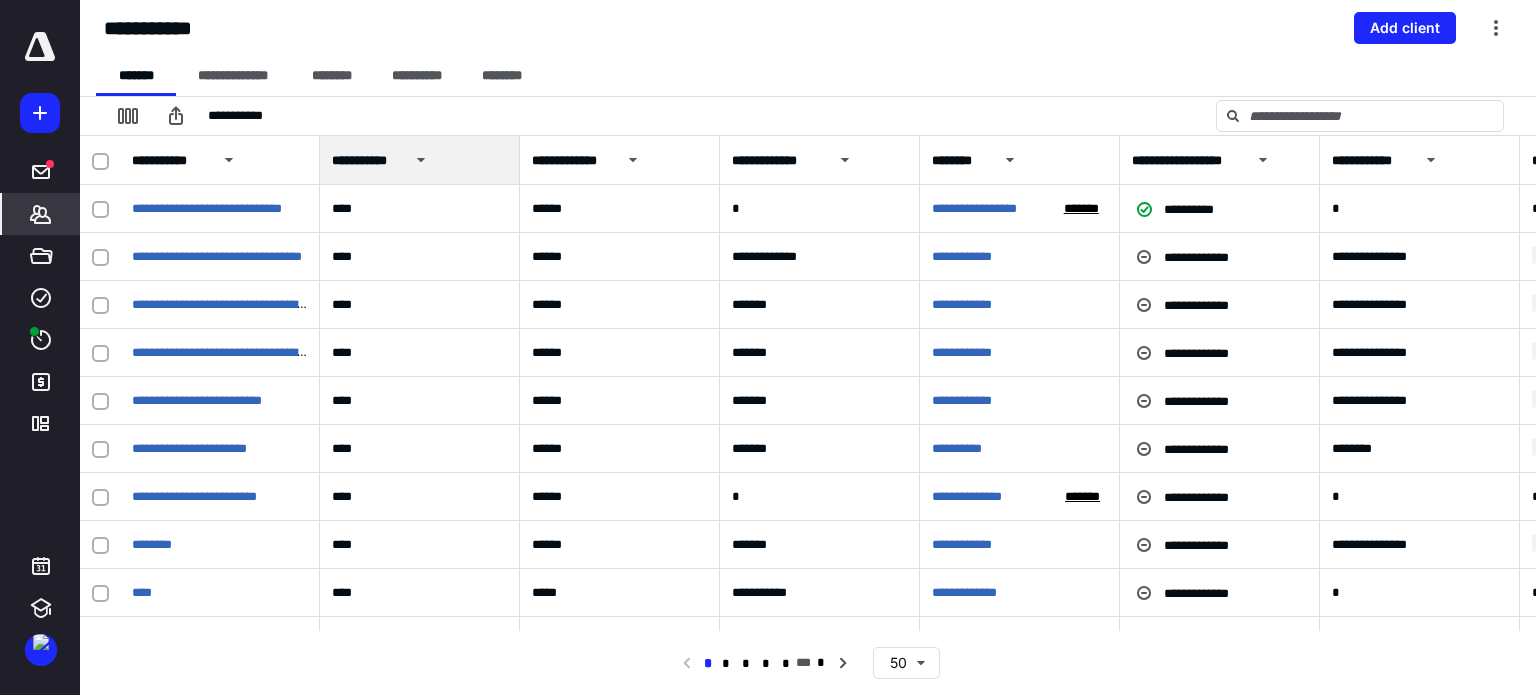 click 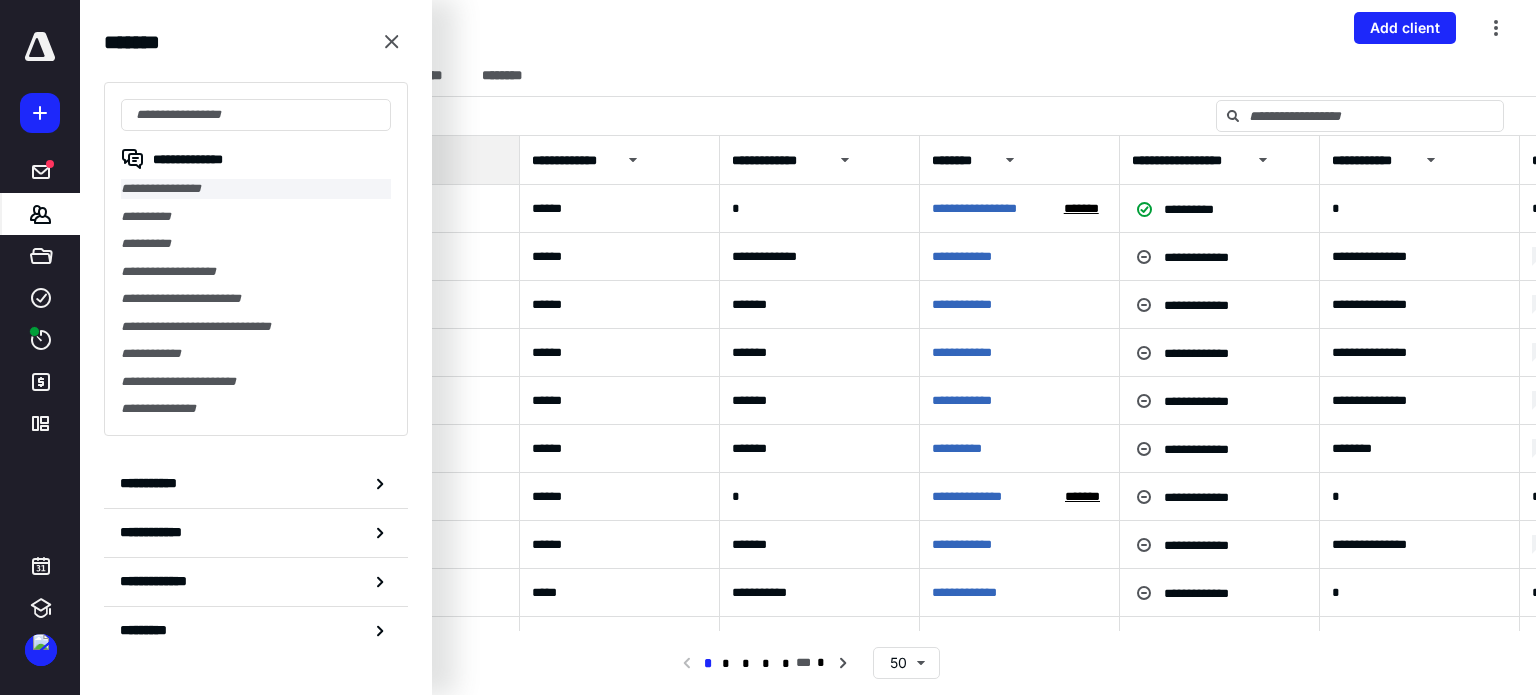 click on "**********" at bounding box center [256, 189] 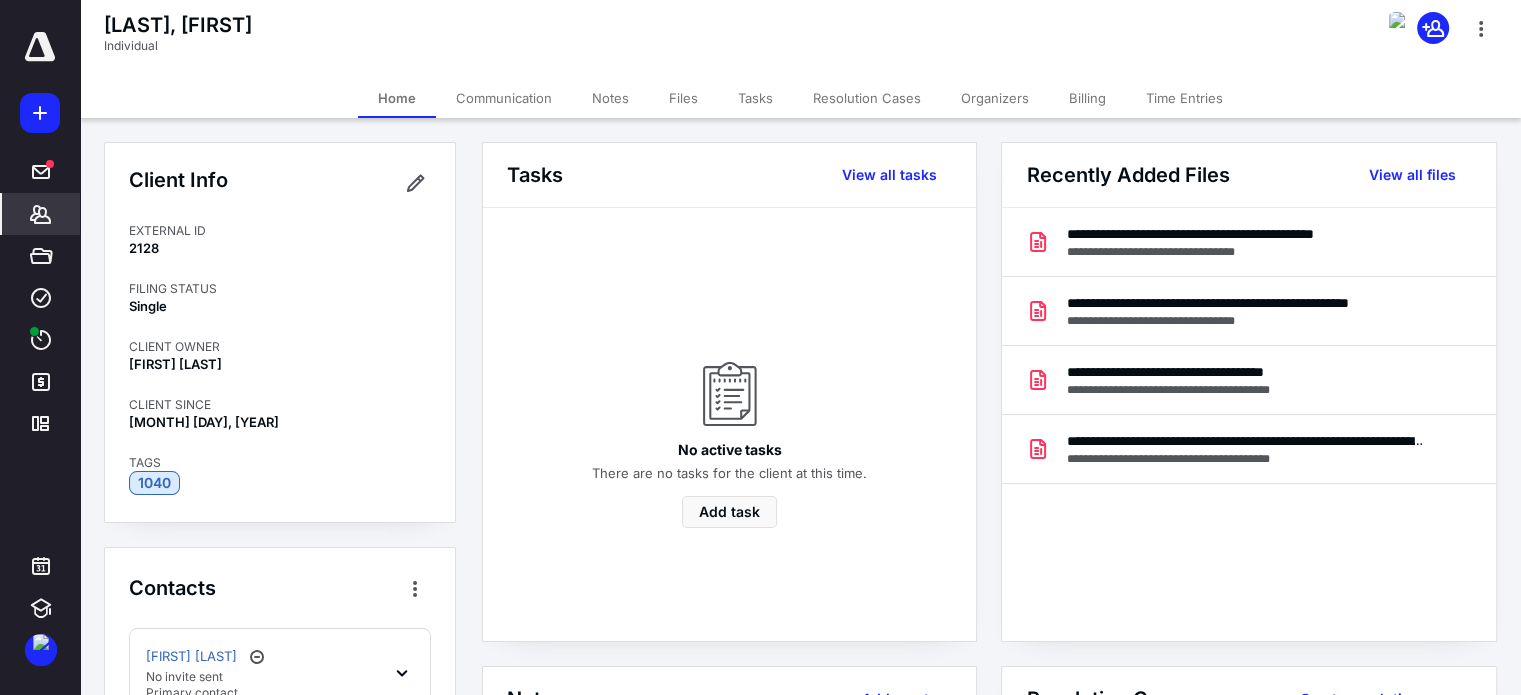 click on "Files" at bounding box center [683, 98] 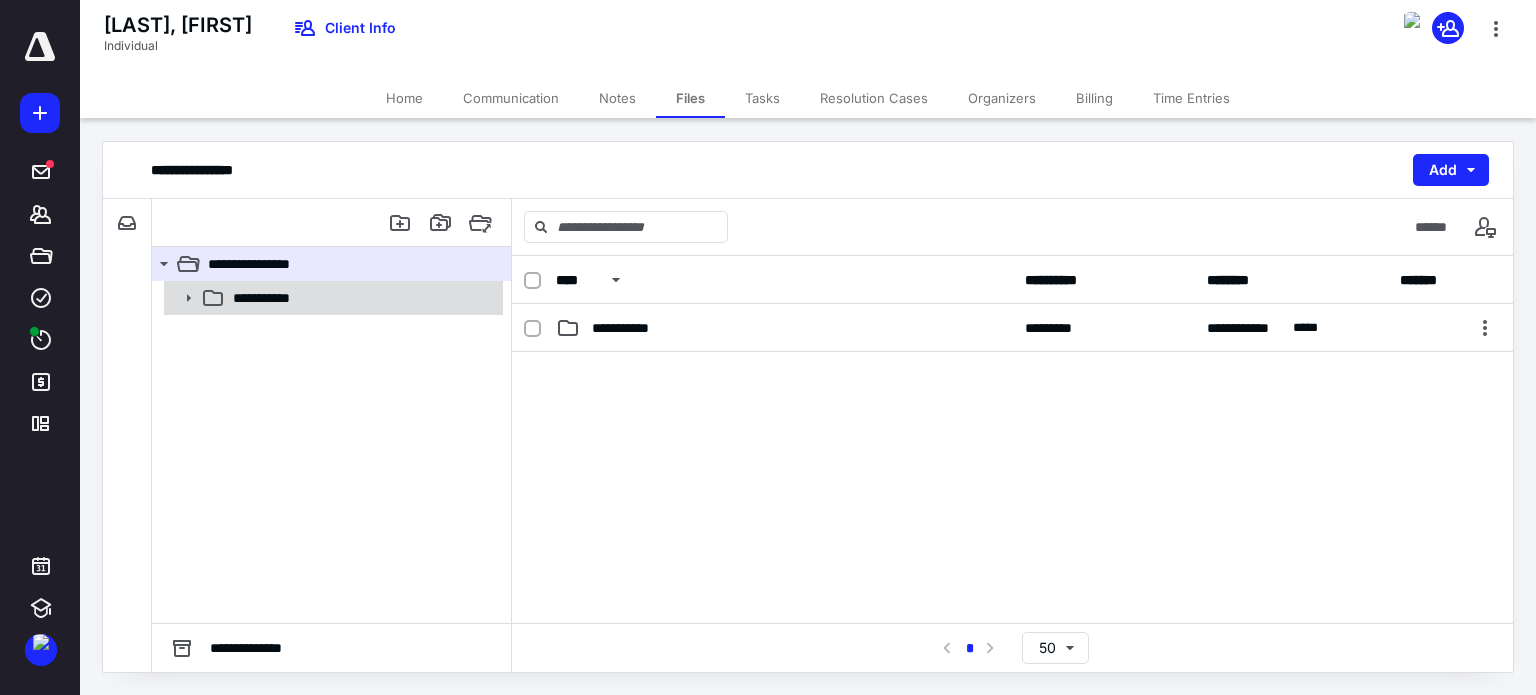 click 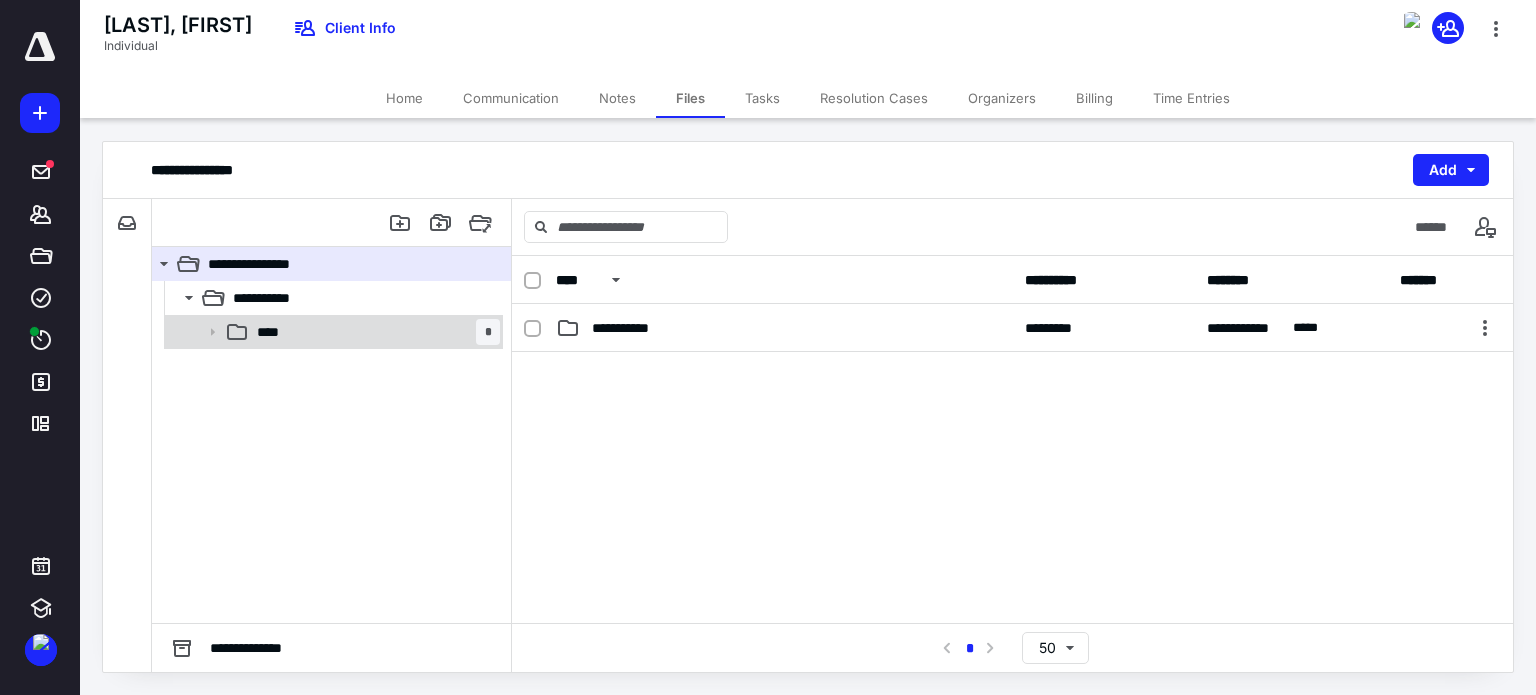 click on "****" at bounding box center [274, 332] 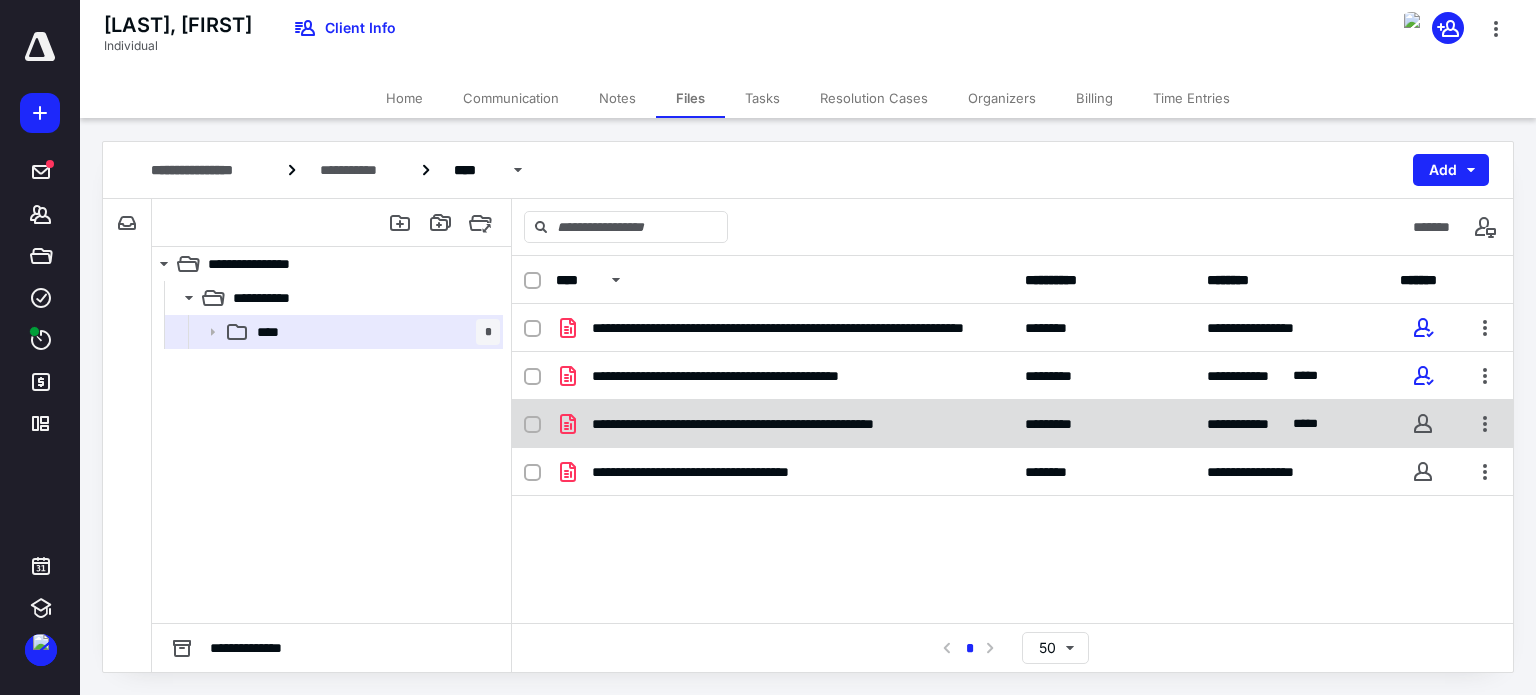 click at bounding box center (532, 425) 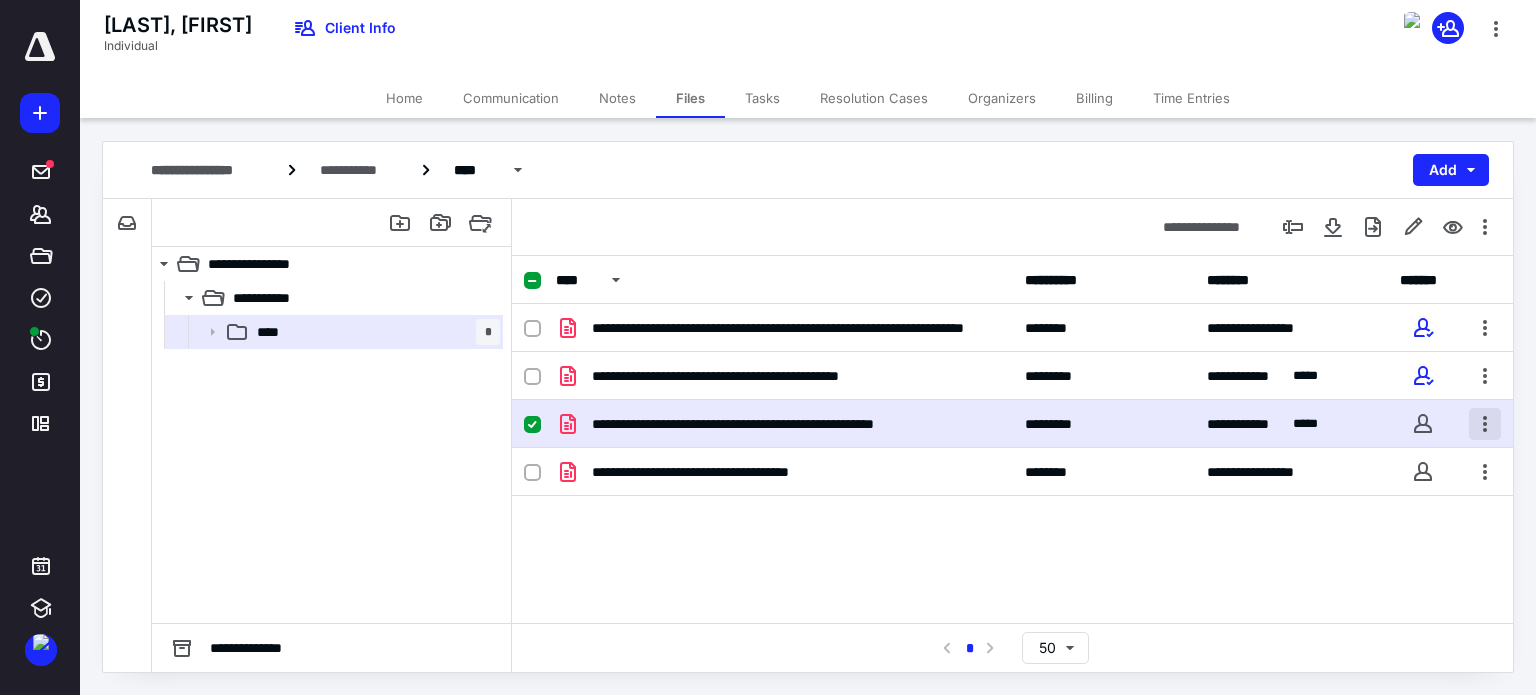 click at bounding box center [1485, 424] 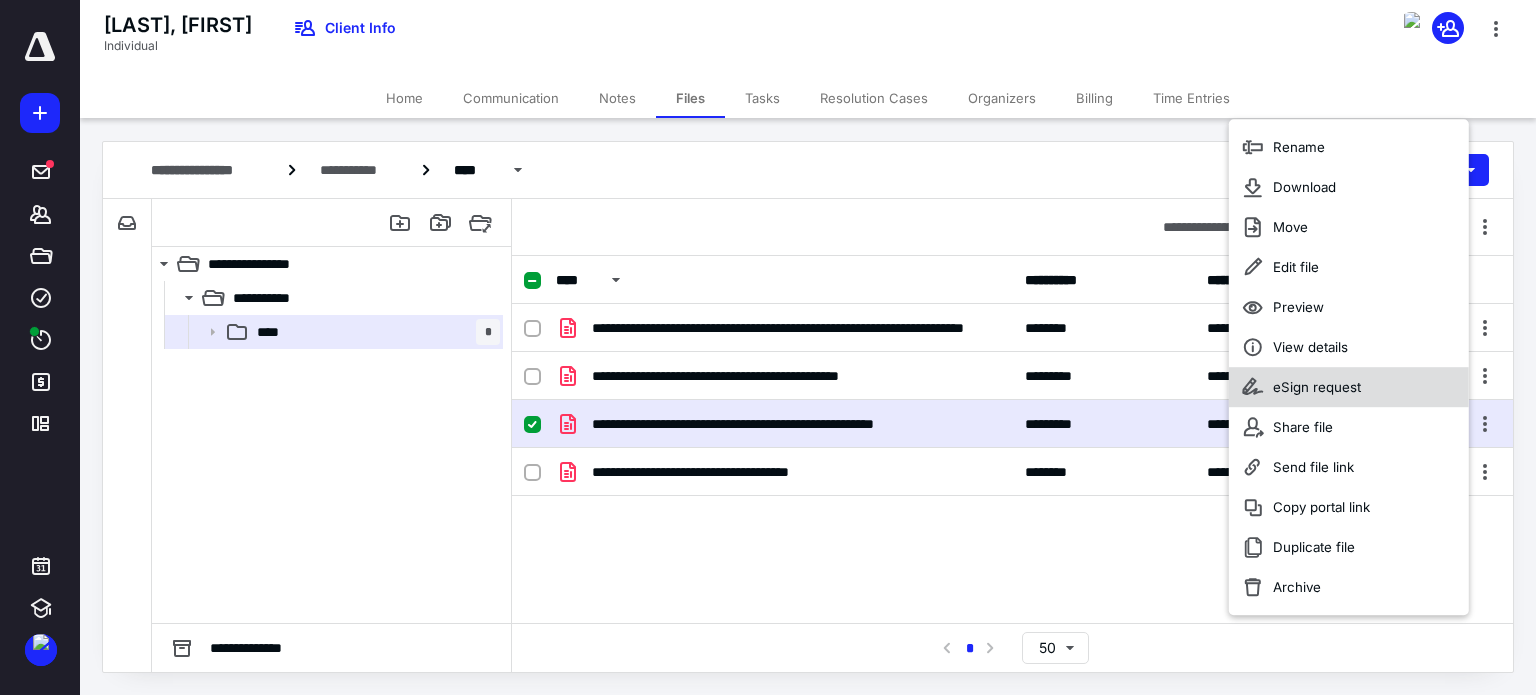 click on "eSign request" at bounding box center [1317, 387] 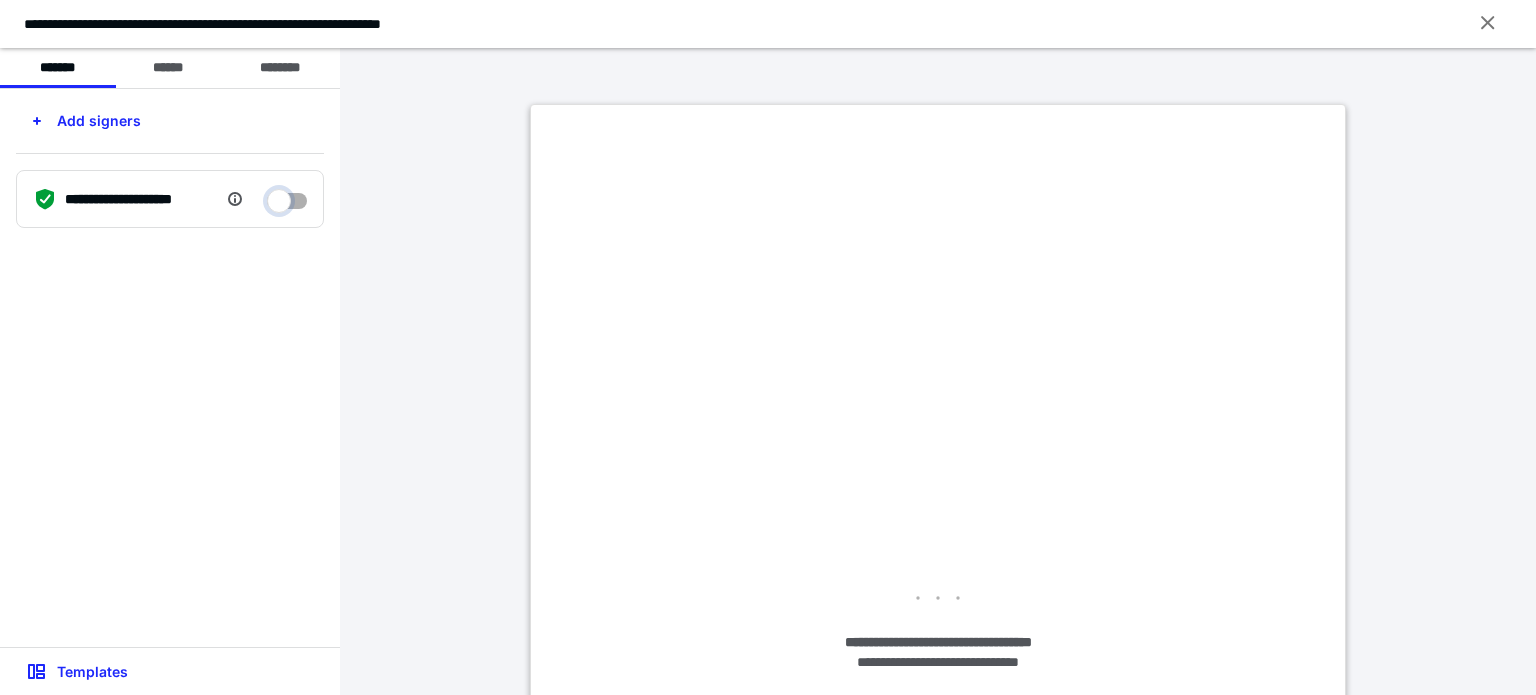 click at bounding box center (287, 196) 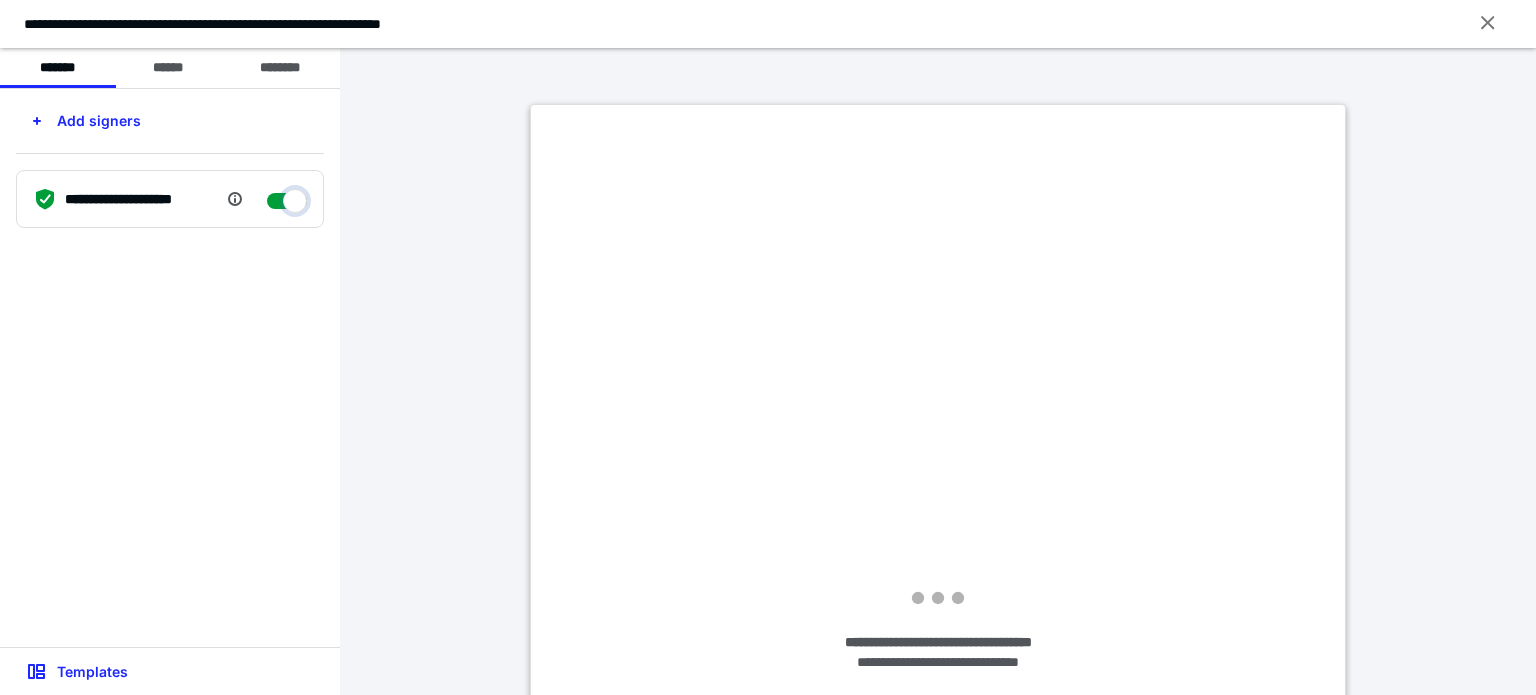 checkbox on "****" 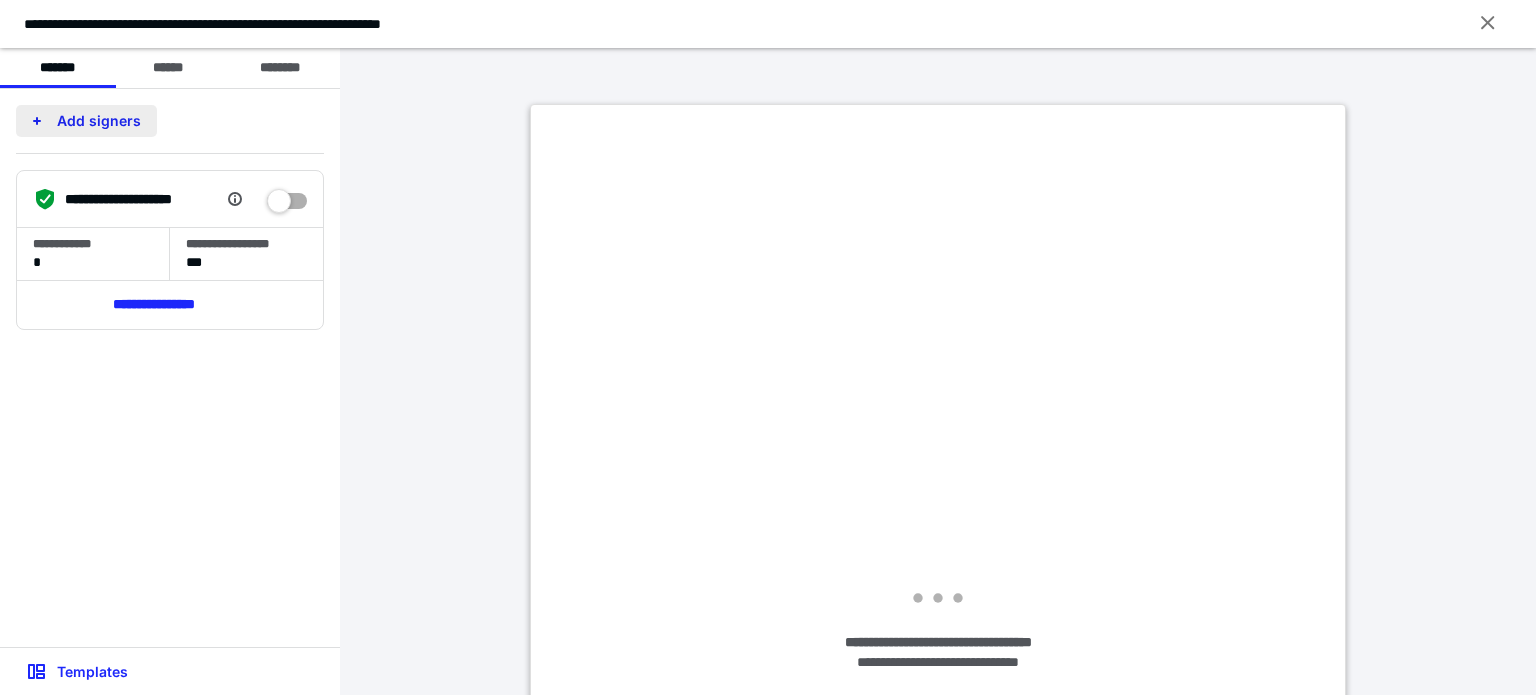 click on "Add signers" at bounding box center (86, 121) 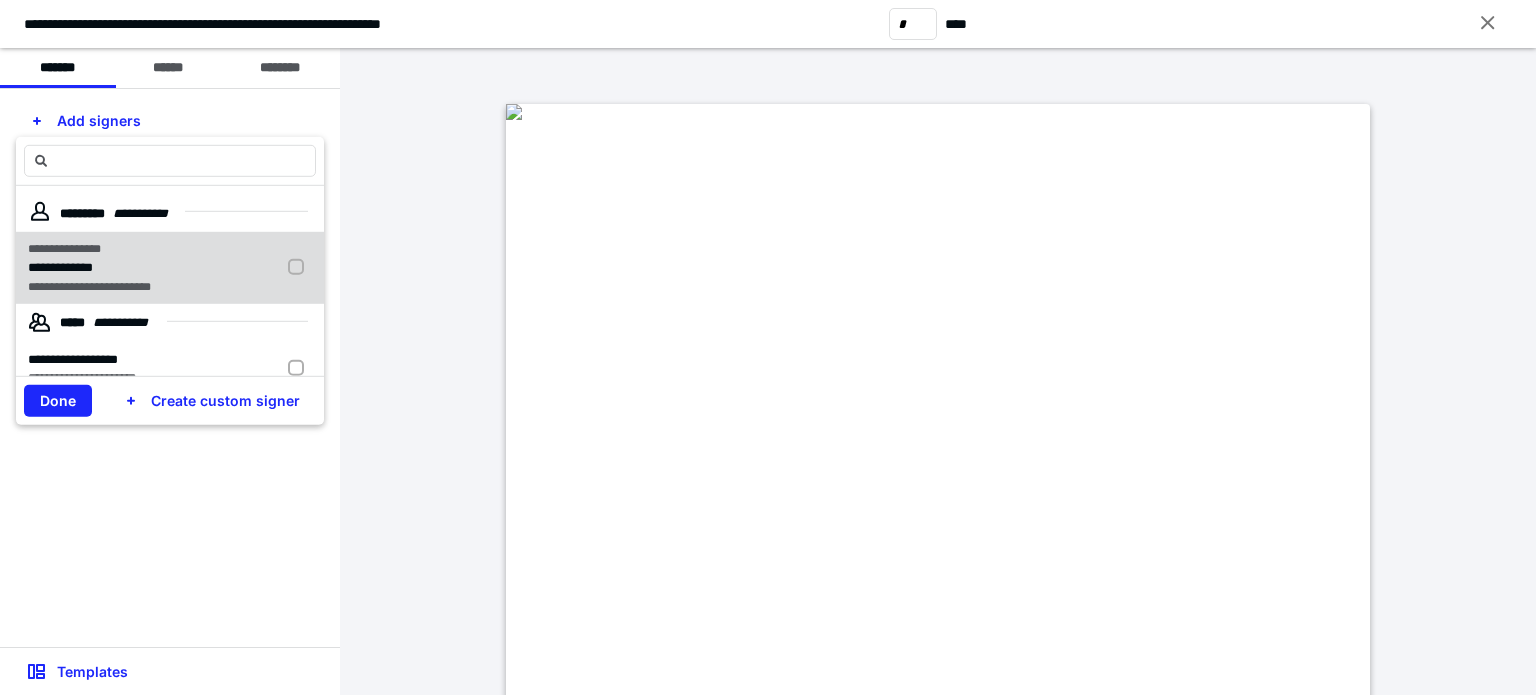 click on "**********" at bounding box center (89, 286) 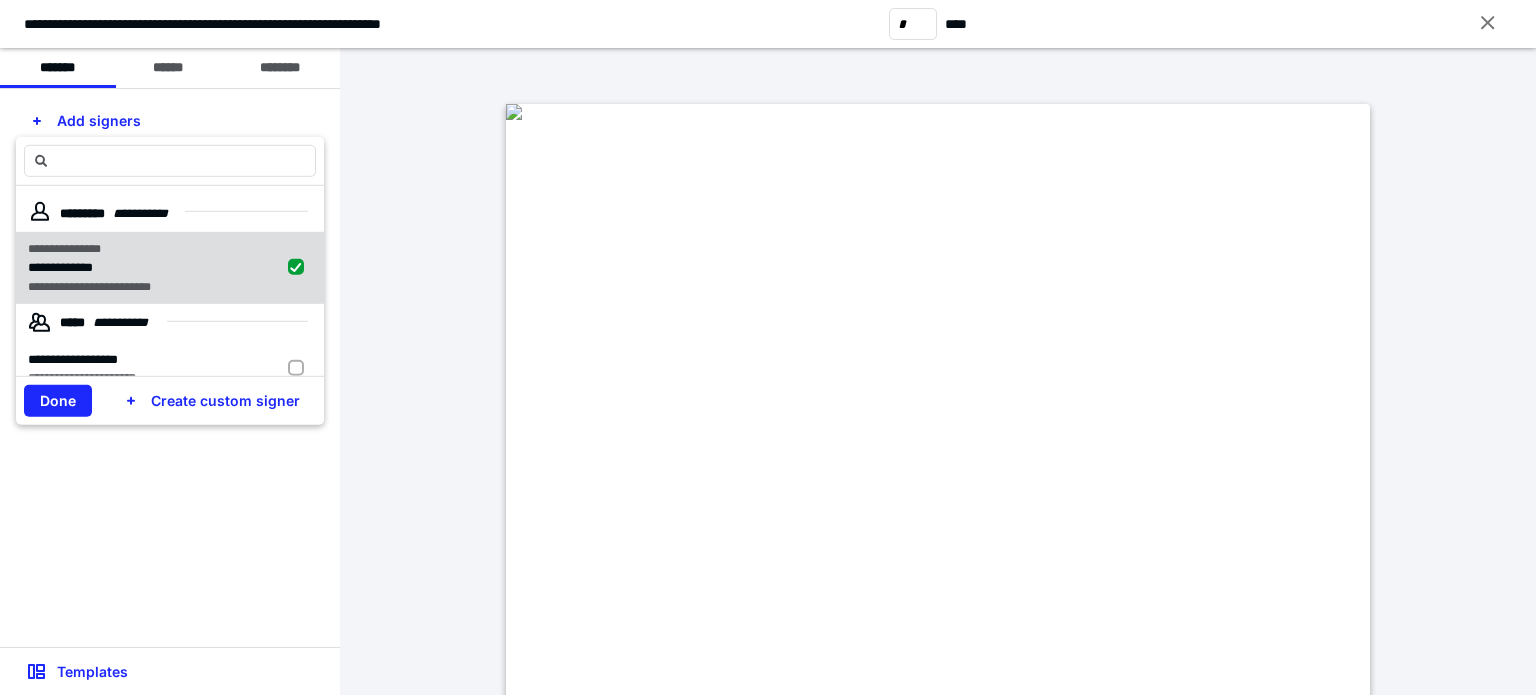 checkbox on "true" 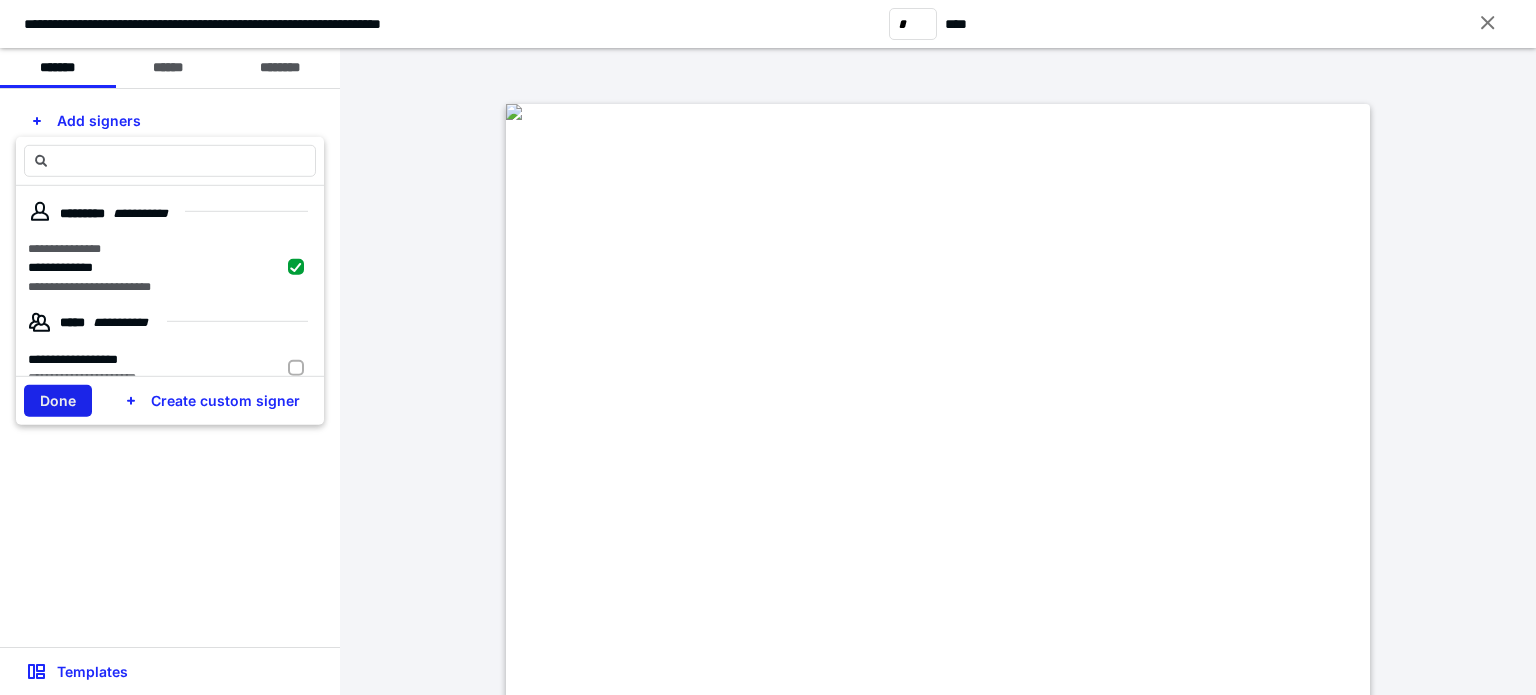 click on "Done" at bounding box center [58, 401] 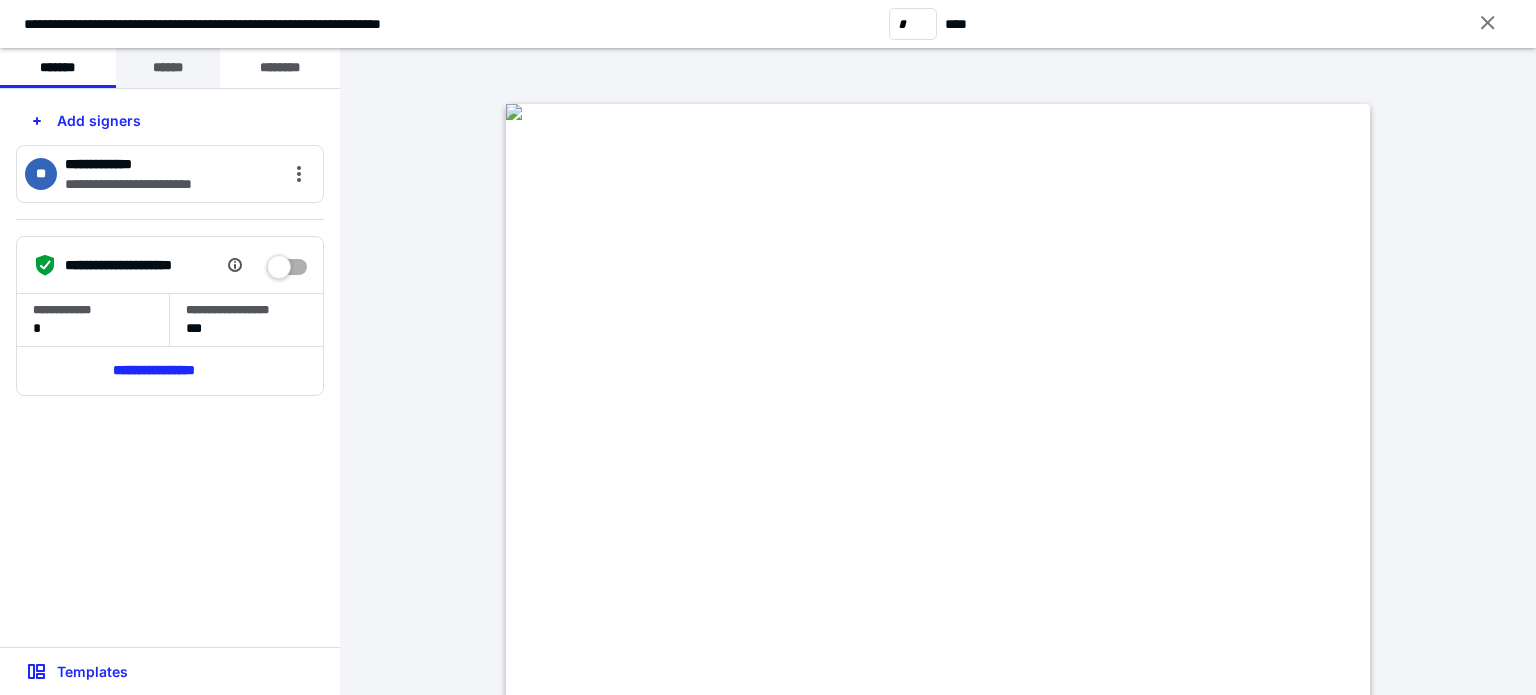click on "******" at bounding box center (168, 68) 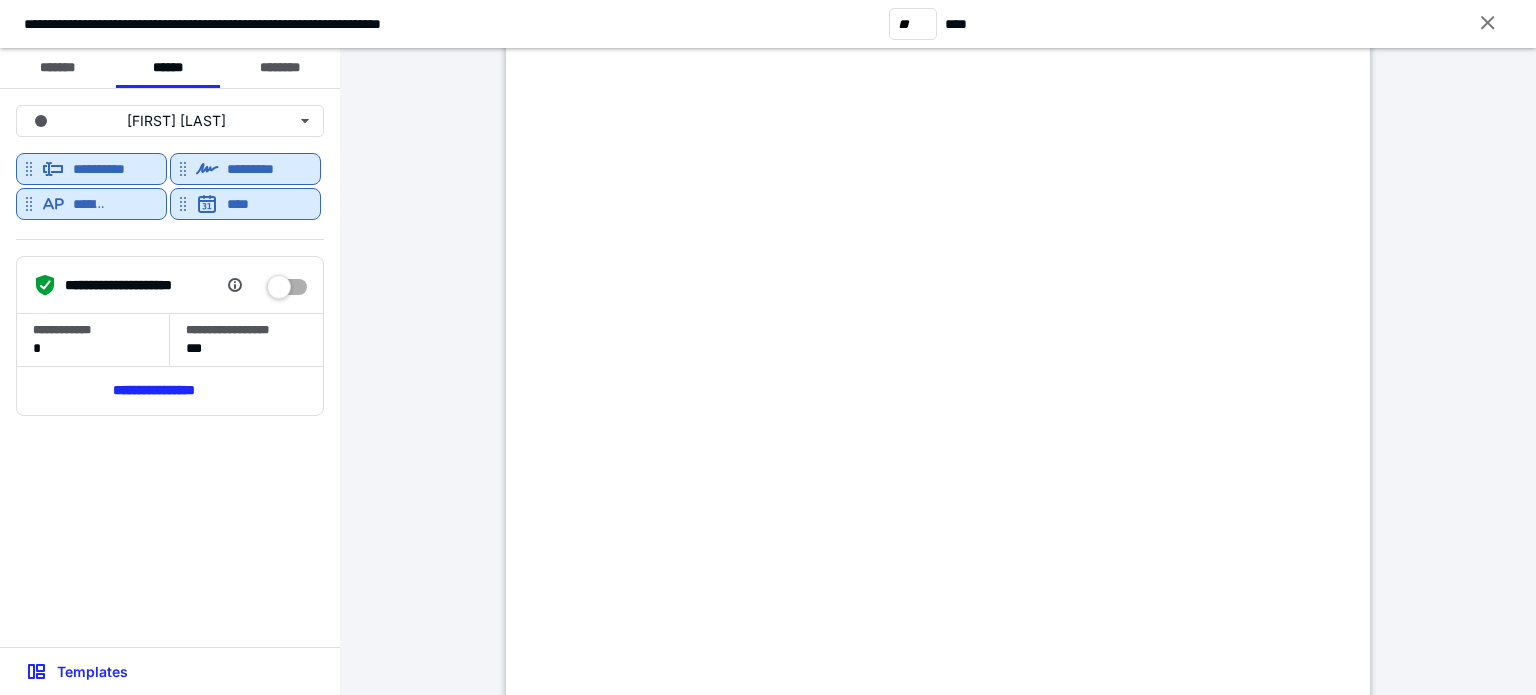 scroll, scrollTop: 31700, scrollLeft: 0, axis: vertical 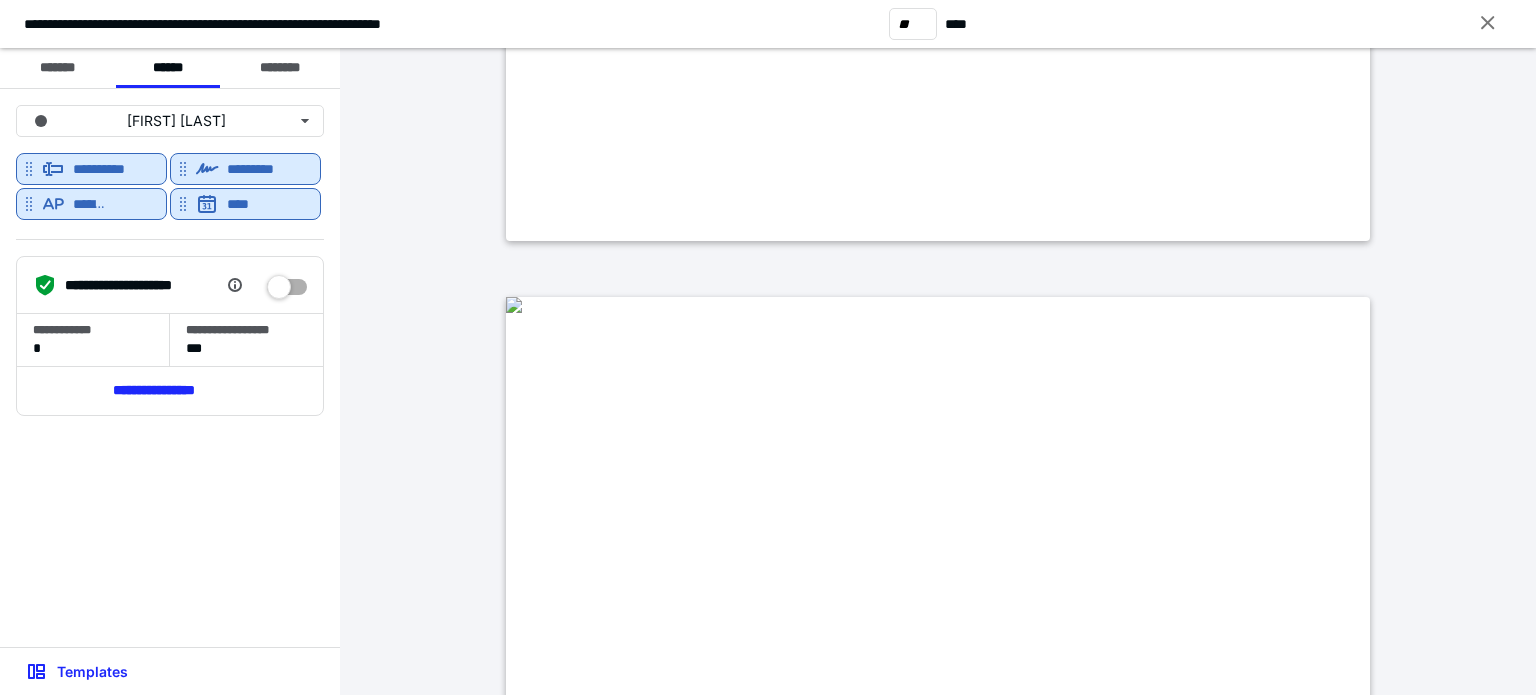 type on "**" 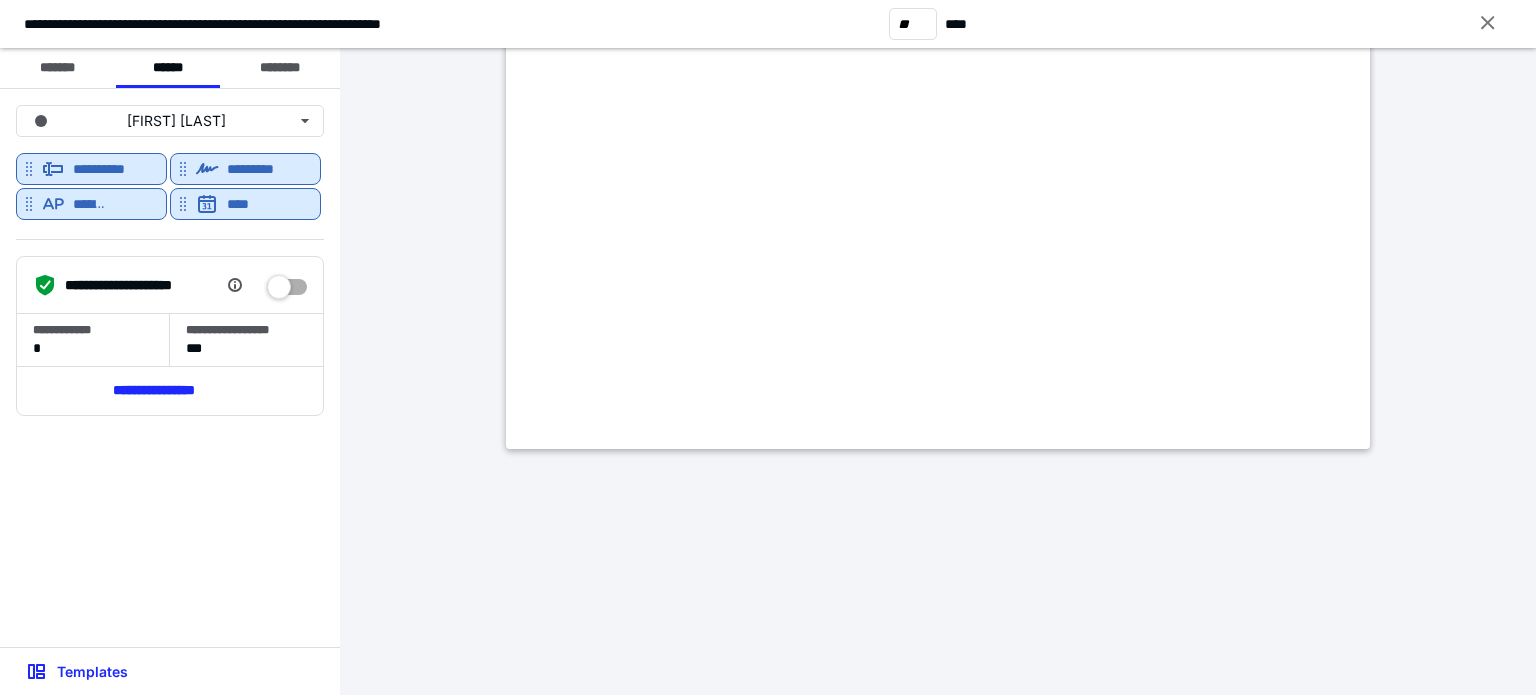 scroll, scrollTop: 41260, scrollLeft: 0, axis: vertical 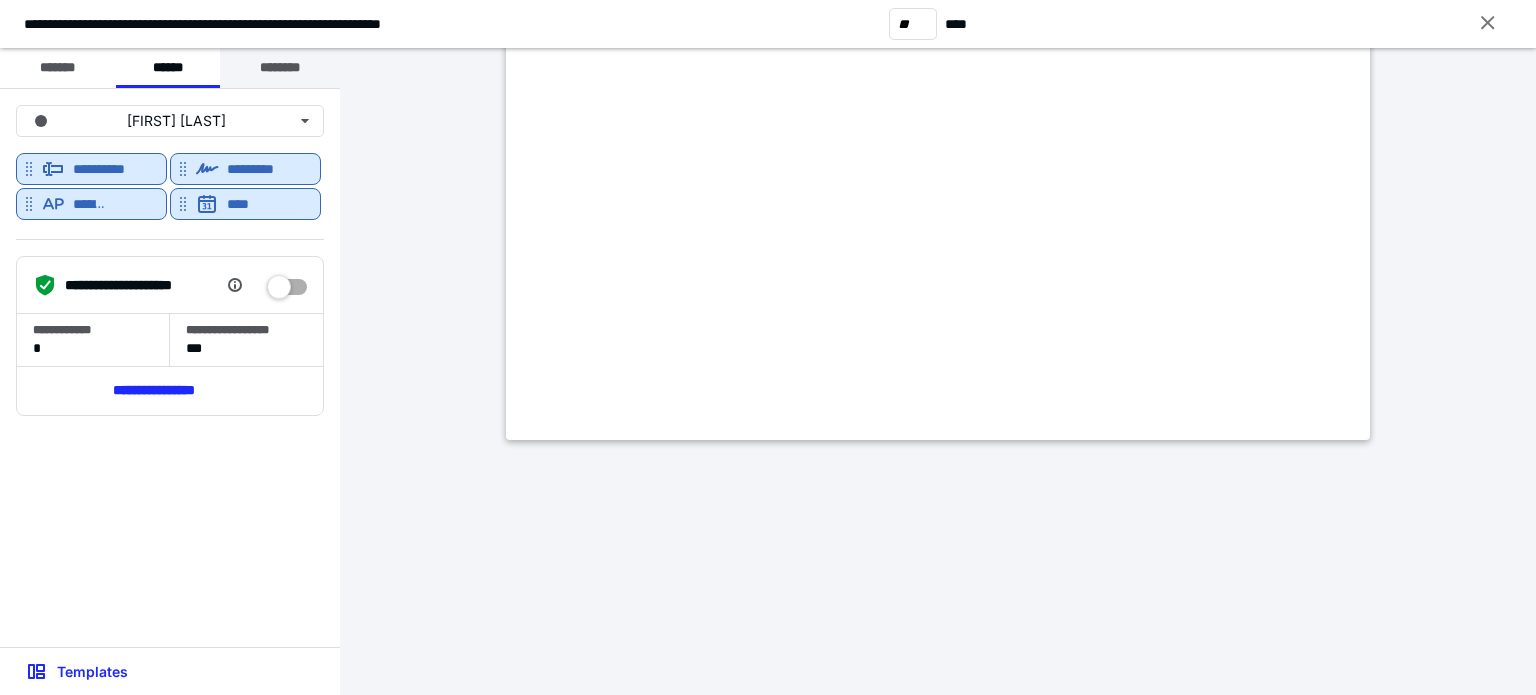 click on "********" at bounding box center [280, 68] 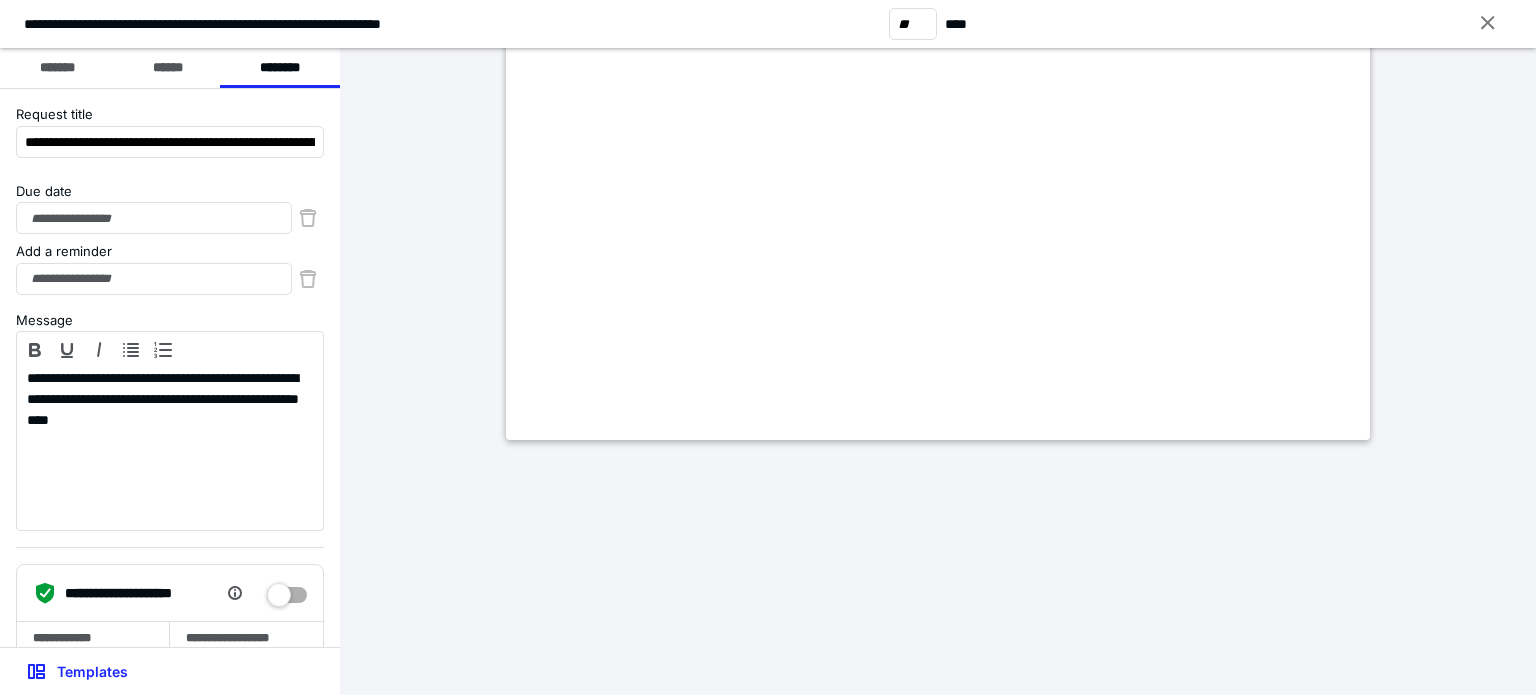 click 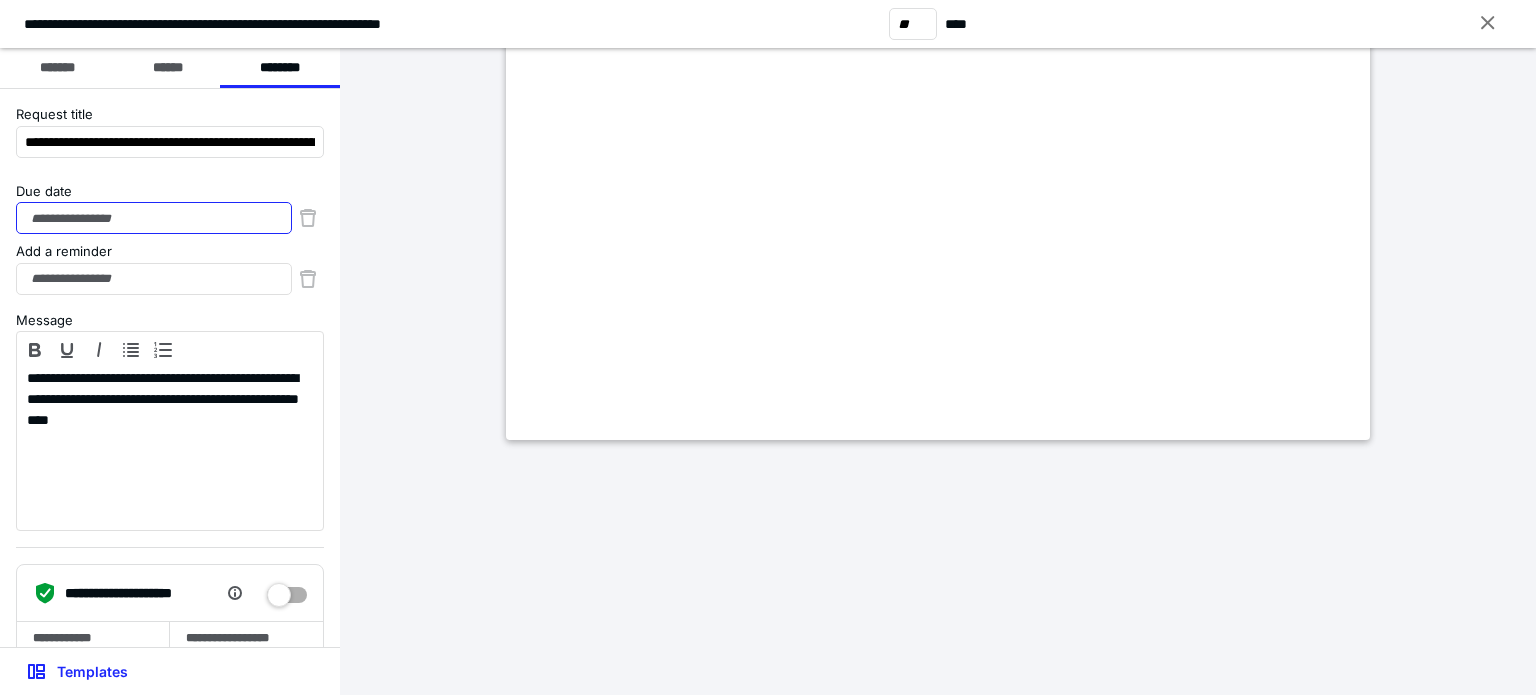 click on "Due date" at bounding box center (154, 218) 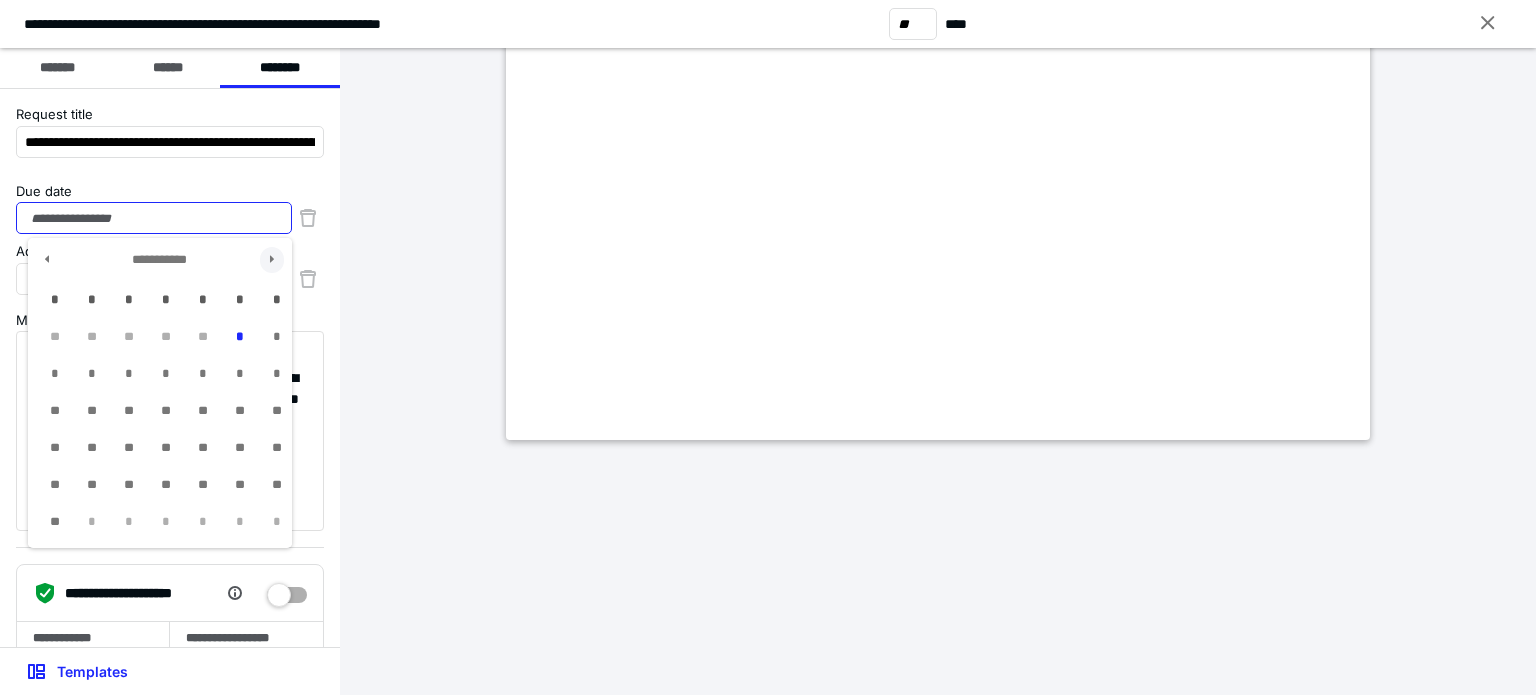 click at bounding box center [272, 260] 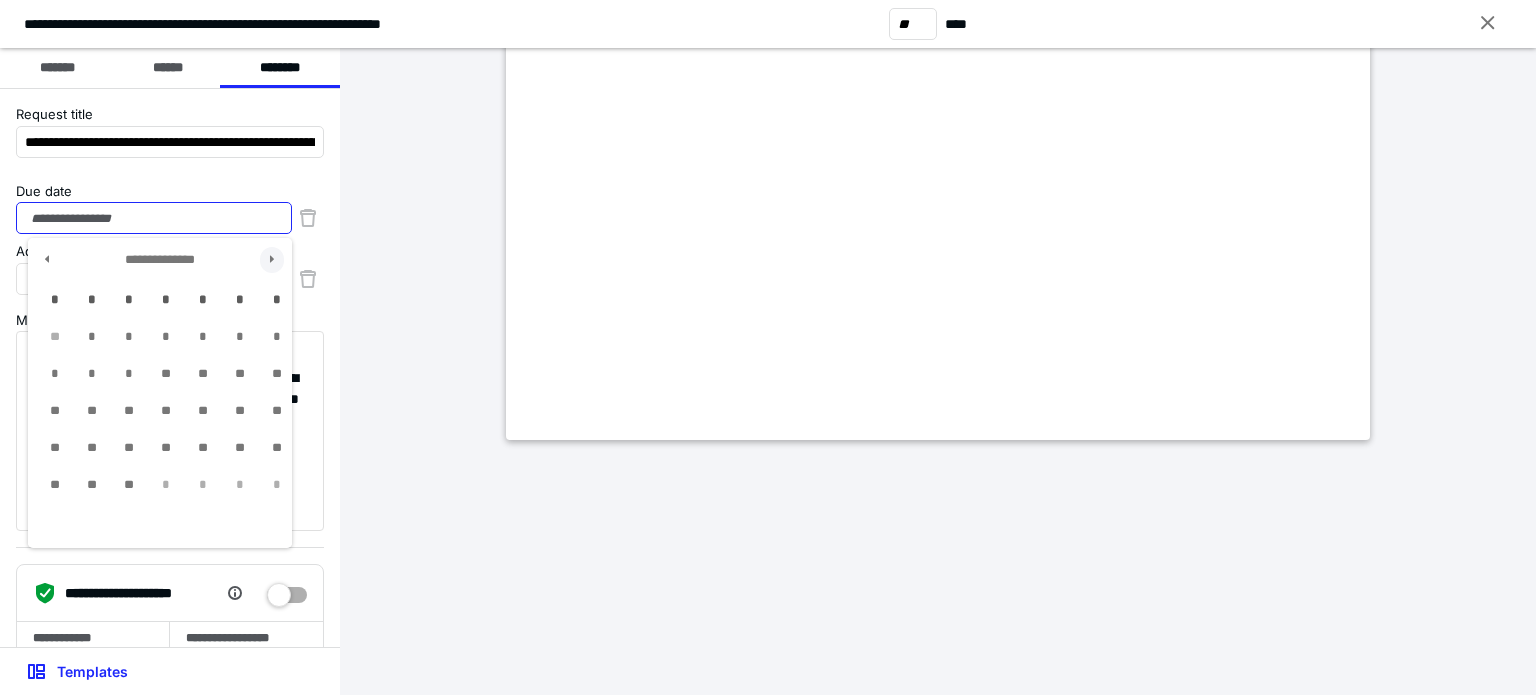 click at bounding box center [272, 260] 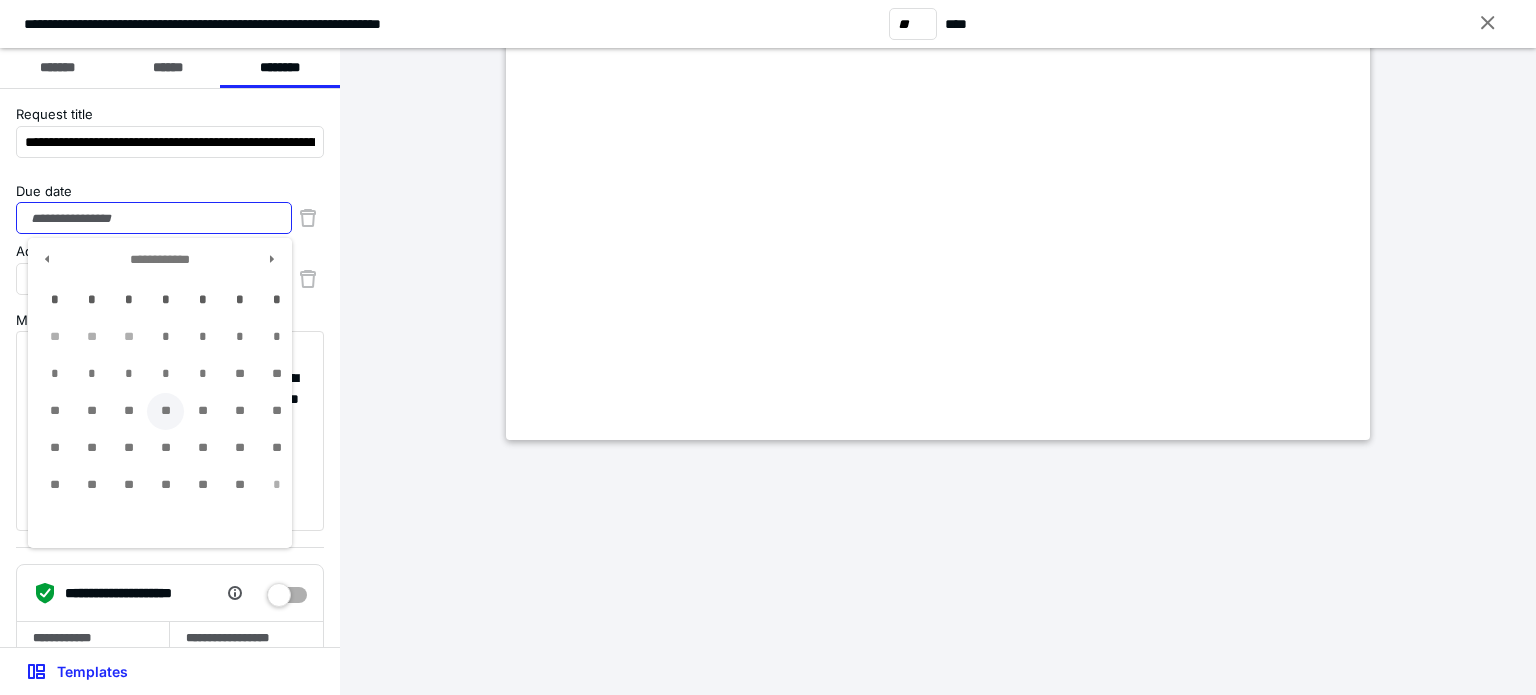 click on "**" at bounding box center [165, 411] 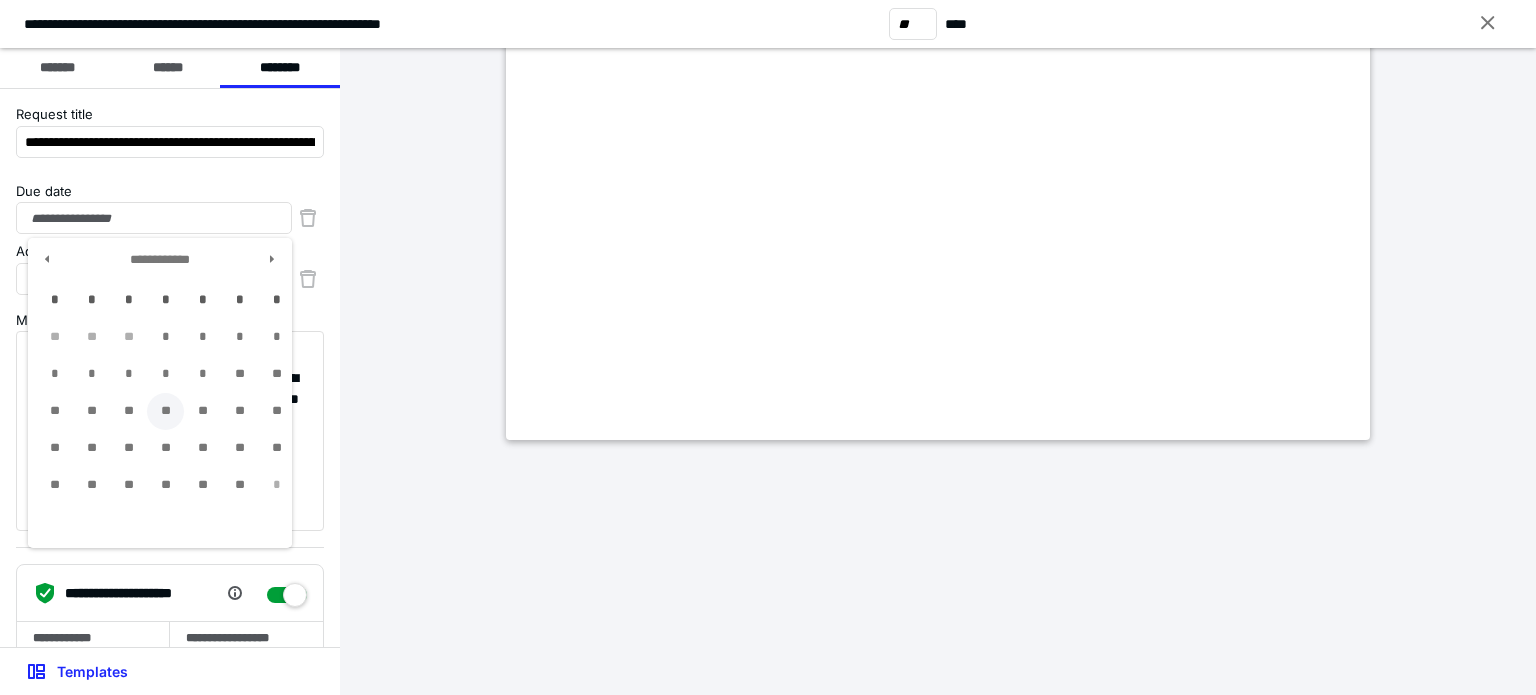 type on "**********" 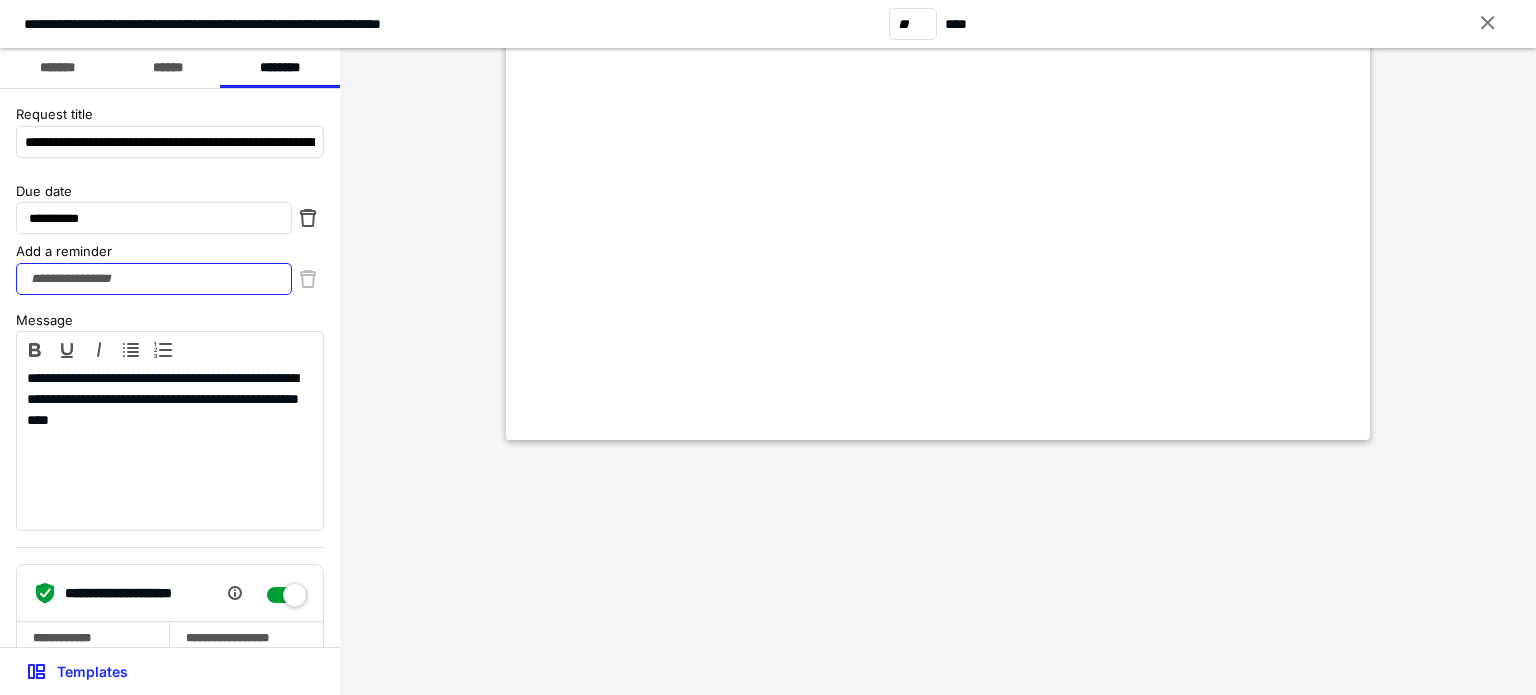 click on "Add a reminder" at bounding box center (154, 279) 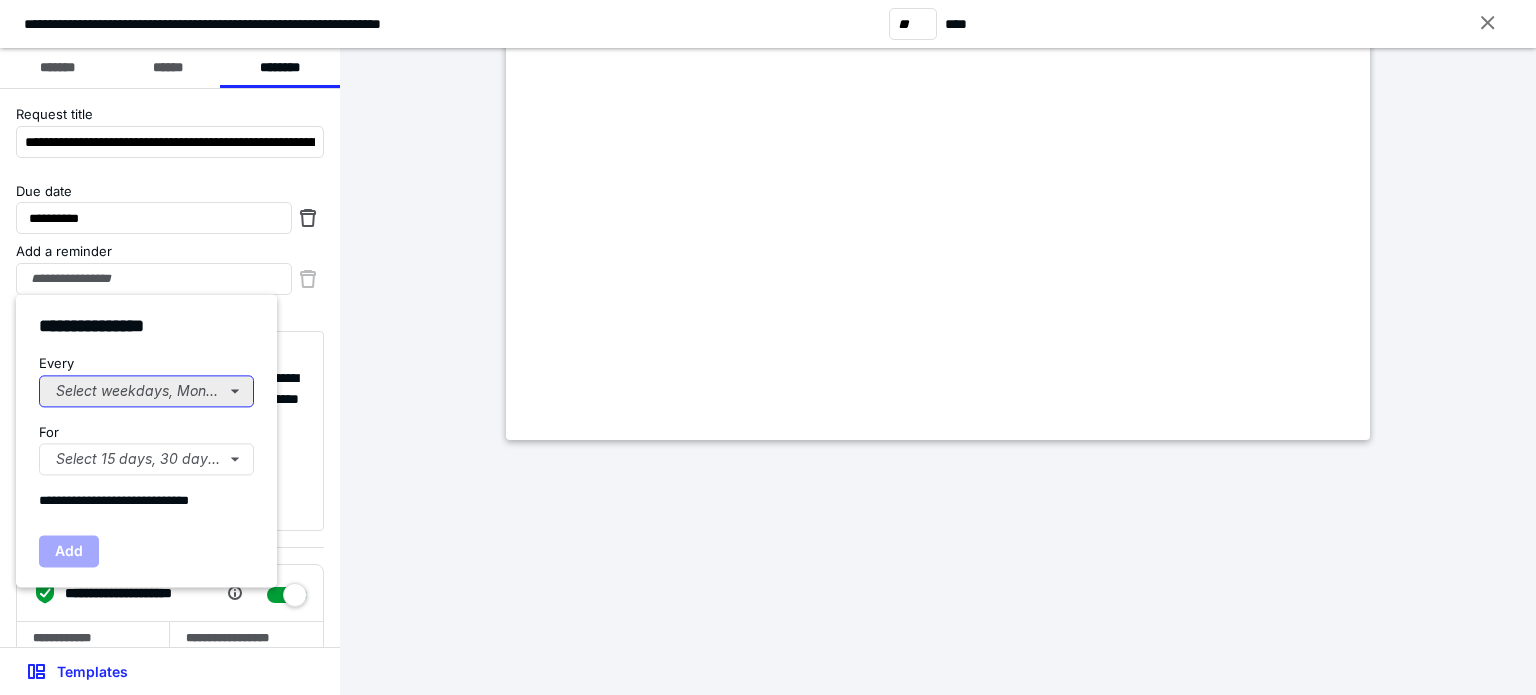 click on "Select weekdays, Mondays, or Tues..." at bounding box center (146, 391) 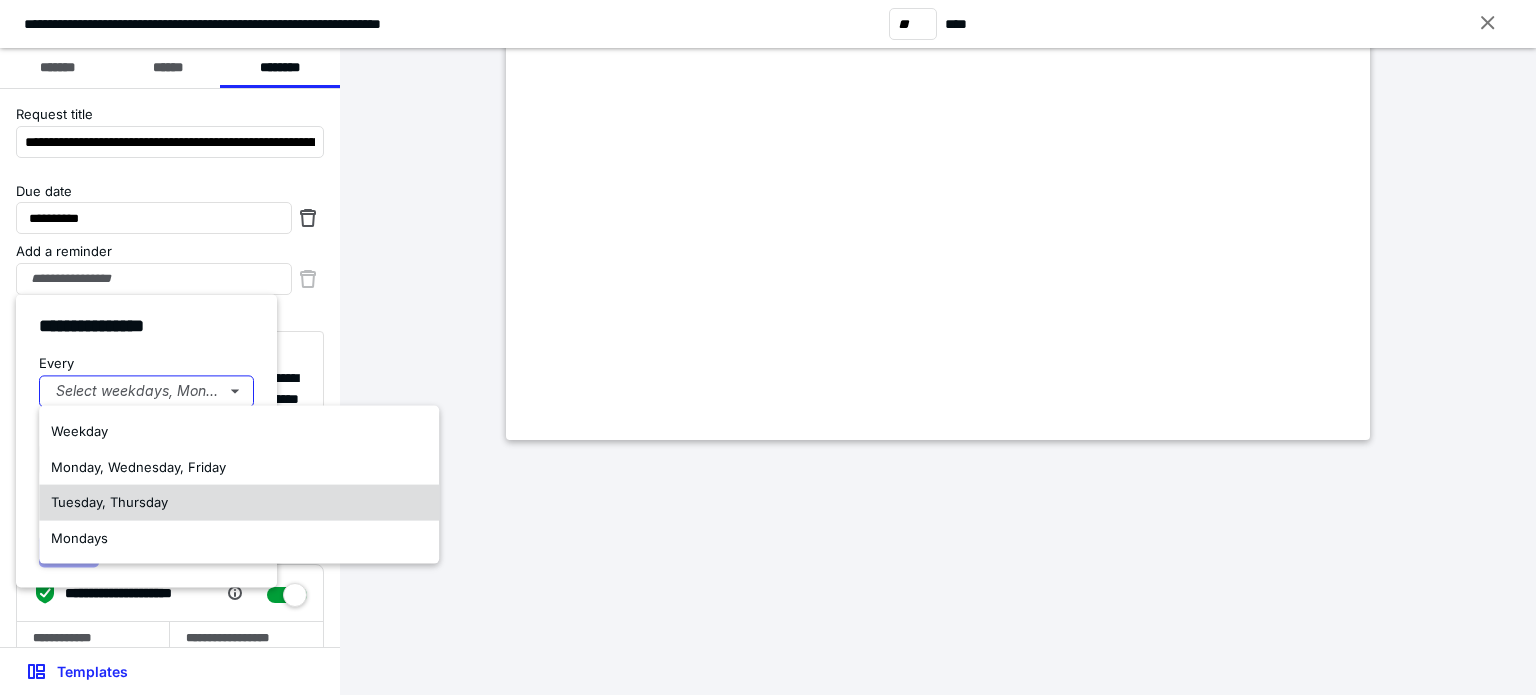 click on "Tuesday, Thursday" at bounding box center (109, 502) 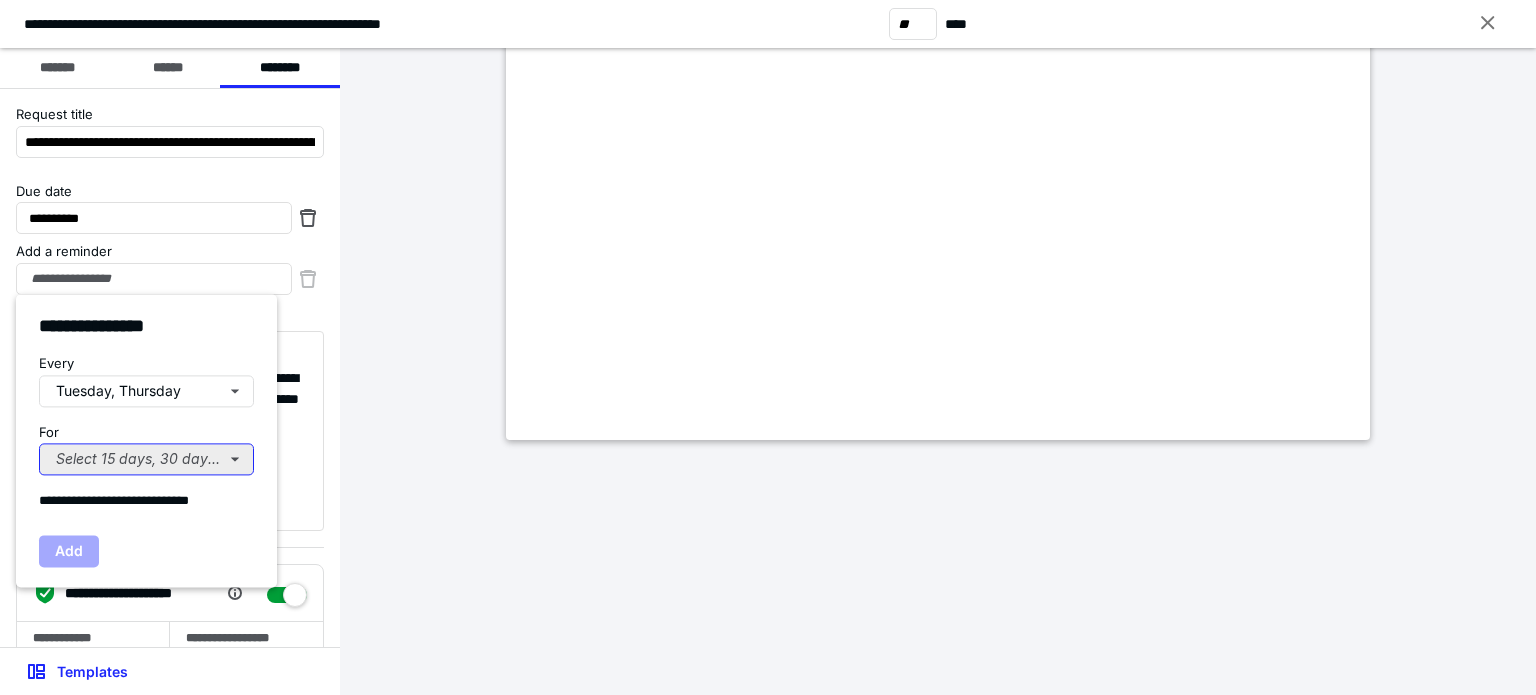 click on "Select 15 days, 30 days, or 45 days..." at bounding box center (146, 459) 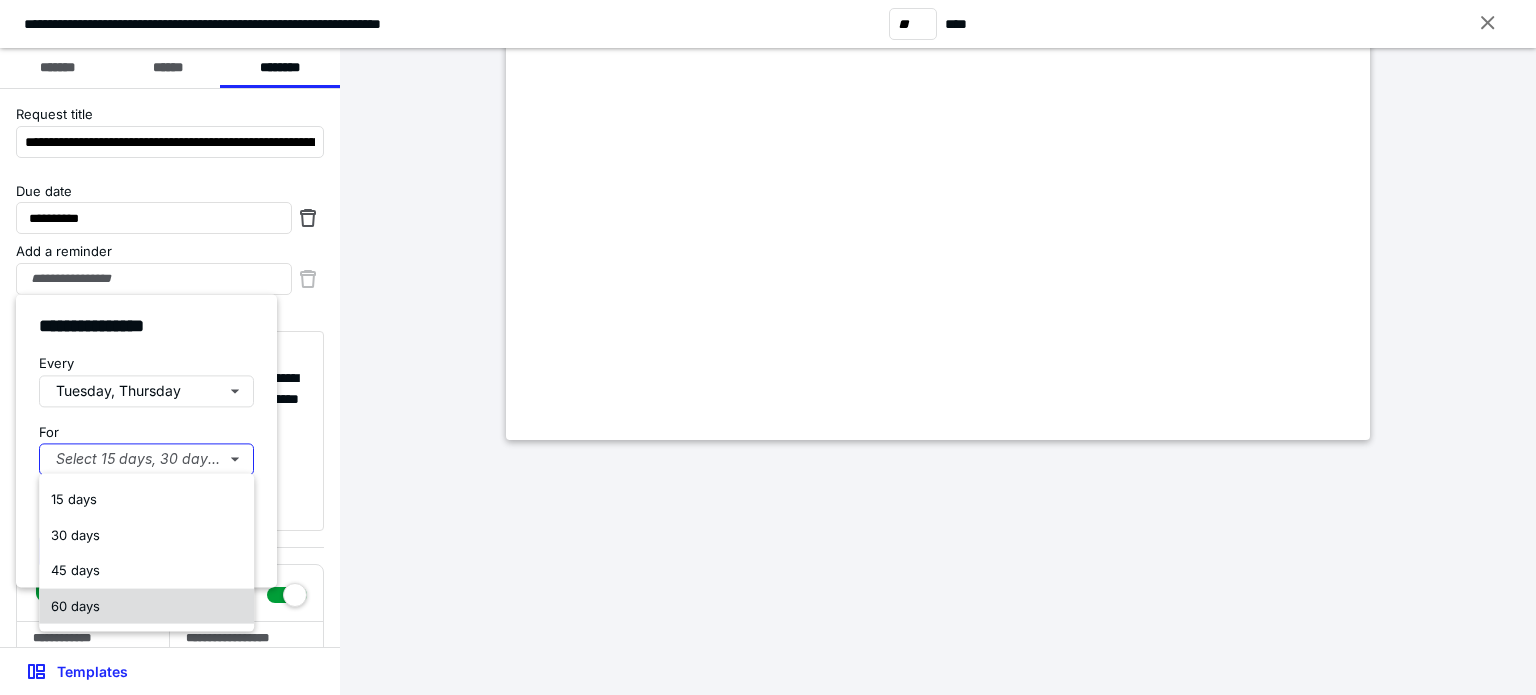 click on "60 days" at bounding box center (75, 605) 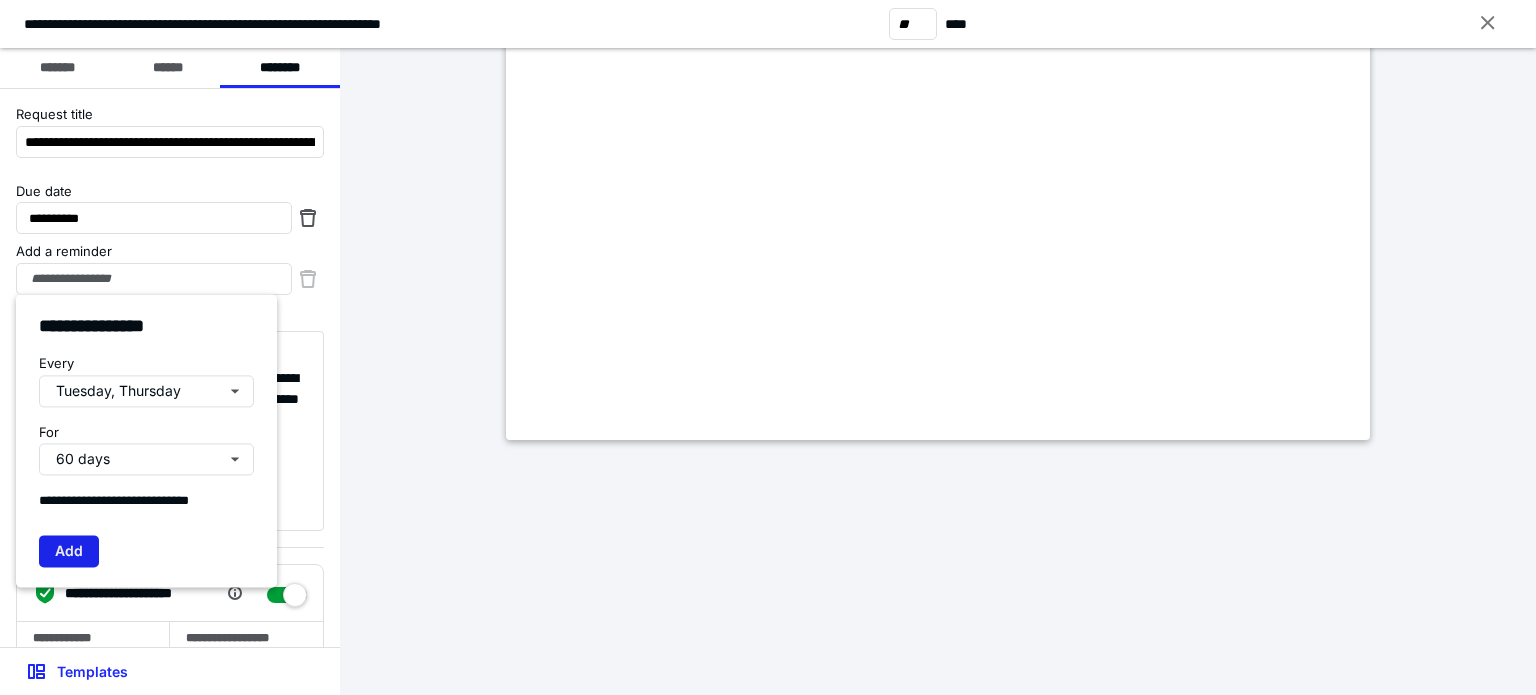 click on "Add" at bounding box center [69, 551] 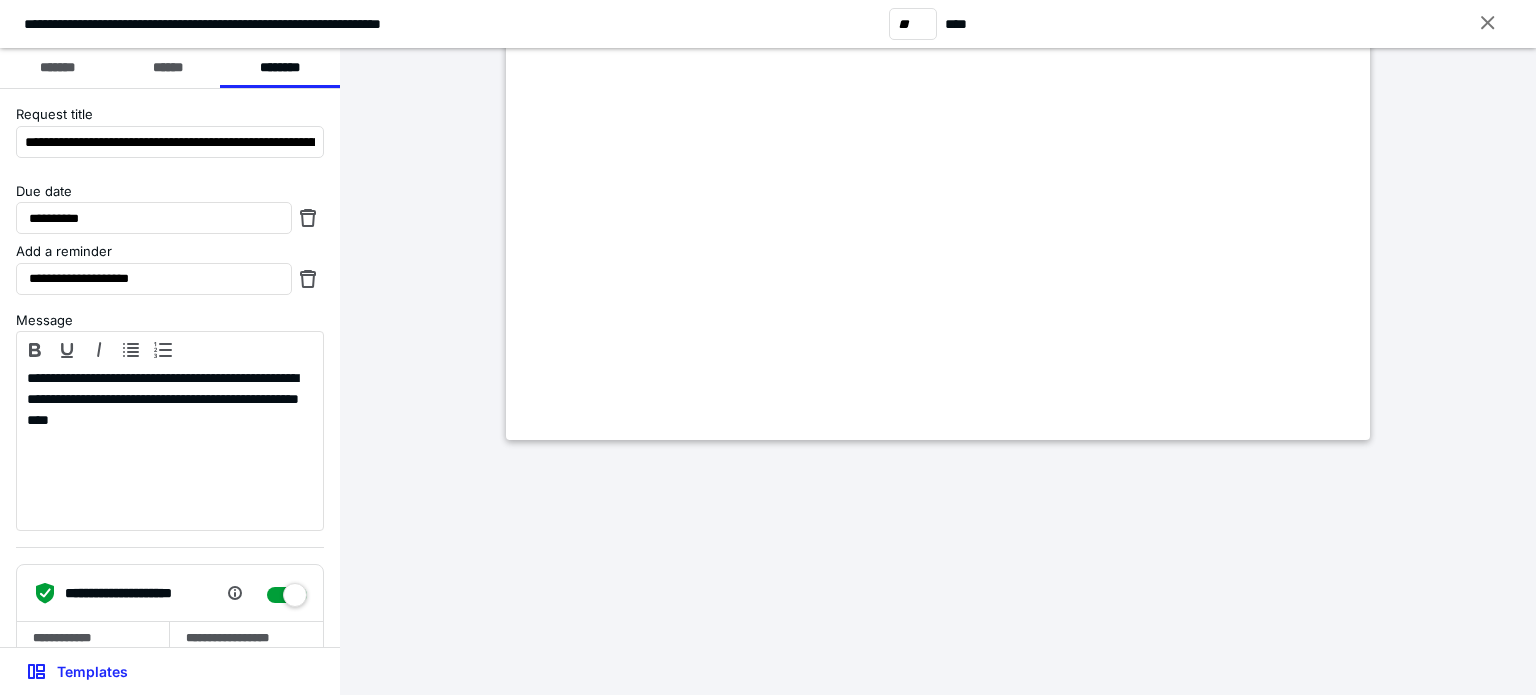 type on "**********" 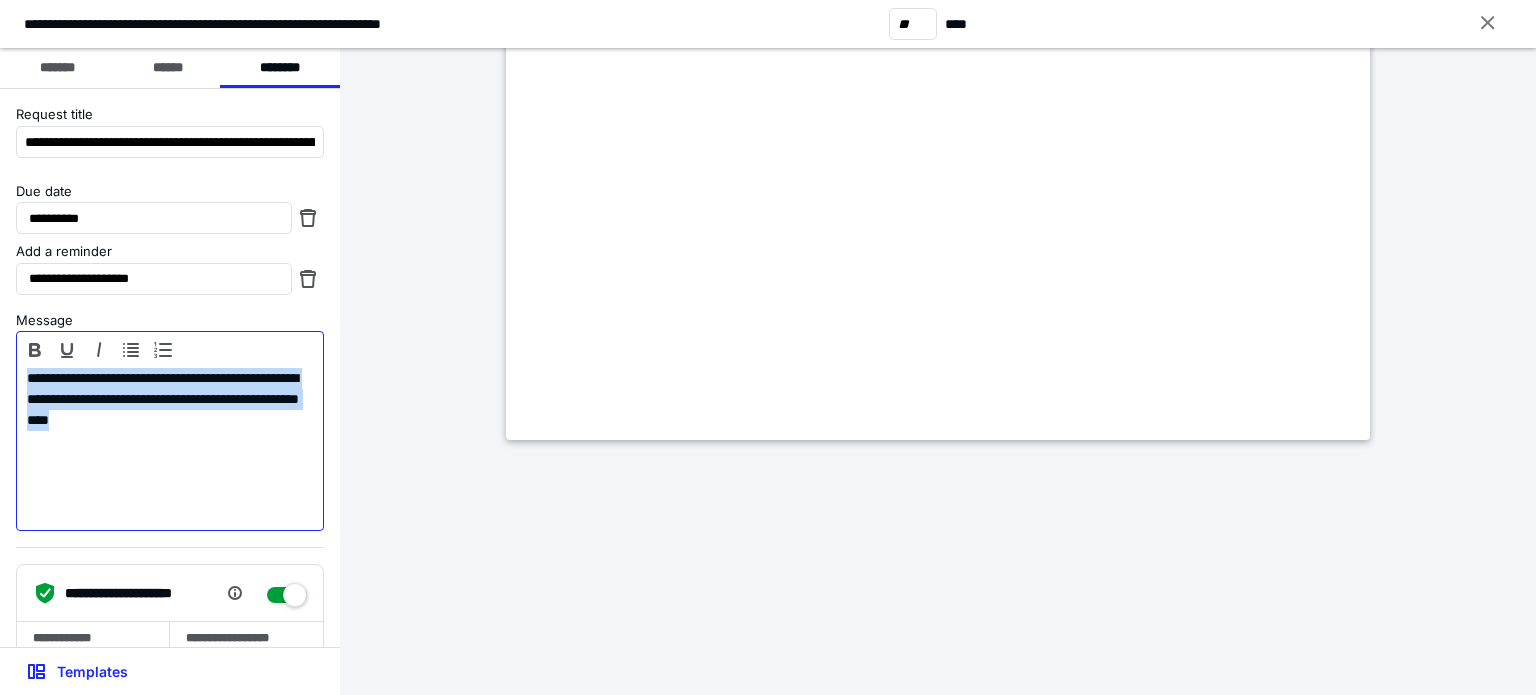 drag, startPoint x: 236, startPoint y: 423, endPoint x: 0, endPoint y: 367, distance: 242.55309 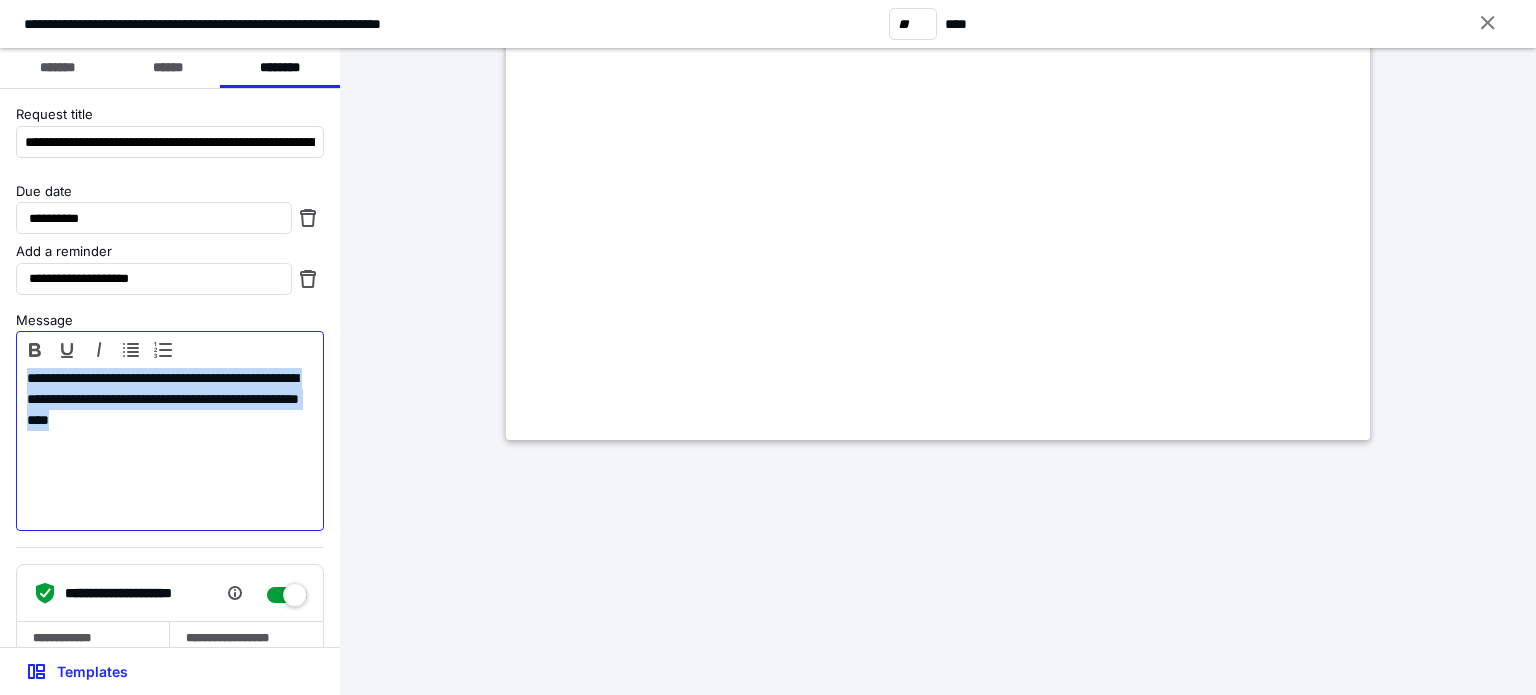 type 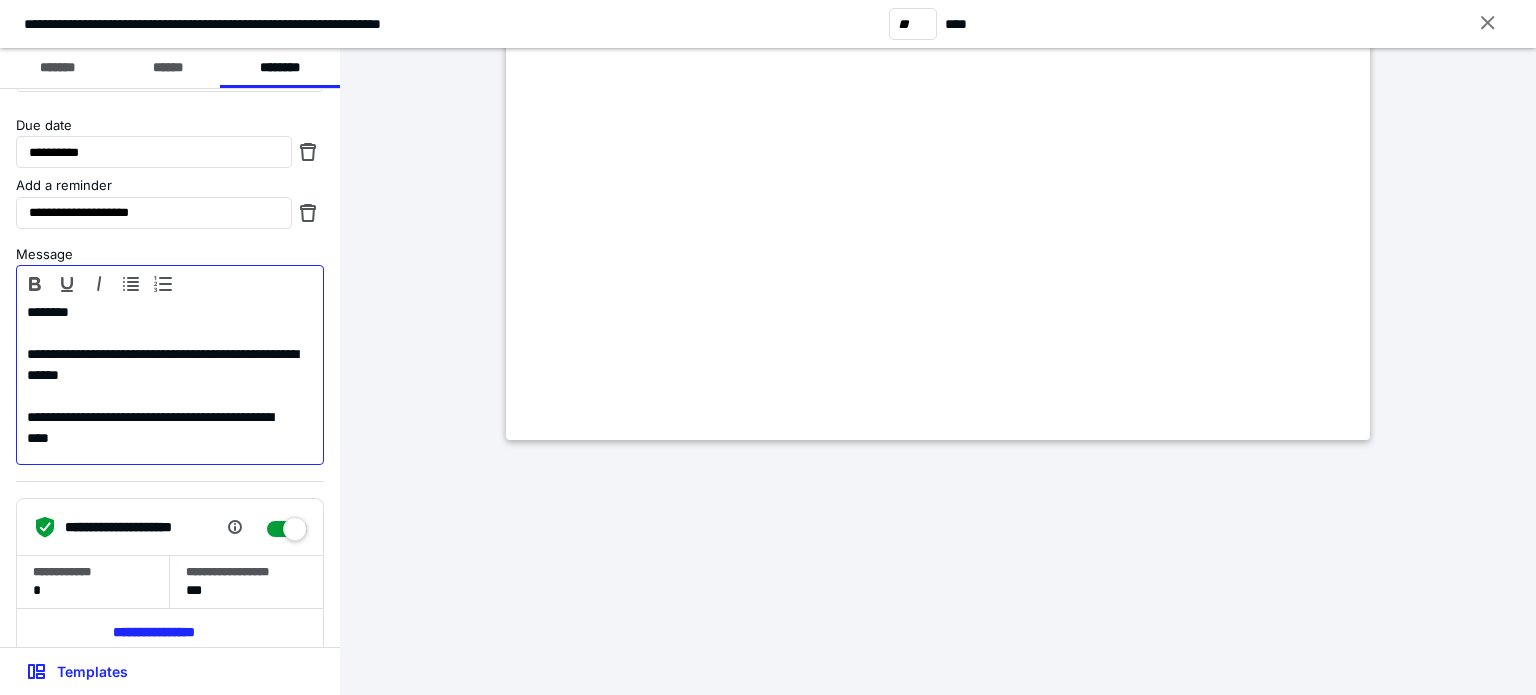 scroll, scrollTop: 132, scrollLeft: 0, axis: vertical 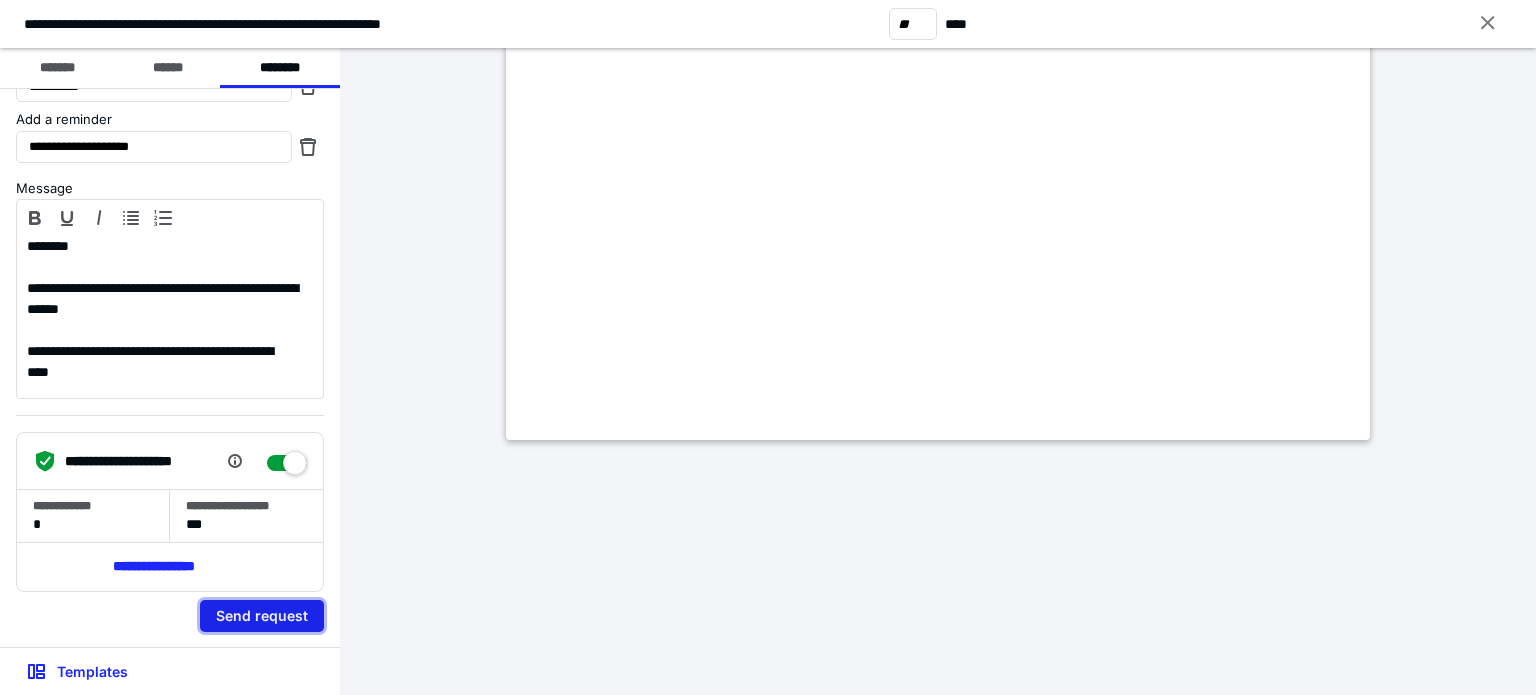 click on "Send request" at bounding box center (262, 616) 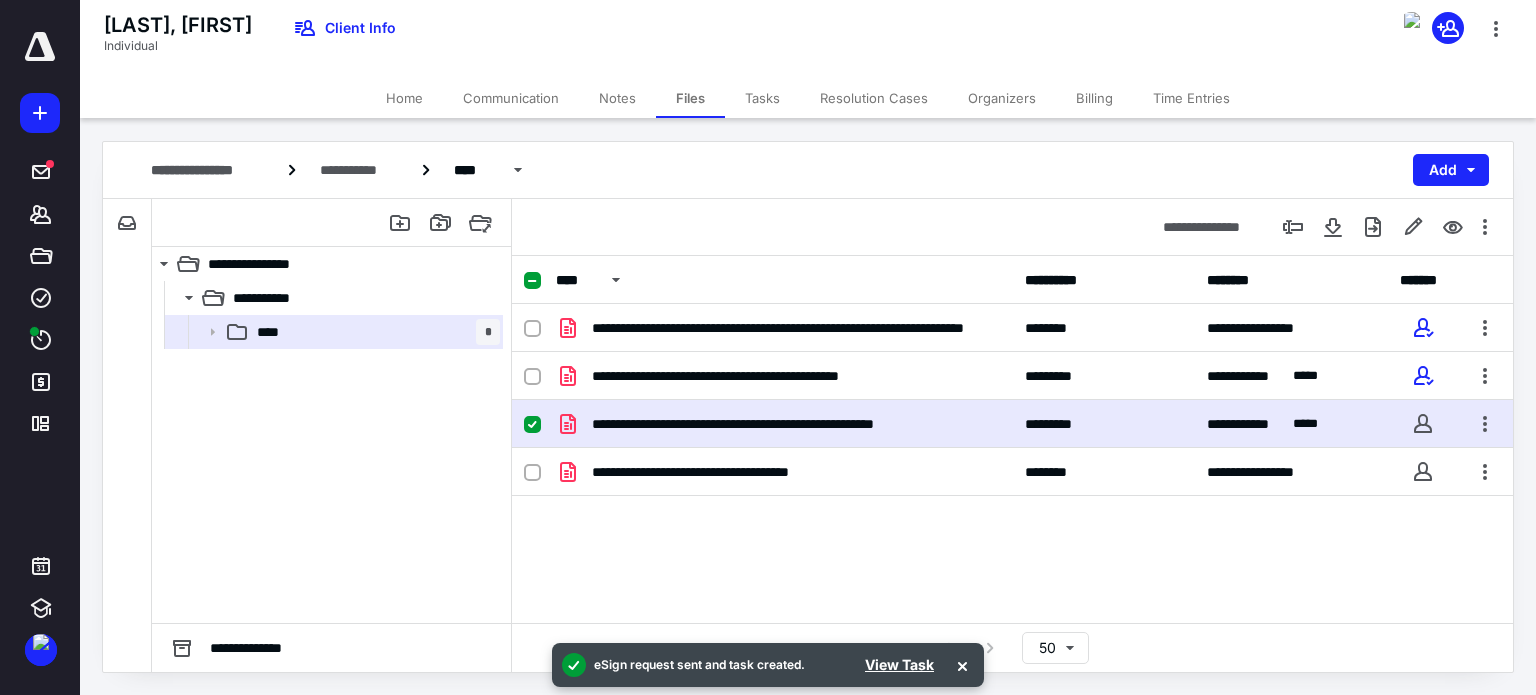 click 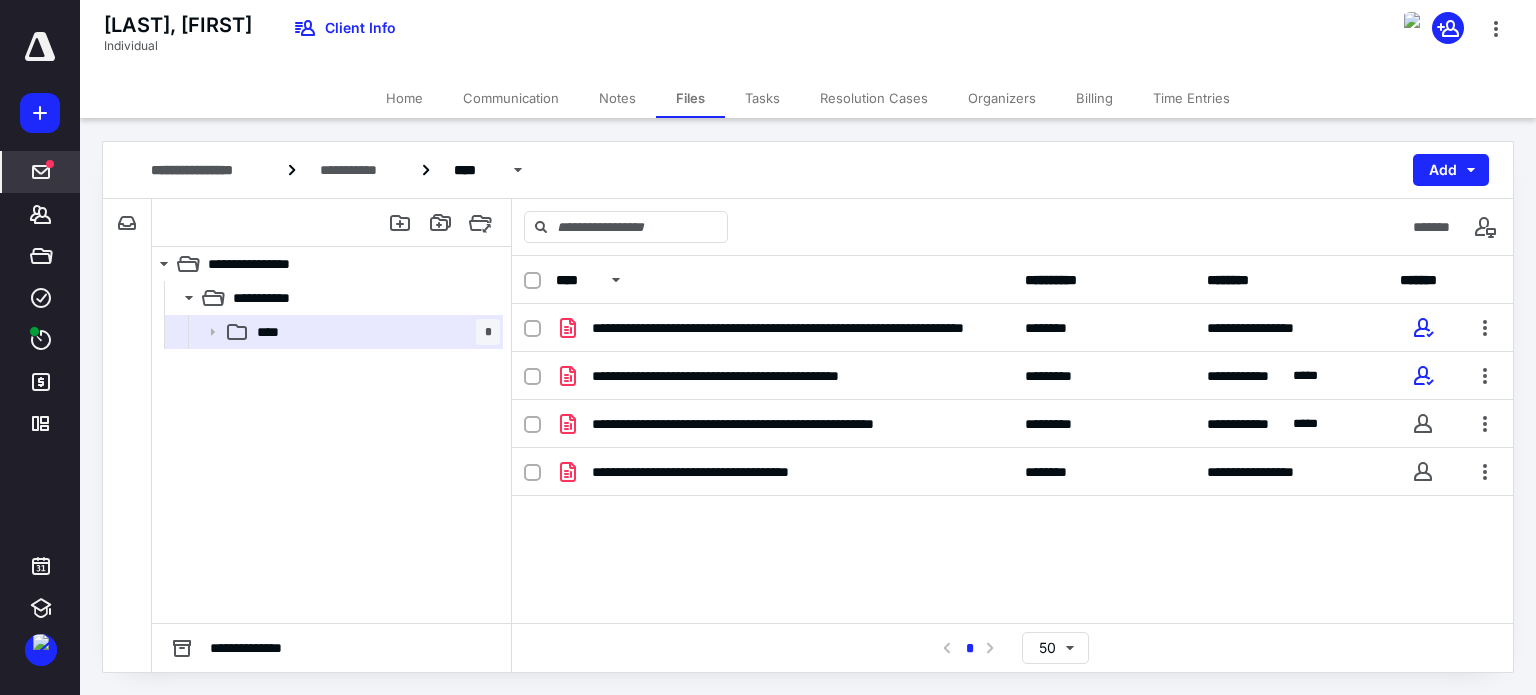 click at bounding box center [41, 172] 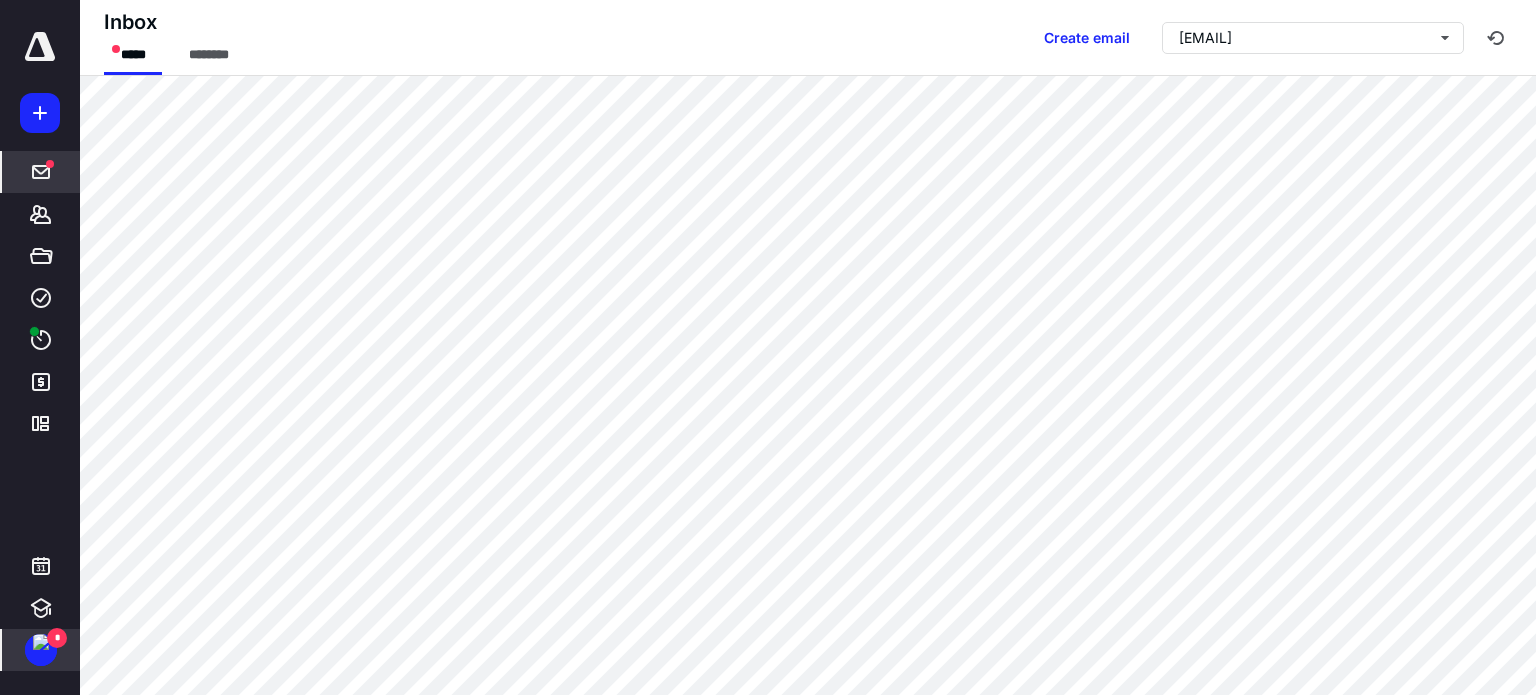 click at bounding box center [41, 642] 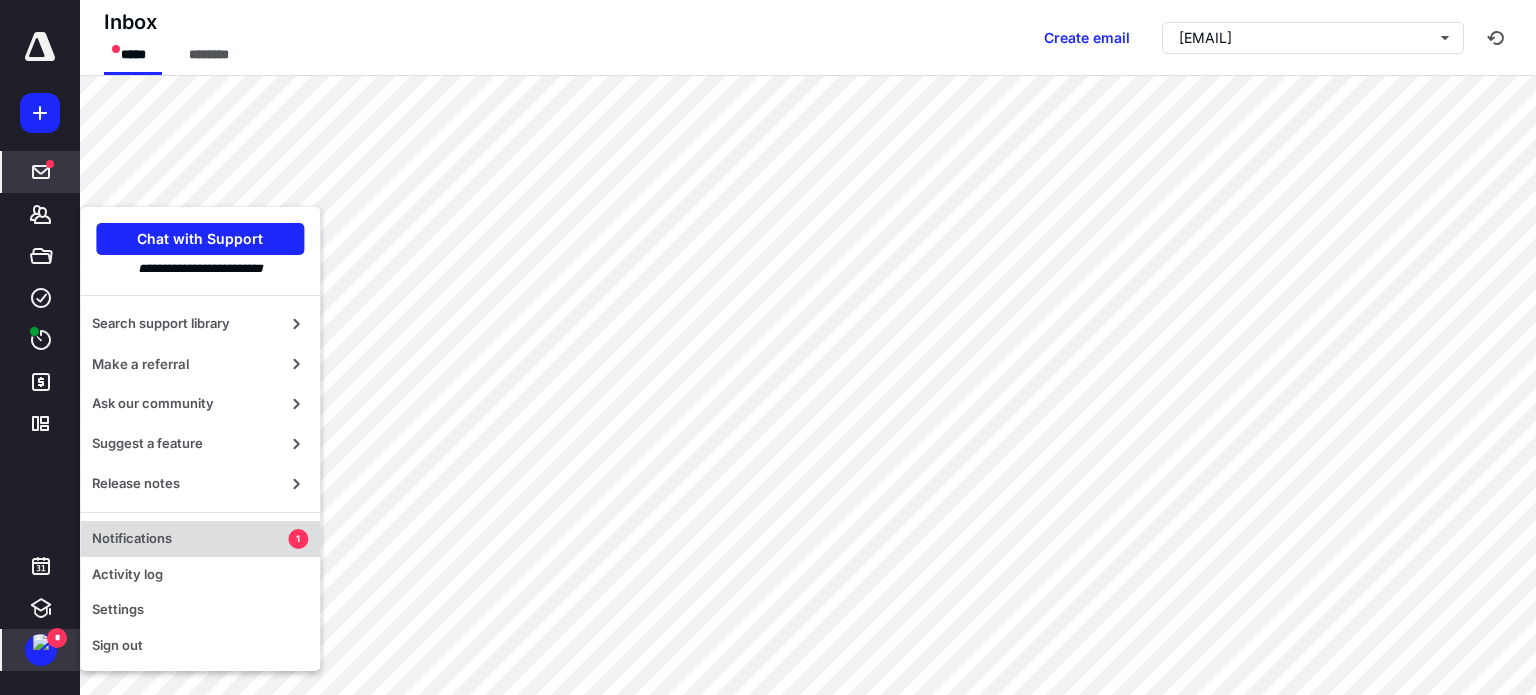 click on "Notifications" at bounding box center [190, 539] 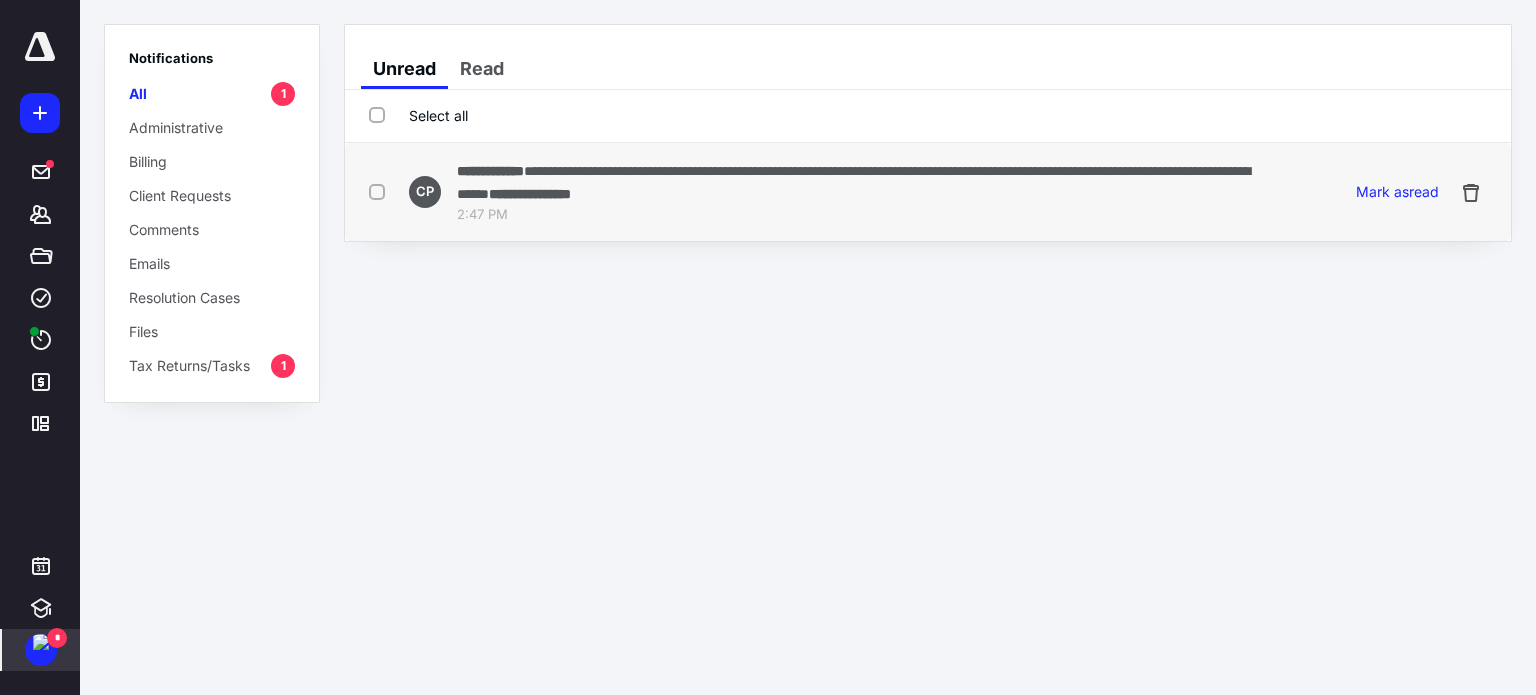 click on "**********" at bounding box center (853, 182) 